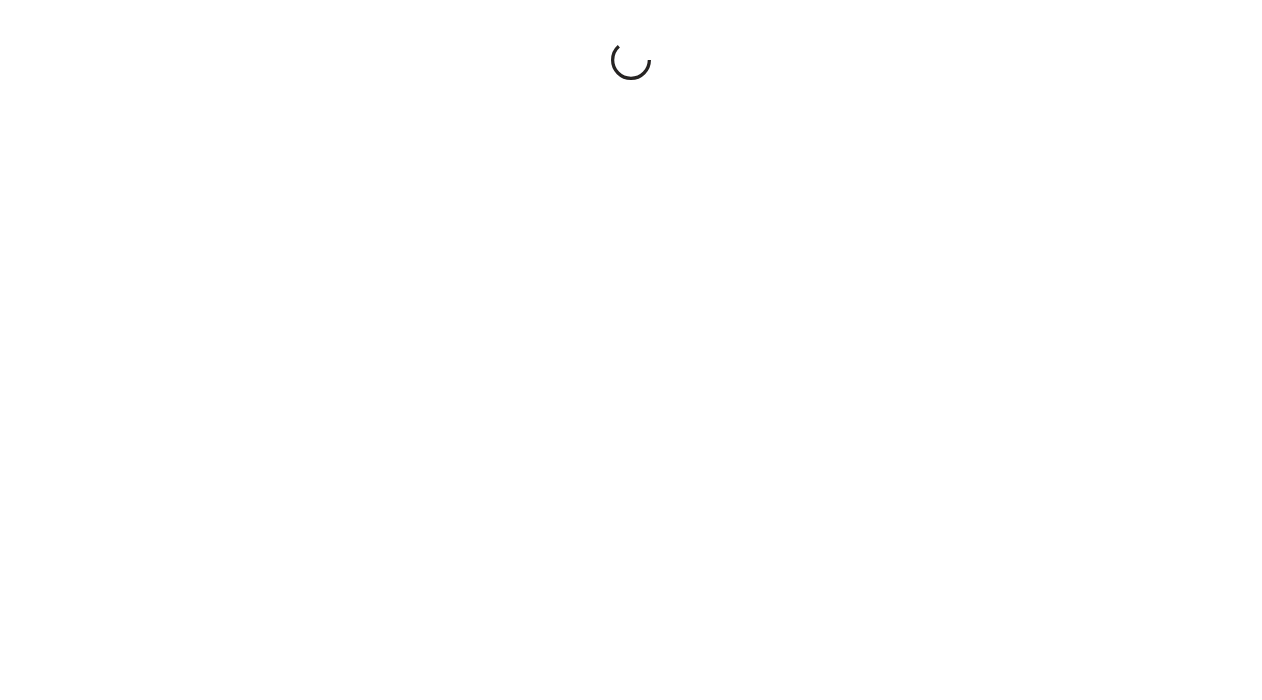 scroll, scrollTop: 0, scrollLeft: 0, axis: both 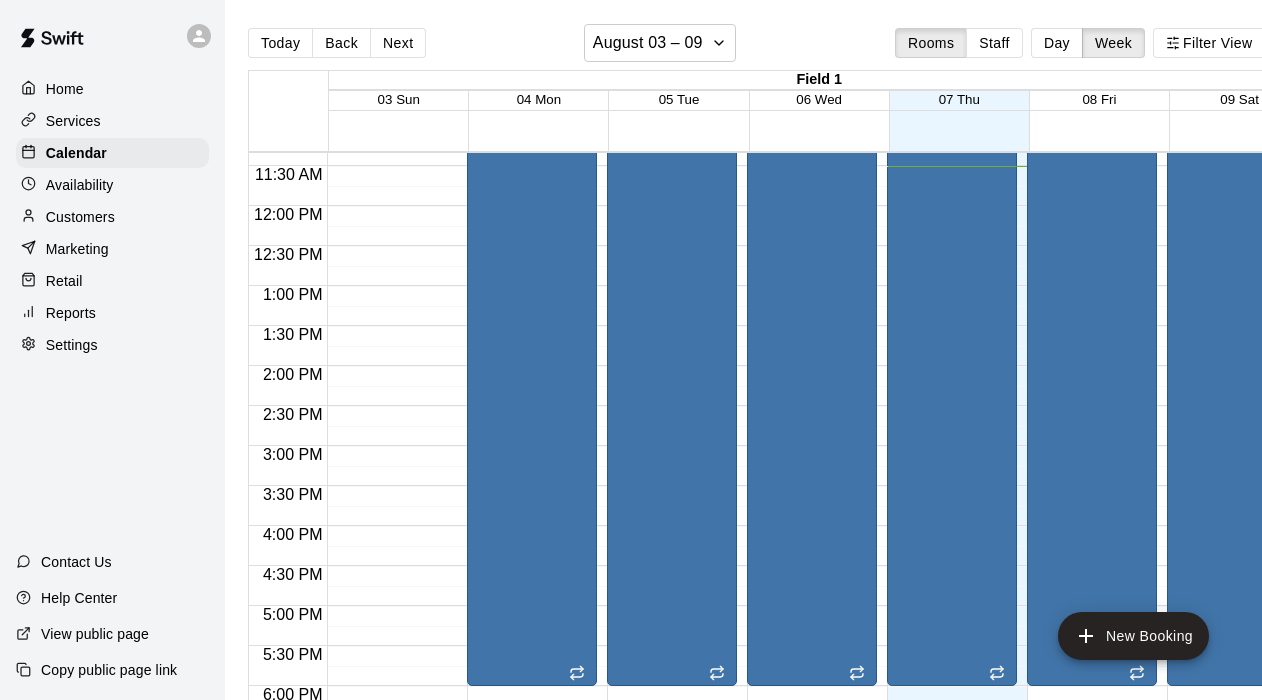 click on "Reports" at bounding box center [112, 313] 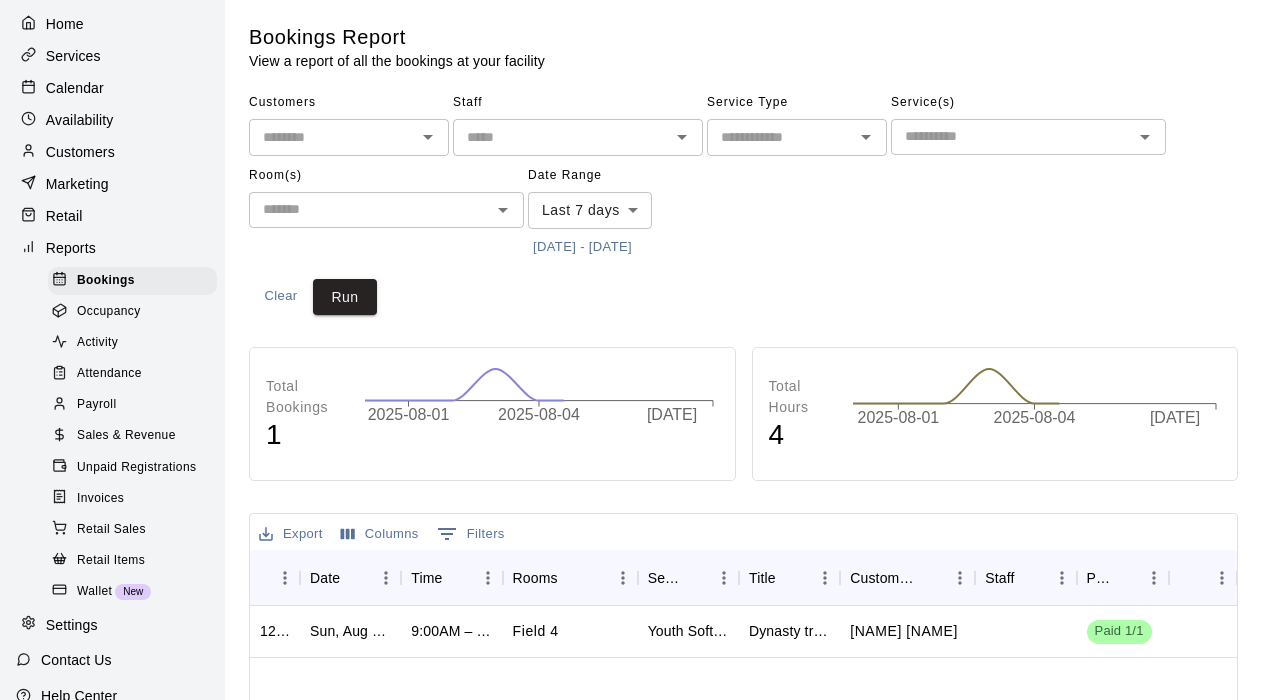 scroll, scrollTop: 82, scrollLeft: 0, axis: vertical 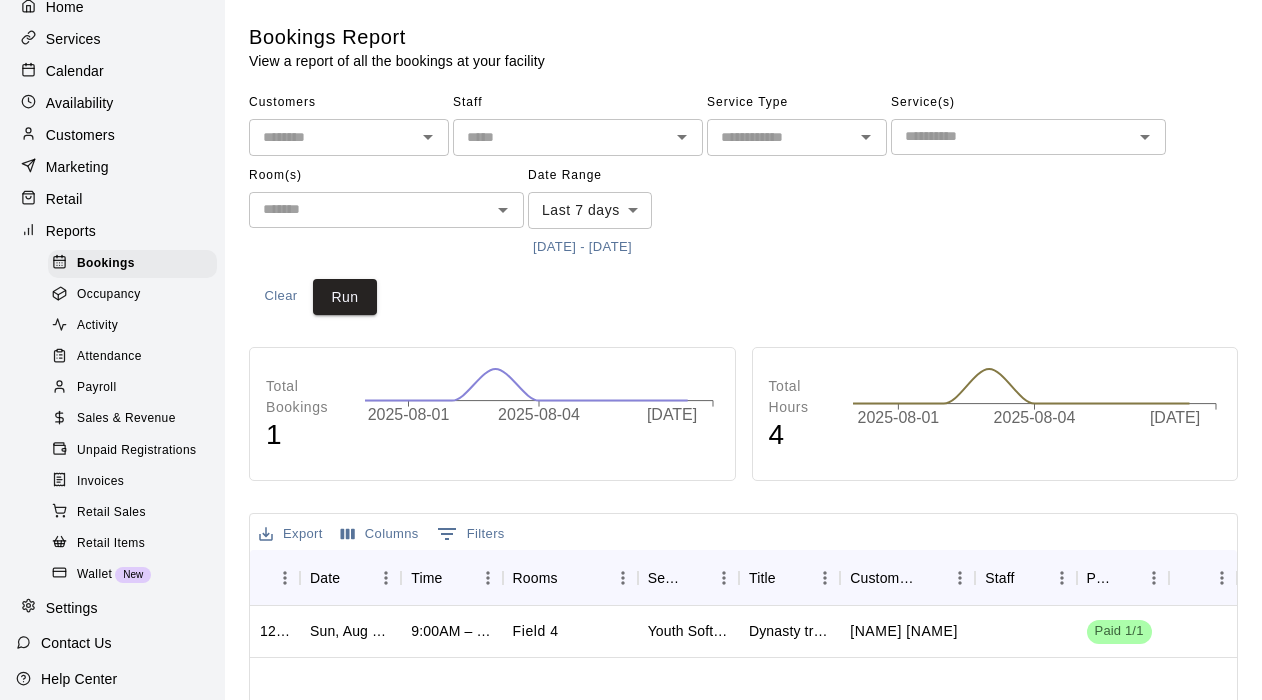 click on "Invoices" at bounding box center (132, 482) 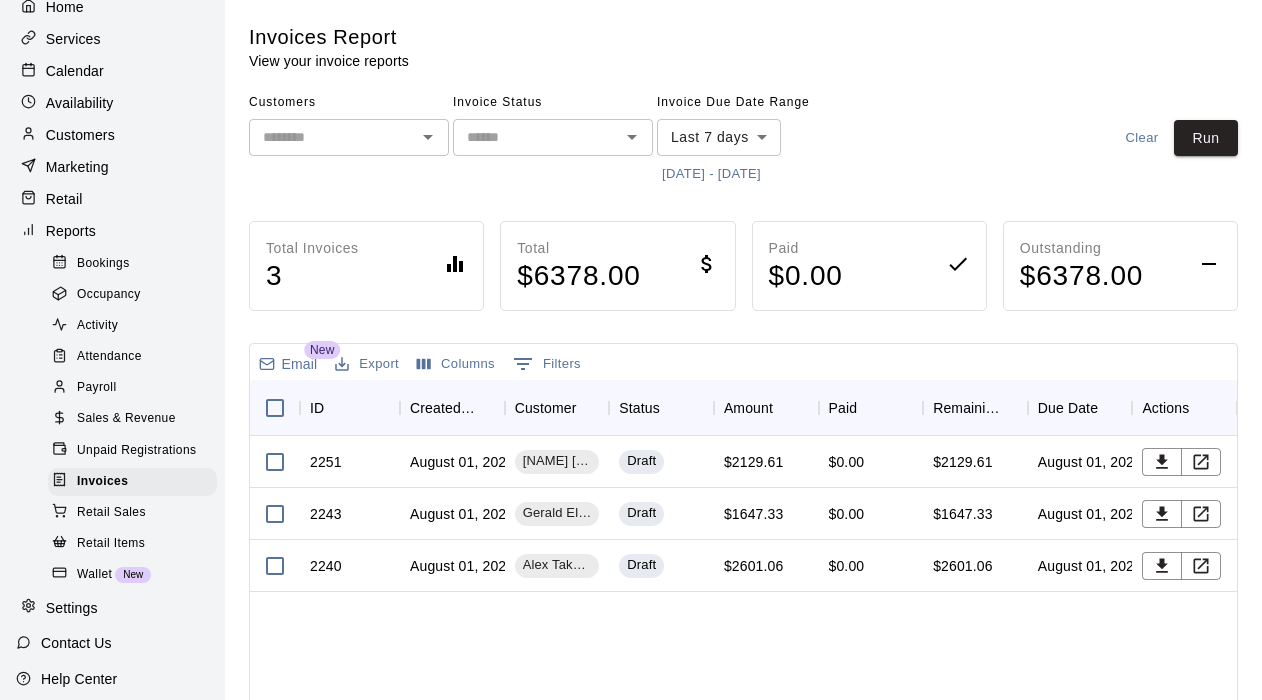 click on "[DATE] - [DATE]" at bounding box center [711, 174] 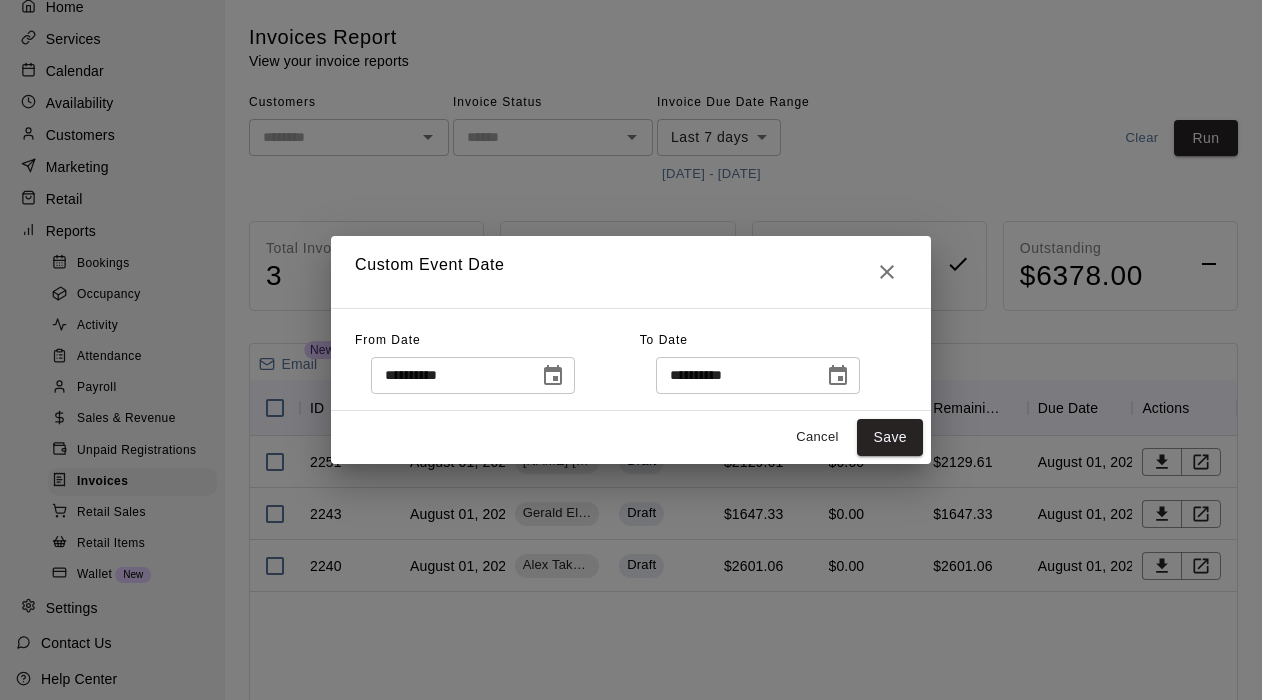 click 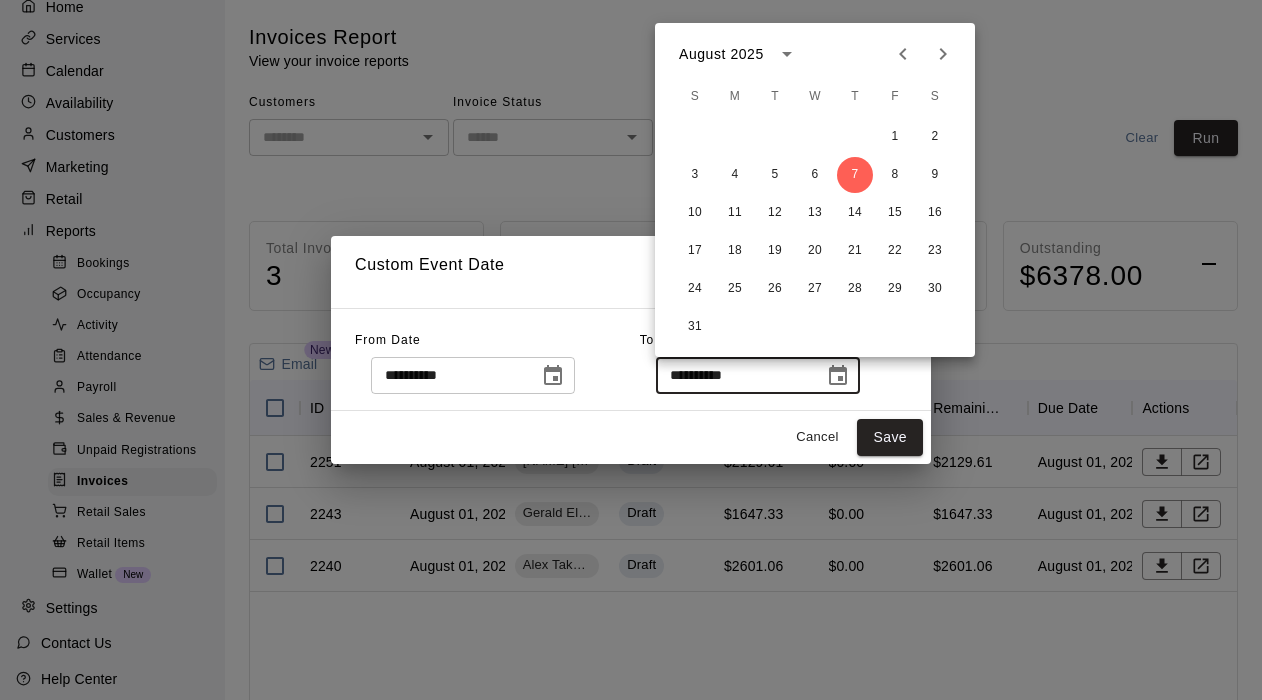 click 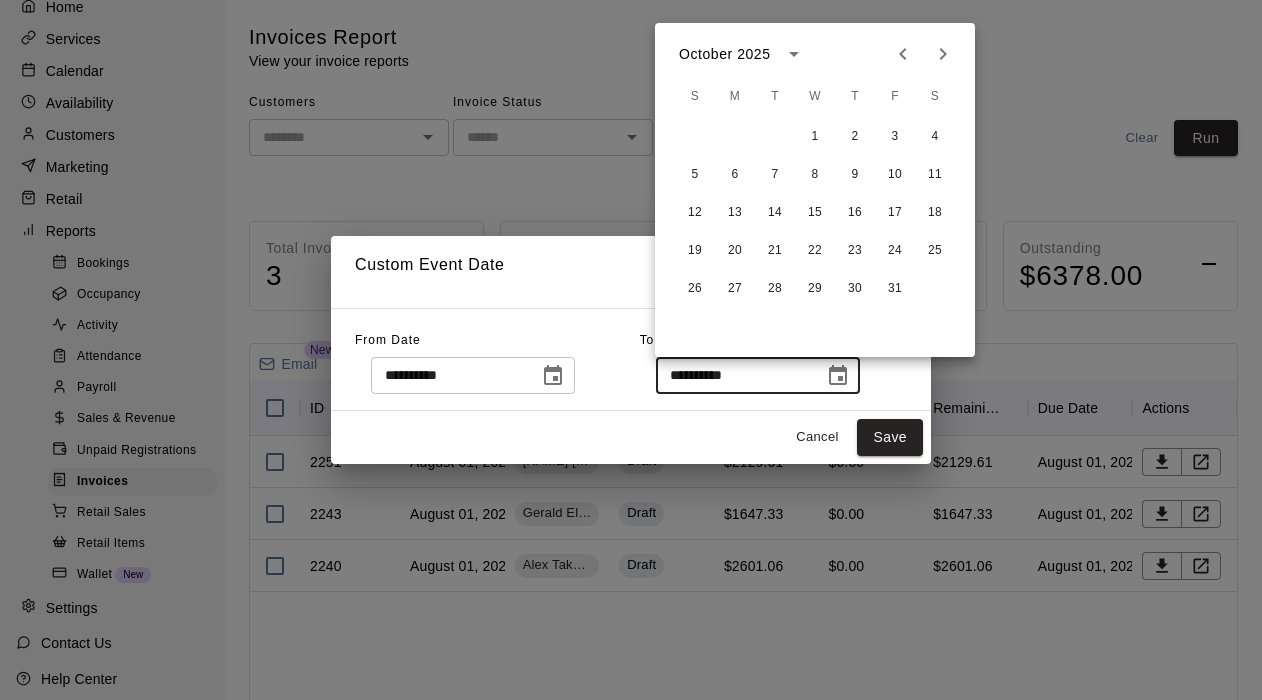 click 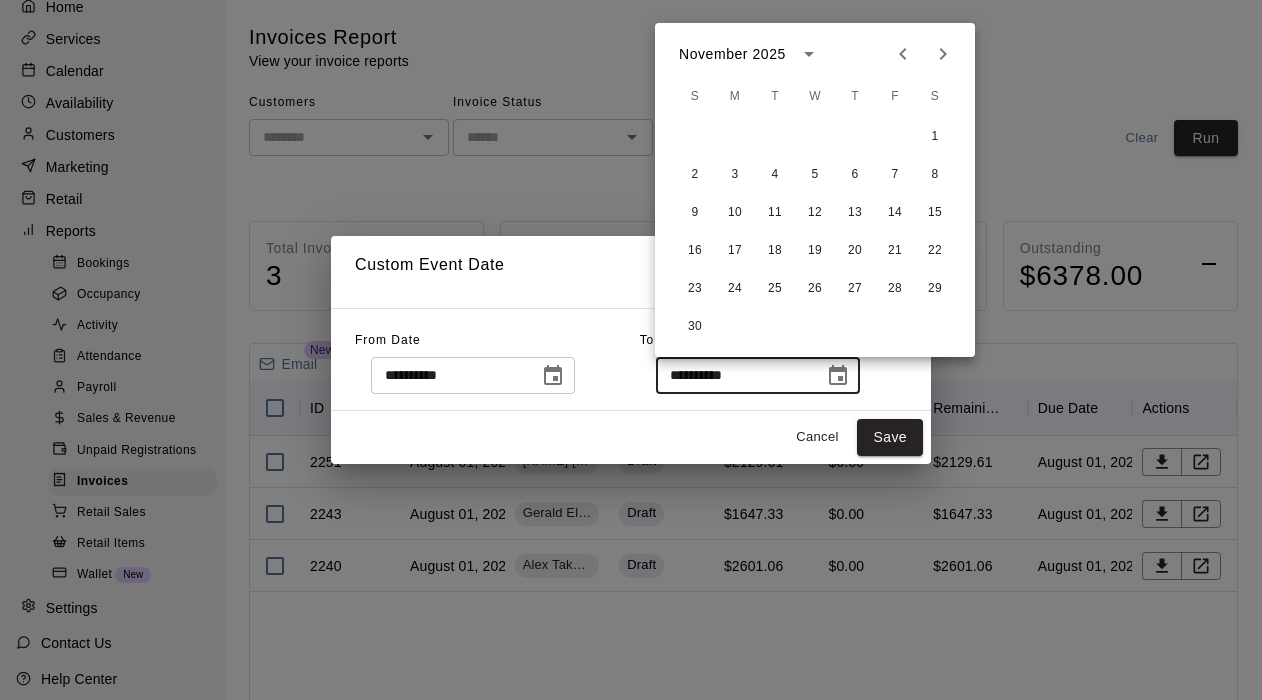 click 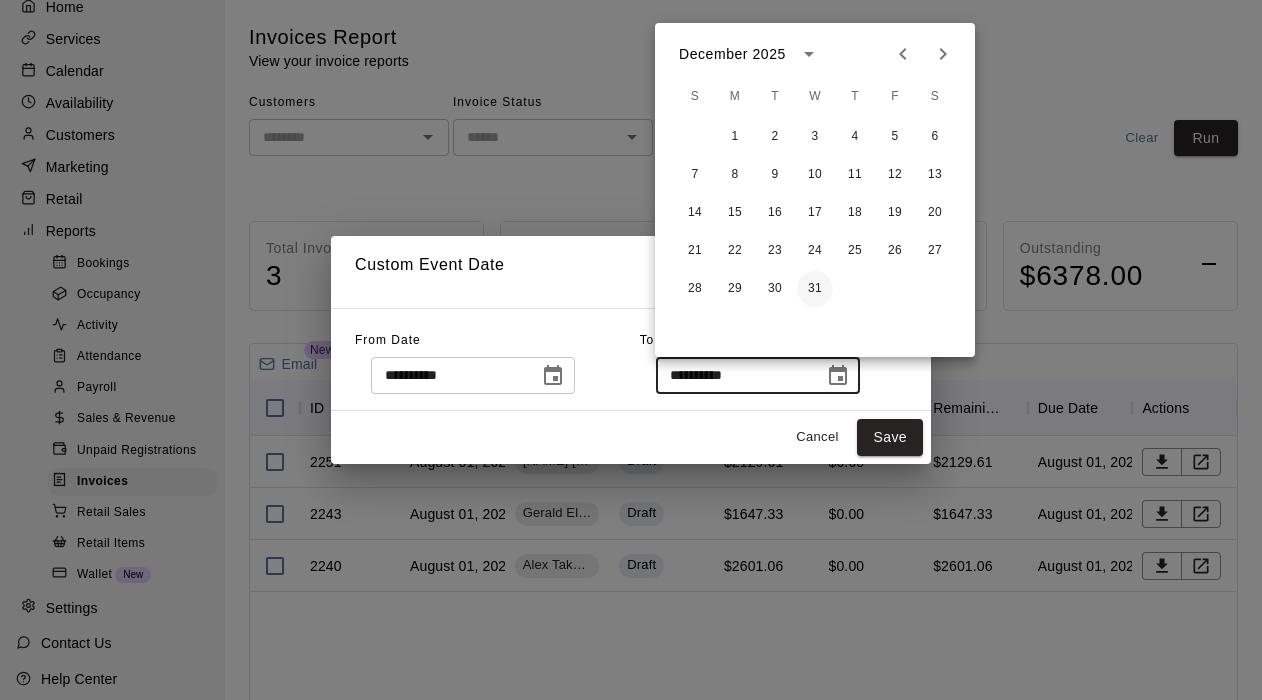 click on "31" at bounding box center (815, 289) 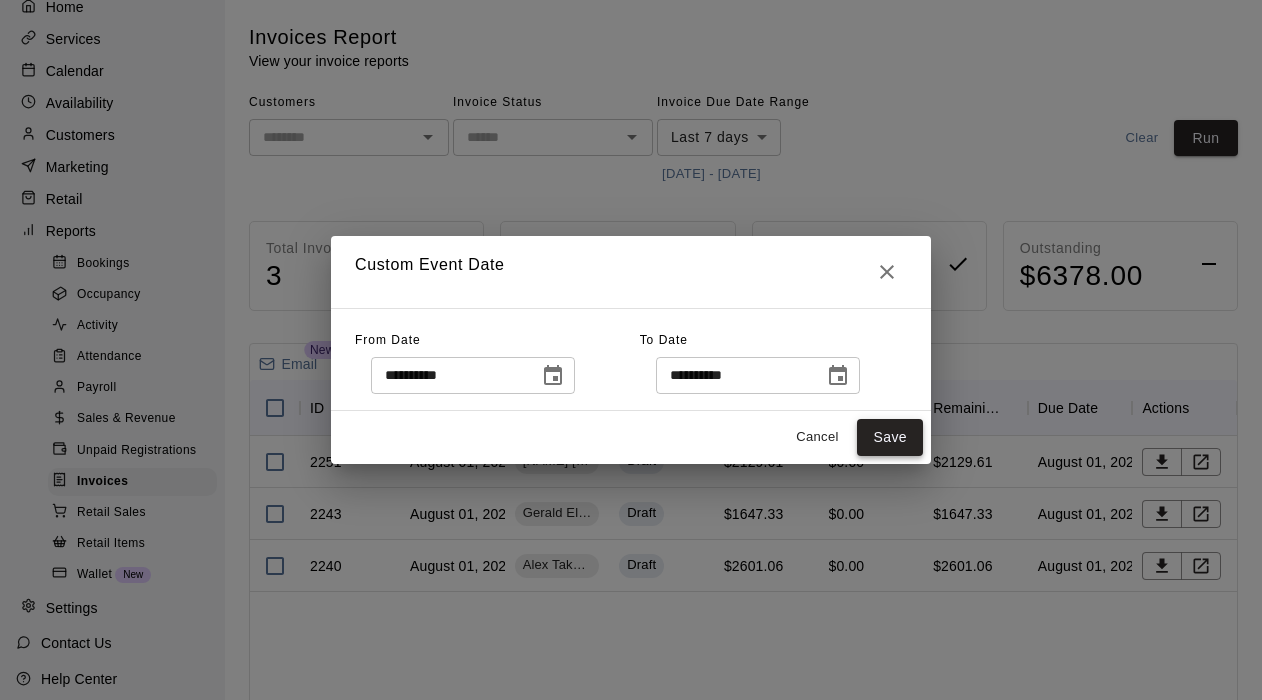 click on "Save" at bounding box center (890, 437) 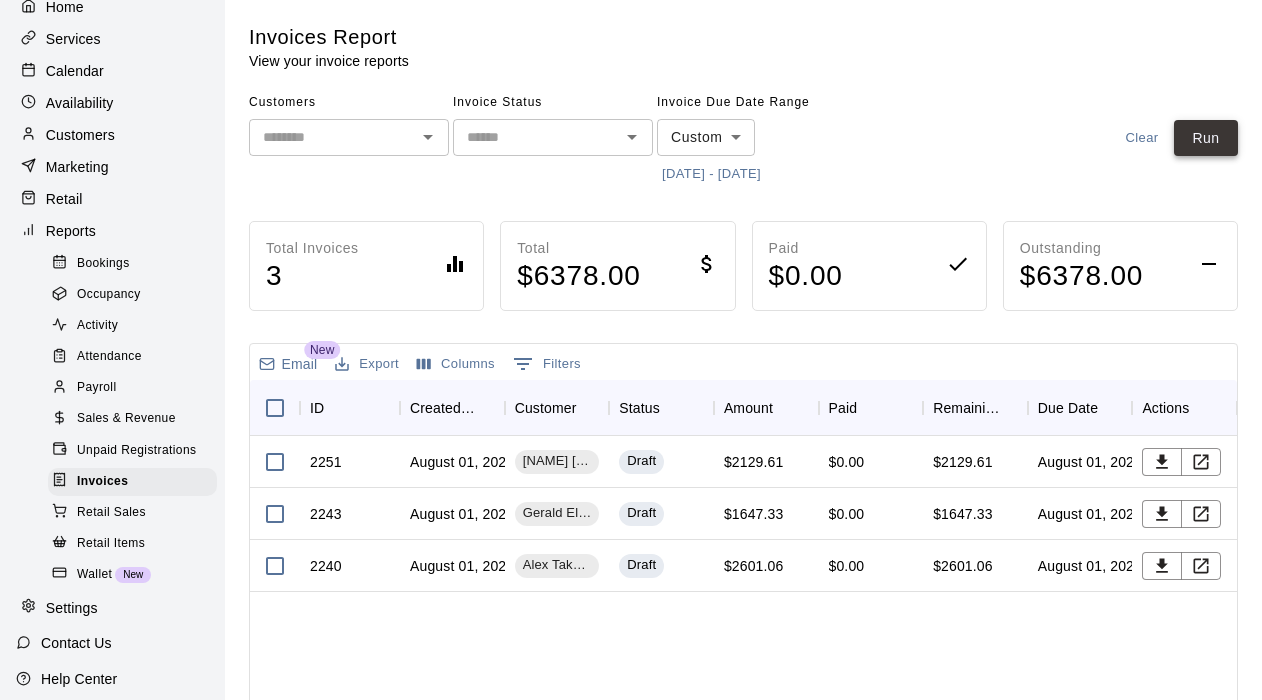 click on "Run" at bounding box center [1206, 138] 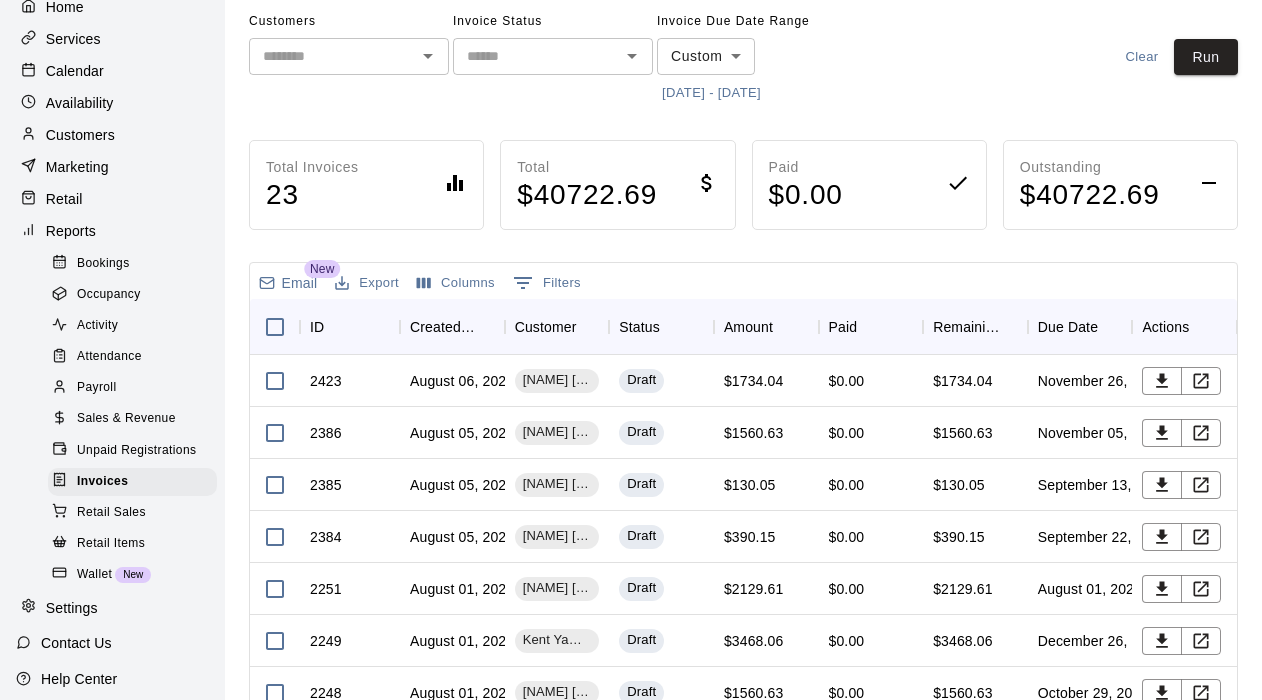 scroll, scrollTop: 82, scrollLeft: 0, axis: vertical 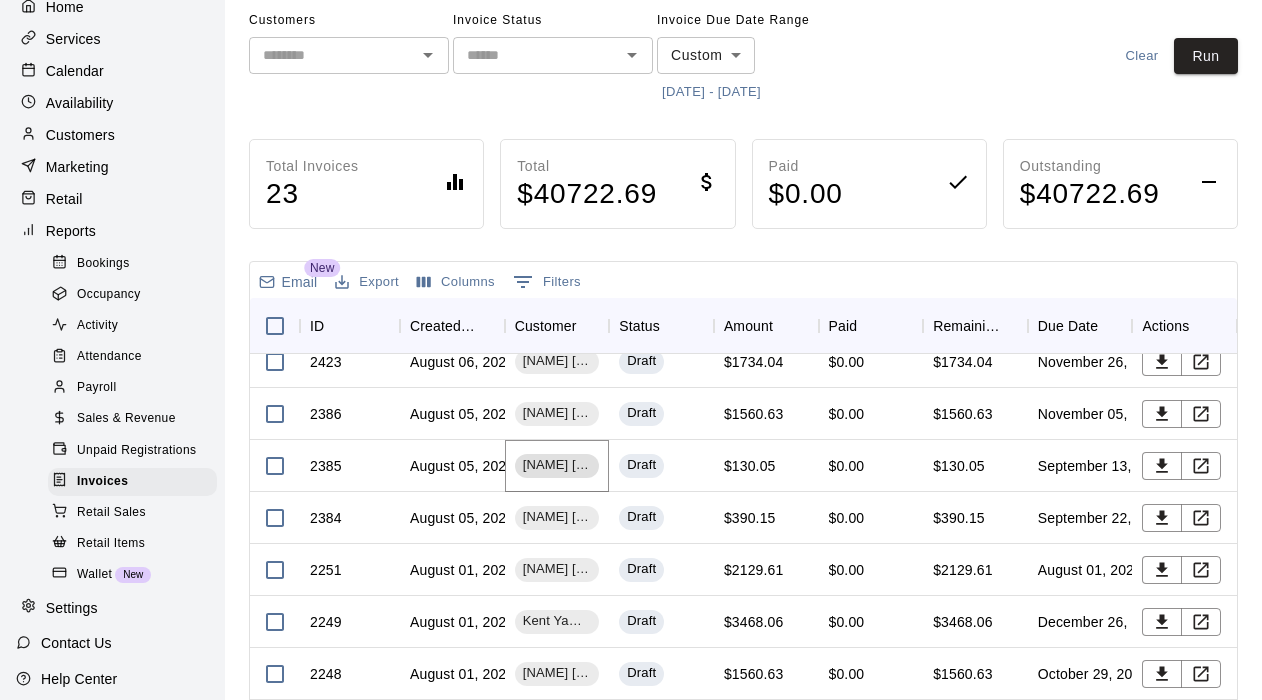click on "[NAME] [NAME]" at bounding box center (557, 465) 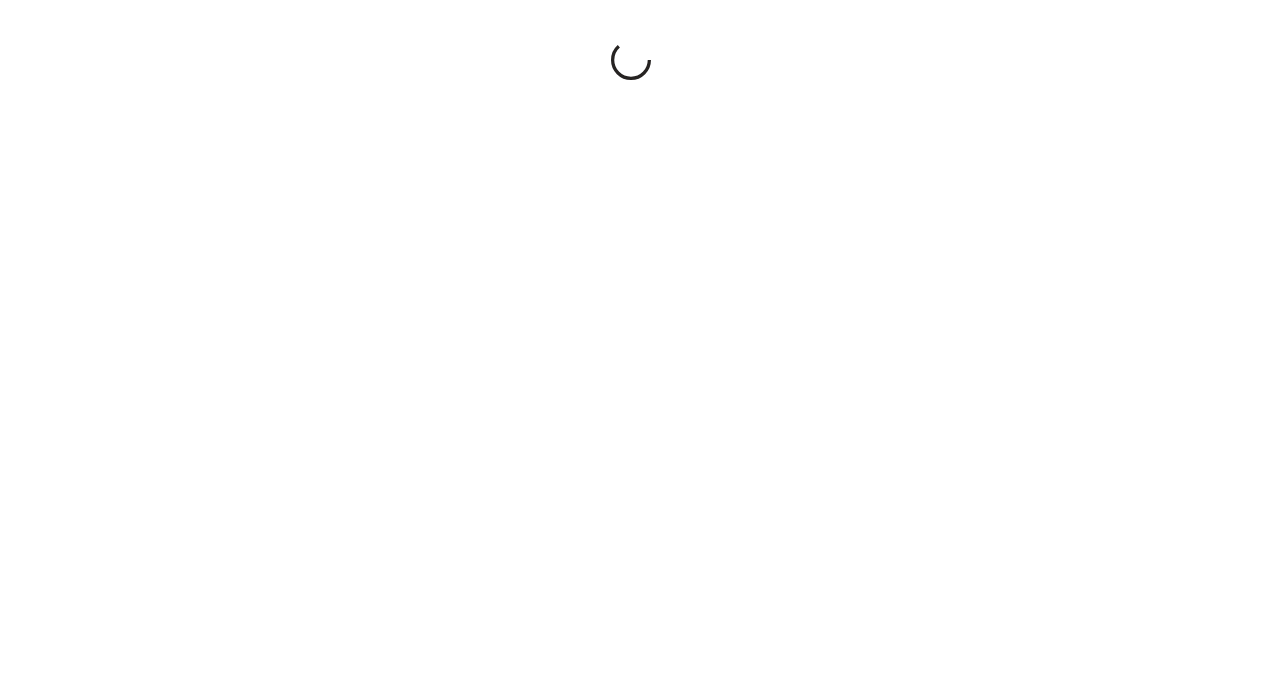 scroll, scrollTop: 0, scrollLeft: 0, axis: both 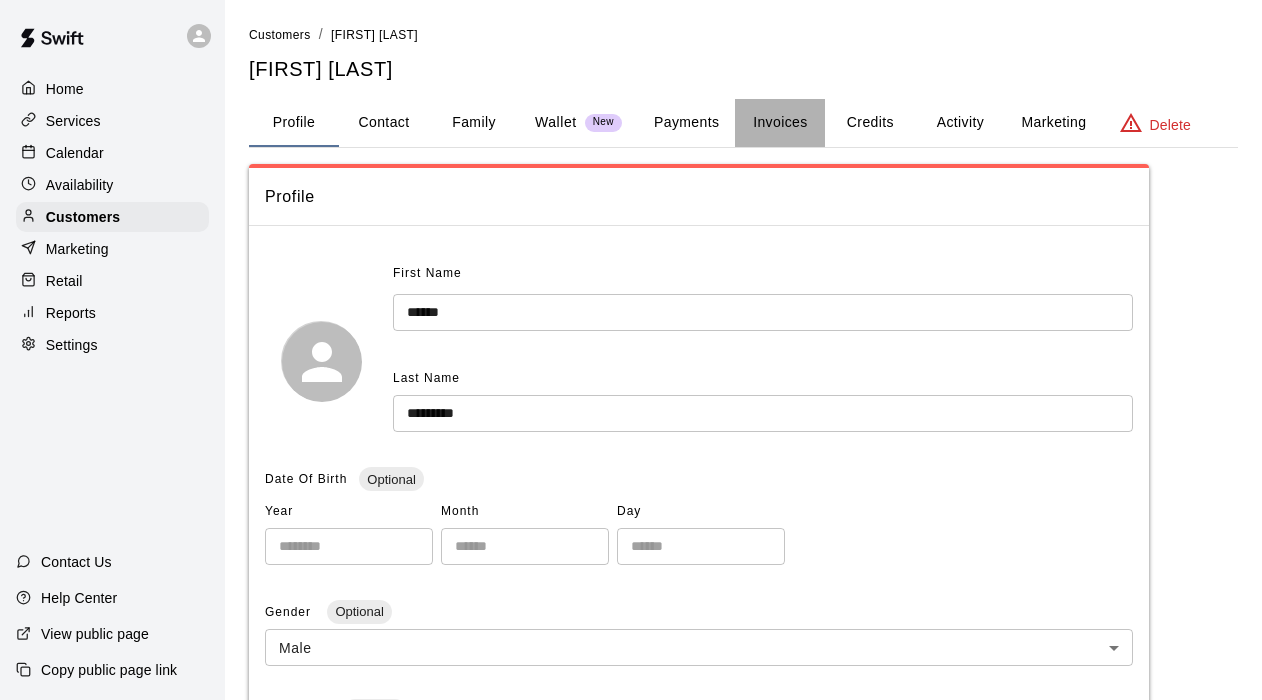 click on "Invoices" at bounding box center (780, 123) 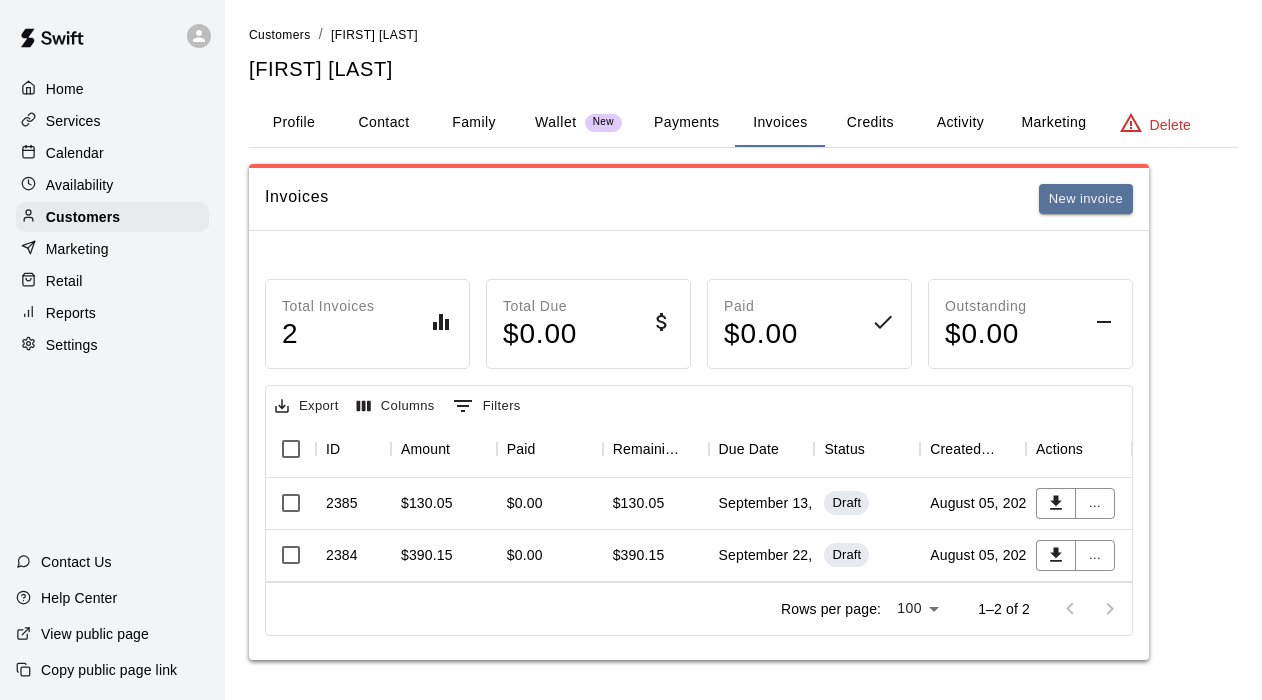 scroll, scrollTop: 0, scrollLeft: 0, axis: both 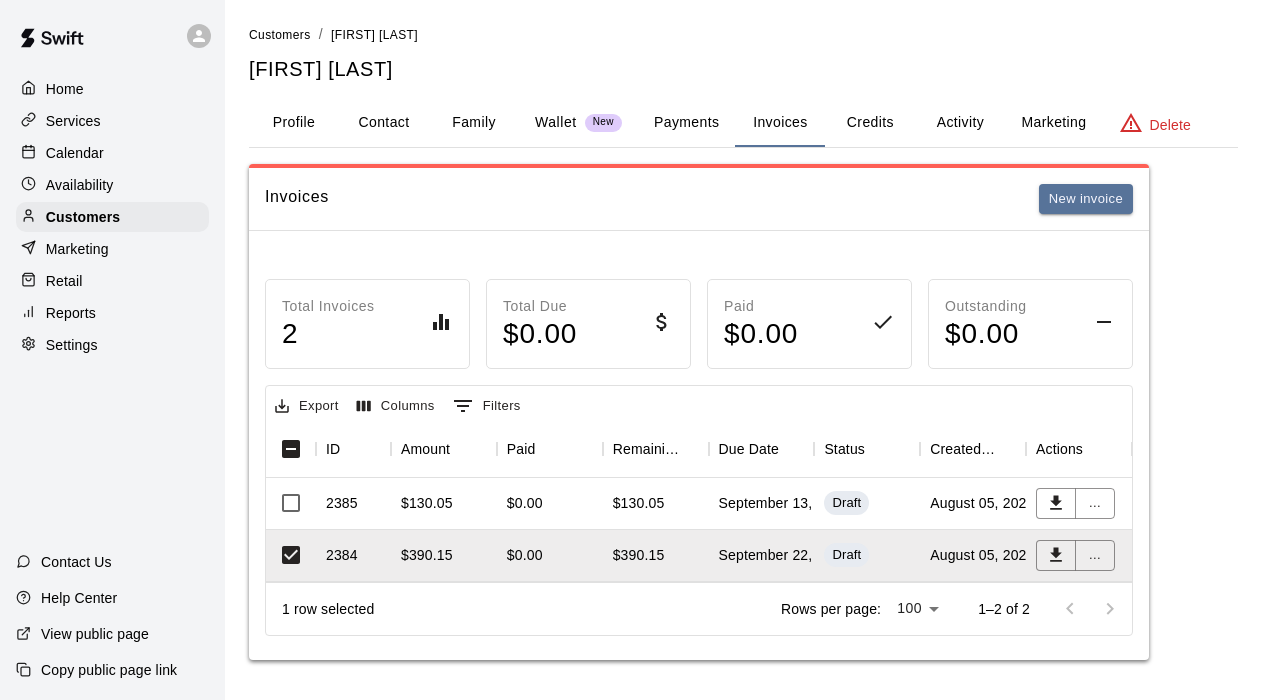 click on "Calendar" at bounding box center (112, 153) 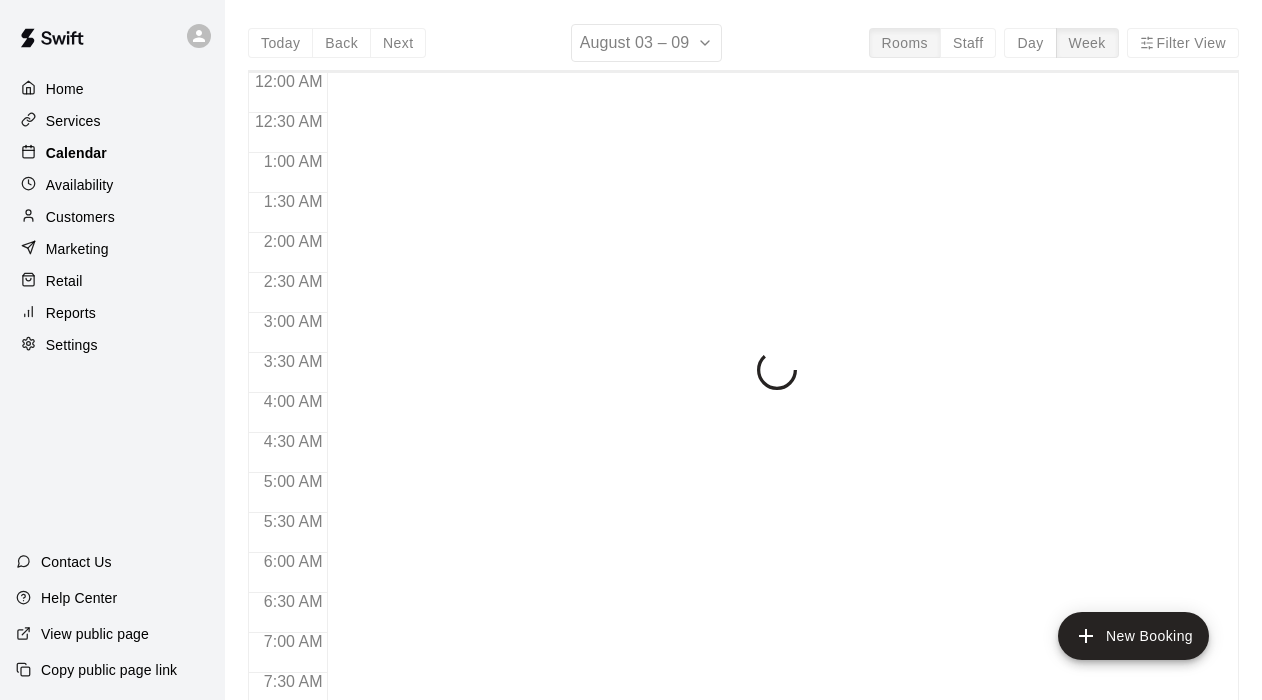 scroll, scrollTop: 922, scrollLeft: 0, axis: vertical 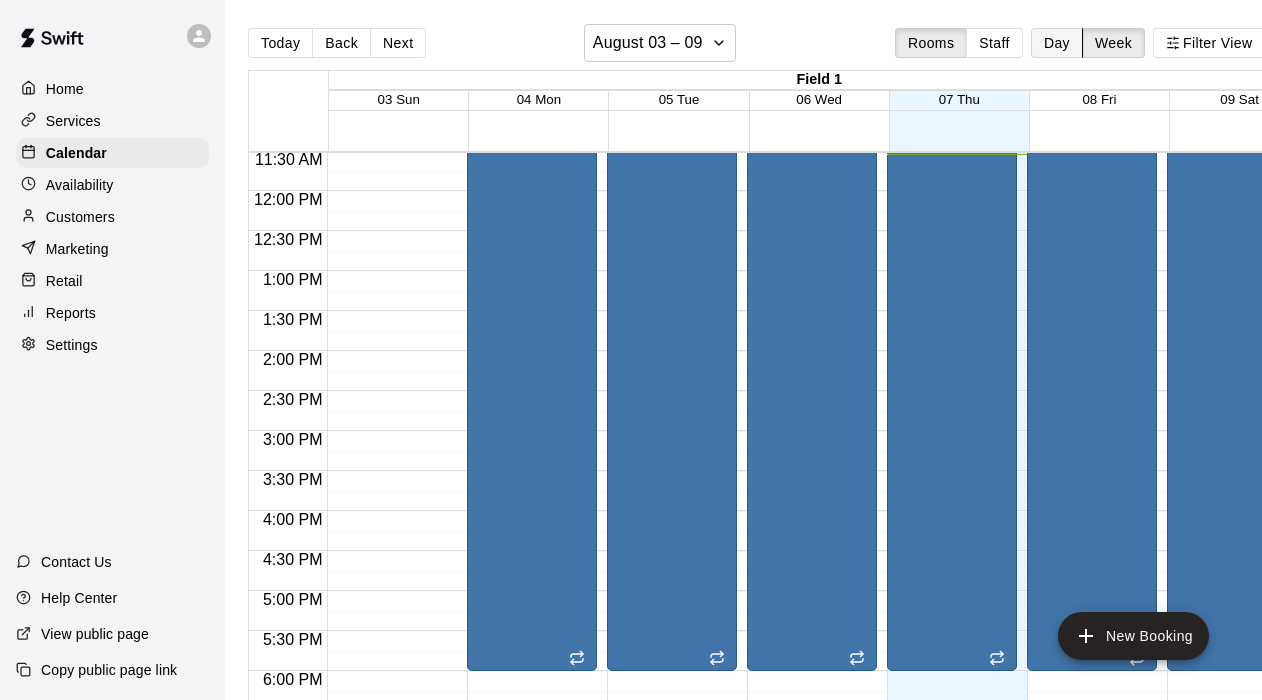 click on "Day" at bounding box center (1057, 43) 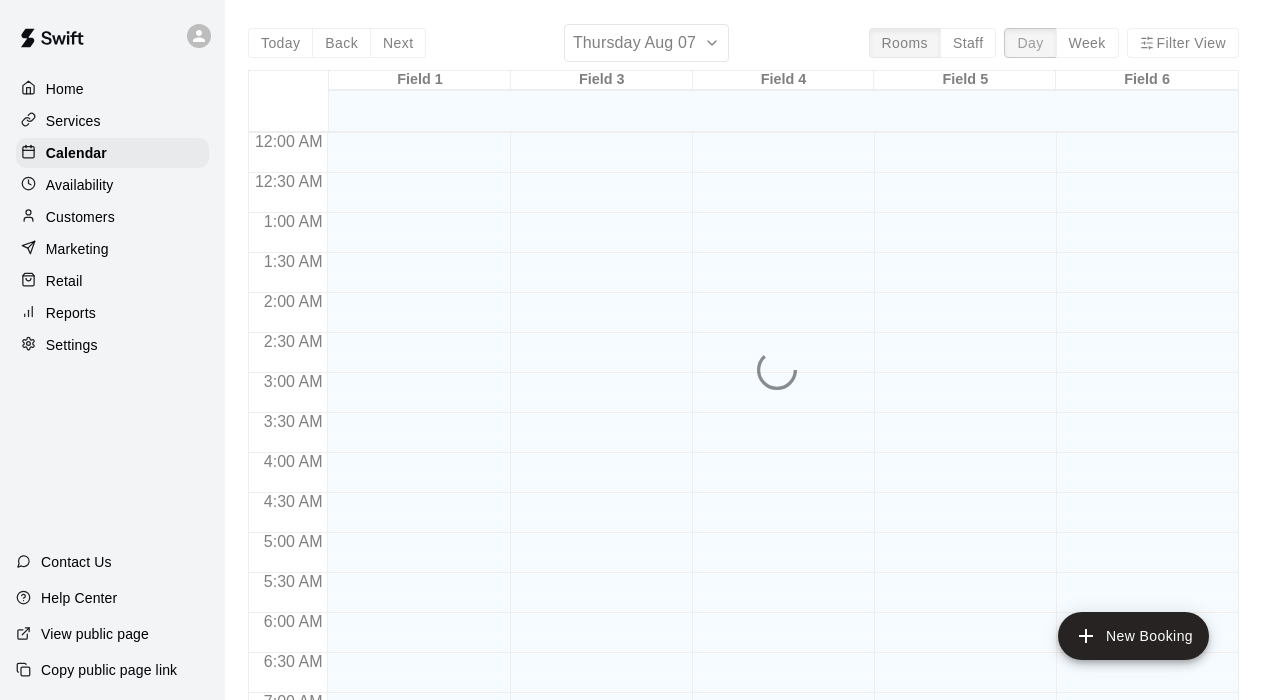 scroll, scrollTop: 922, scrollLeft: 0, axis: vertical 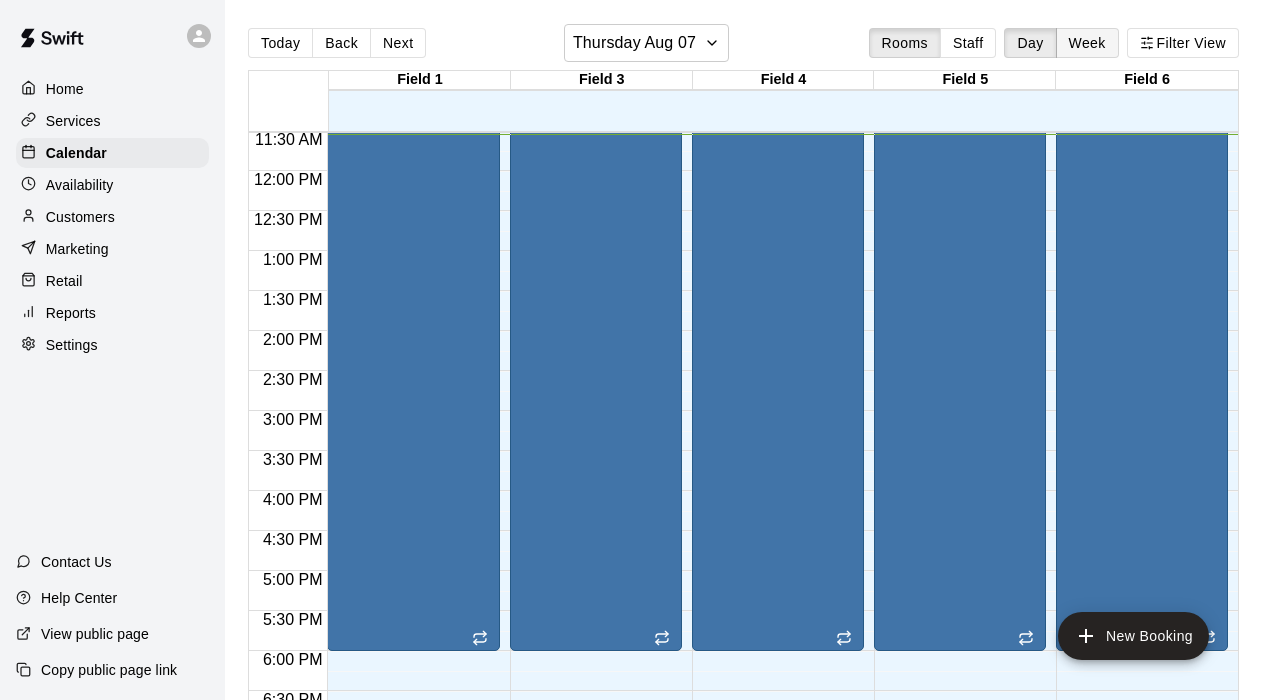 click on "Week" at bounding box center (1087, 43) 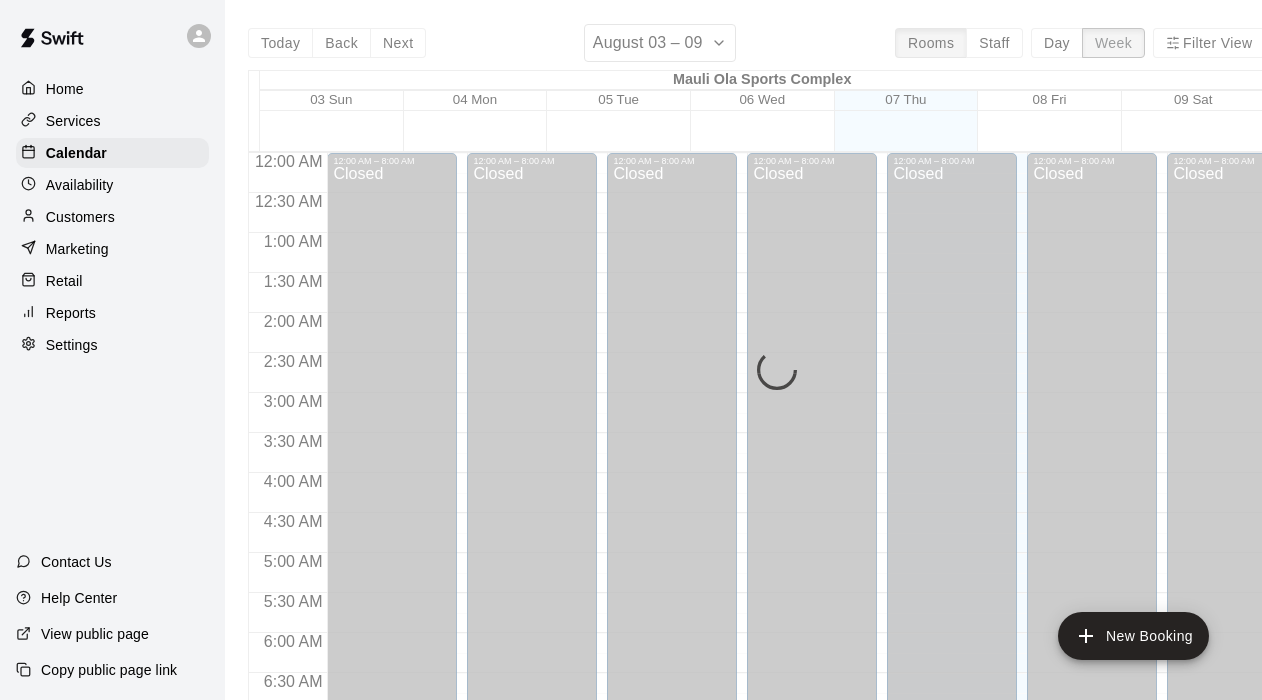 scroll, scrollTop: 922, scrollLeft: 0, axis: vertical 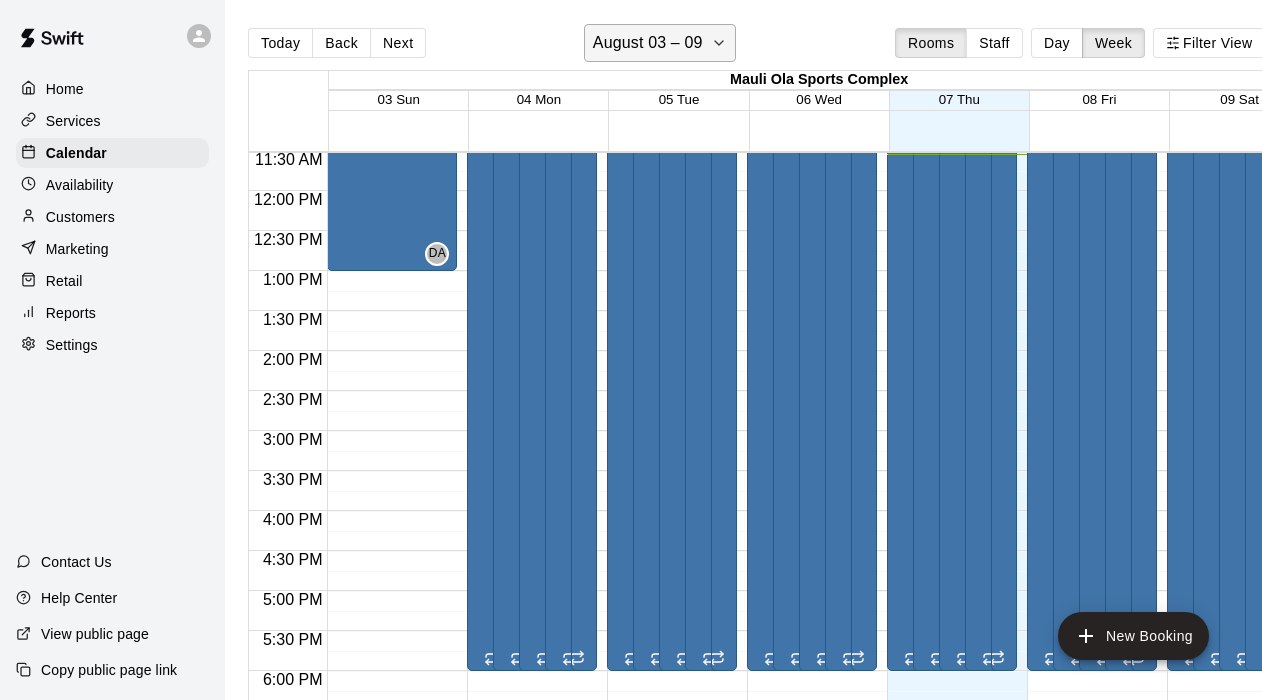 click on "August 03 – 09" at bounding box center (660, 43) 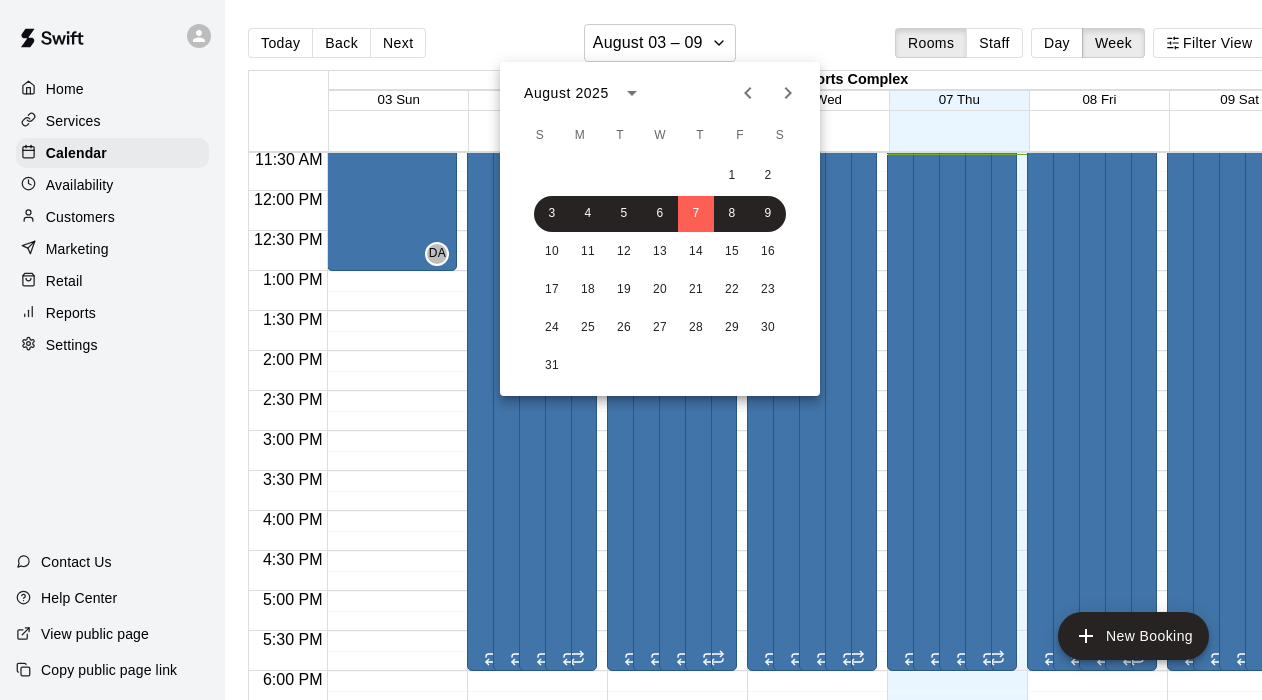click 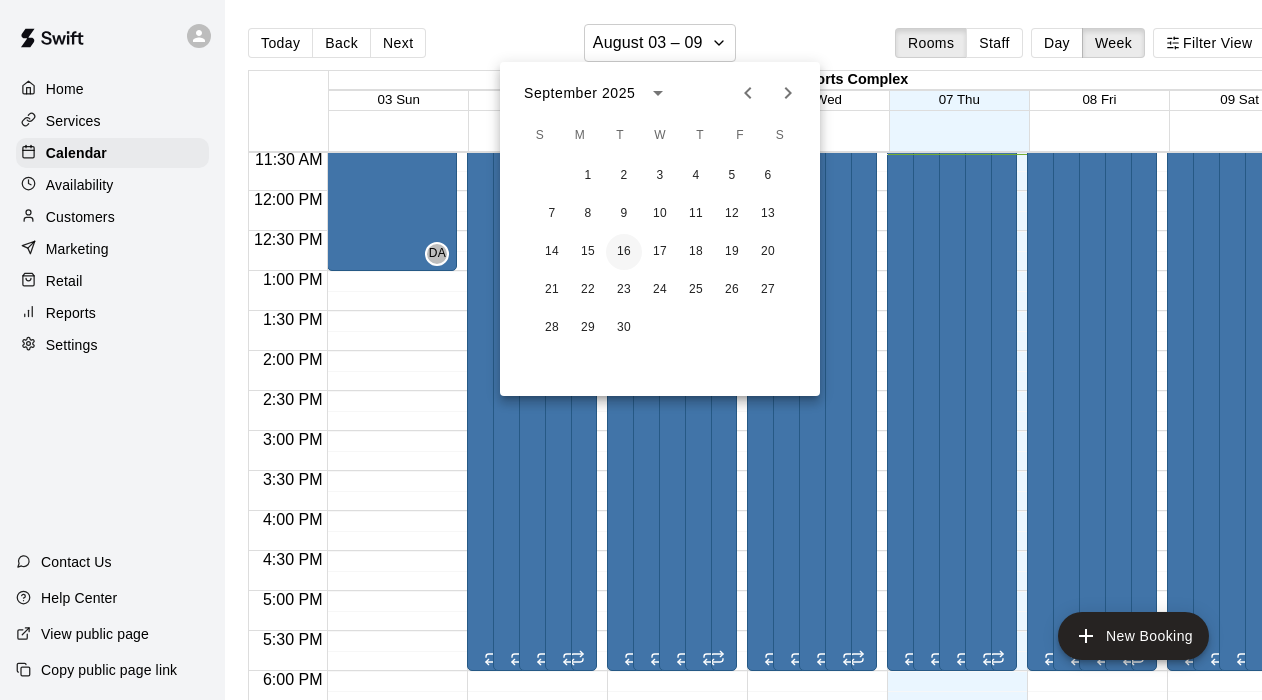 click on "16" at bounding box center (624, 252) 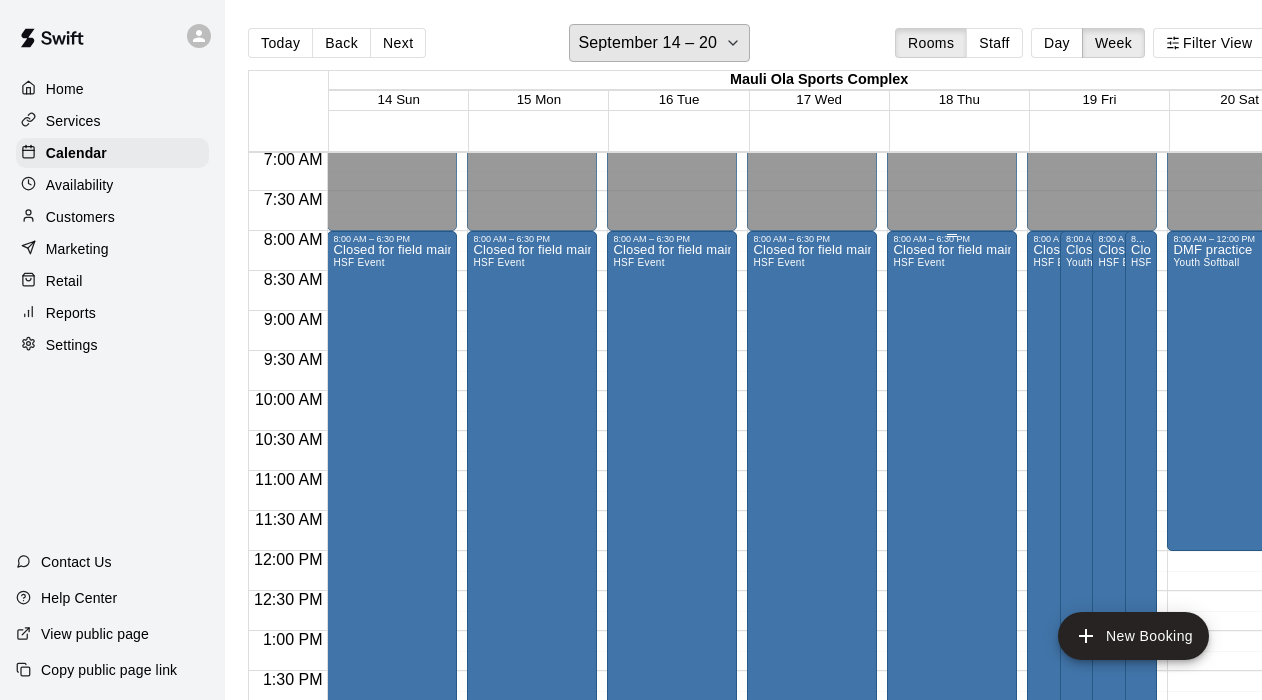 scroll, scrollTop: 574, scrollLeft: 4, axis: both 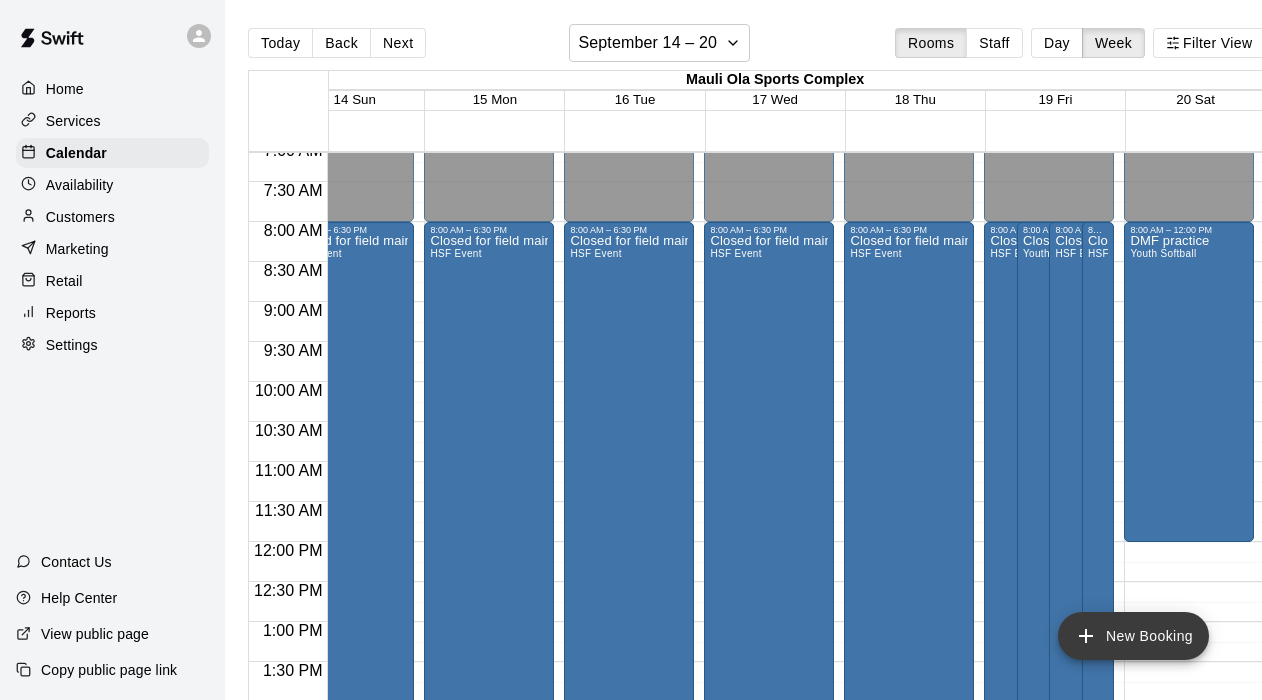 click on "New Booking" at bounding box center [1133, 636] 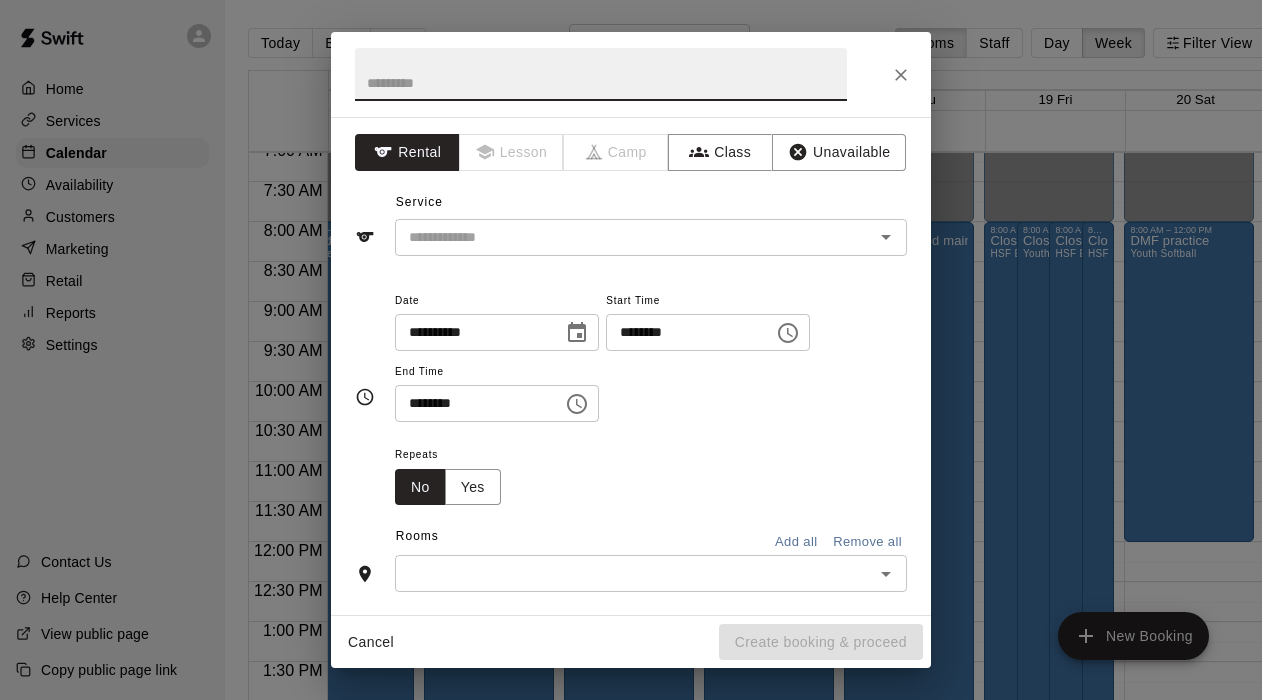 click at bounding box center (601, 74) 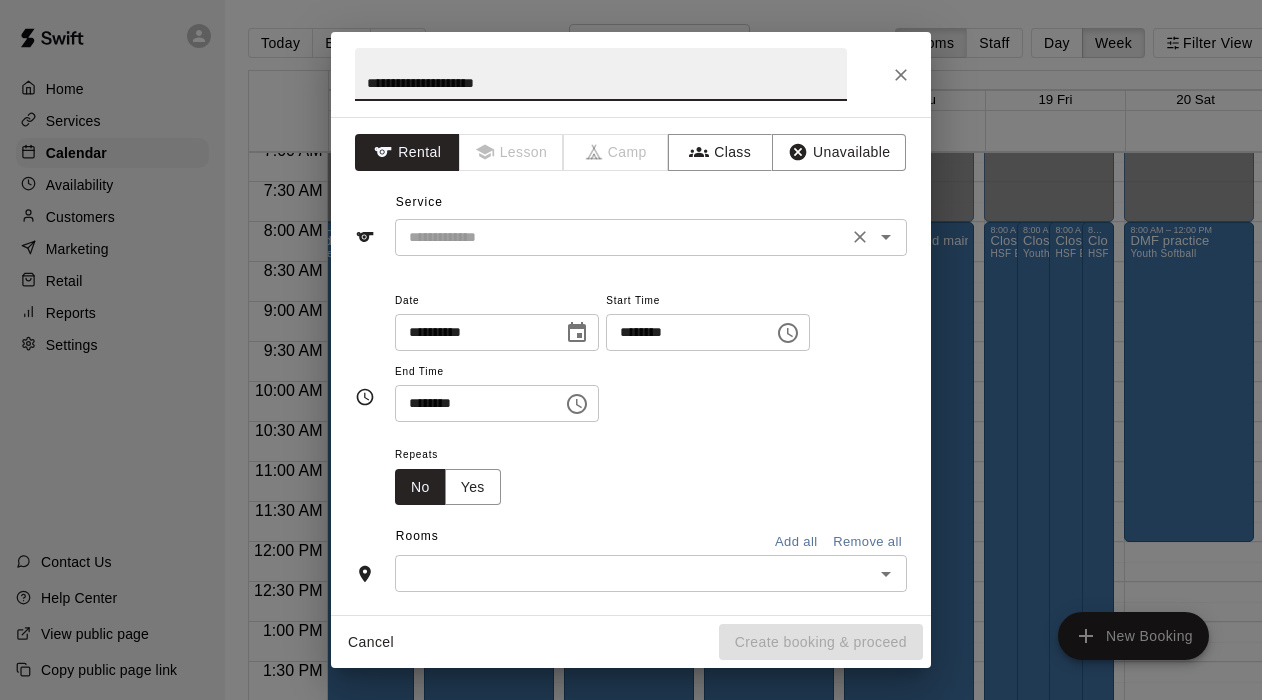 type on "**********" 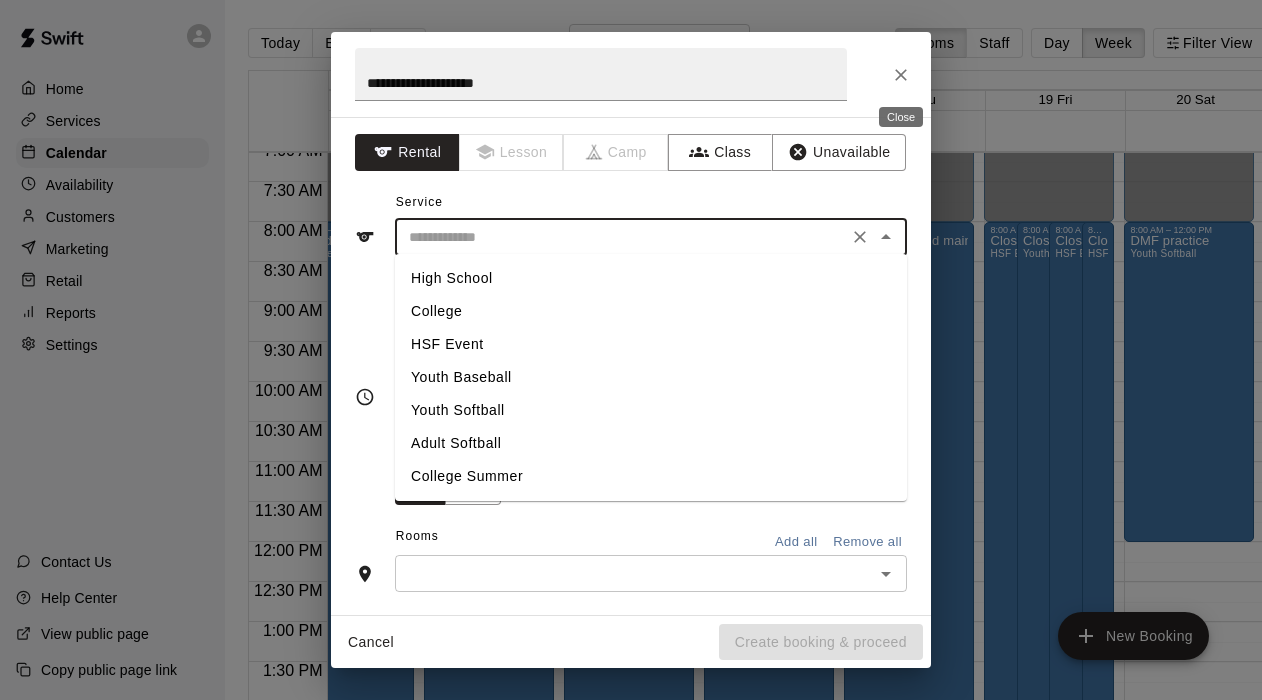 click 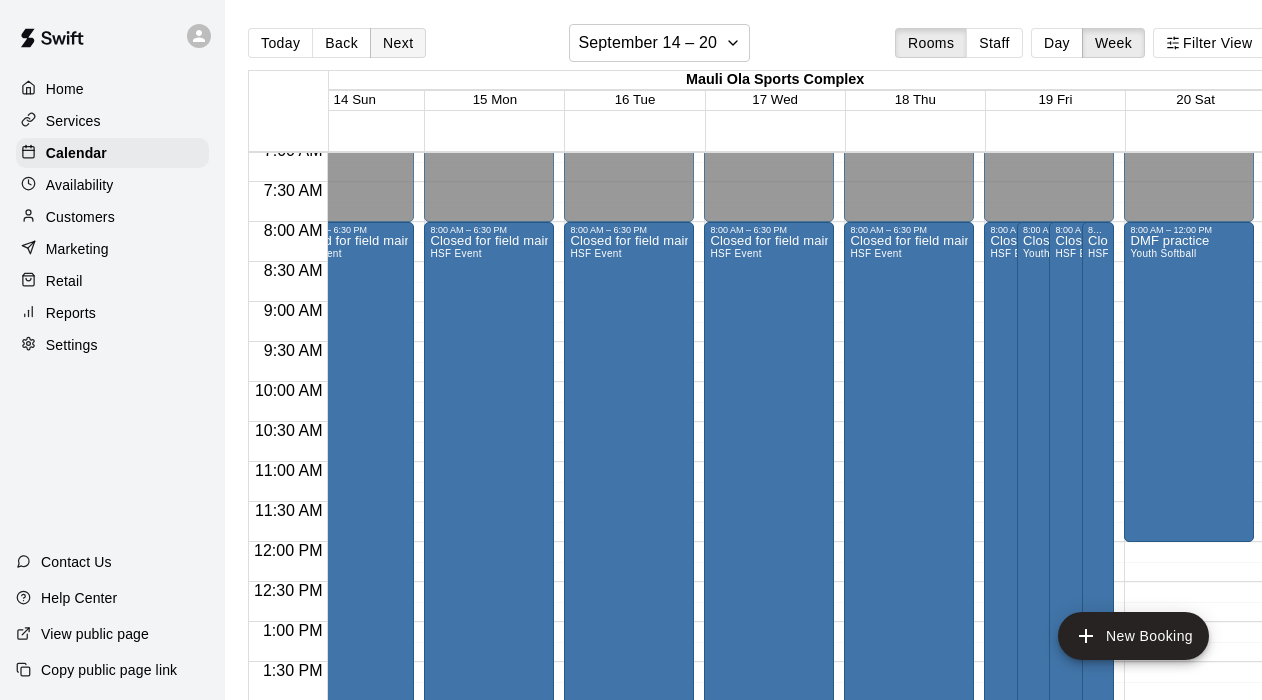 click on "Next" at bounding box center [398, 43] 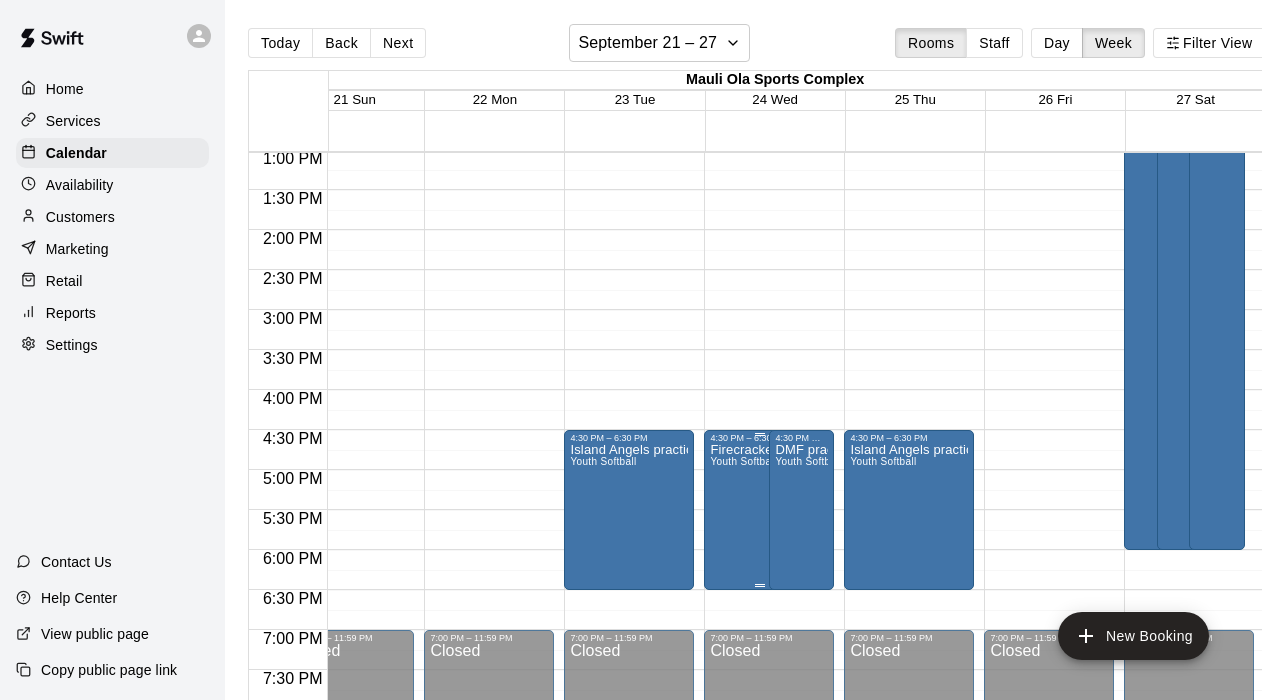 scroll, scrollTop: 1046, scrollLeft: 44, axis: both 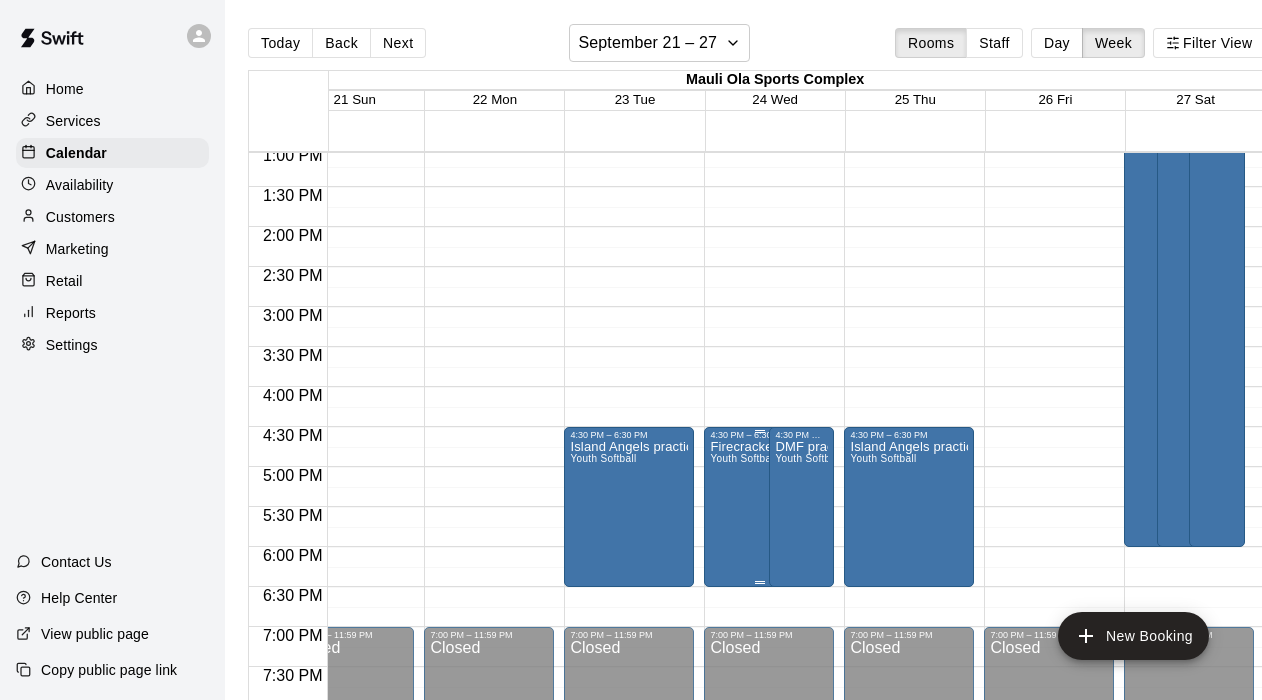 click on "Firecrackers practice Youth Softball" at bounding box center [759, 790] 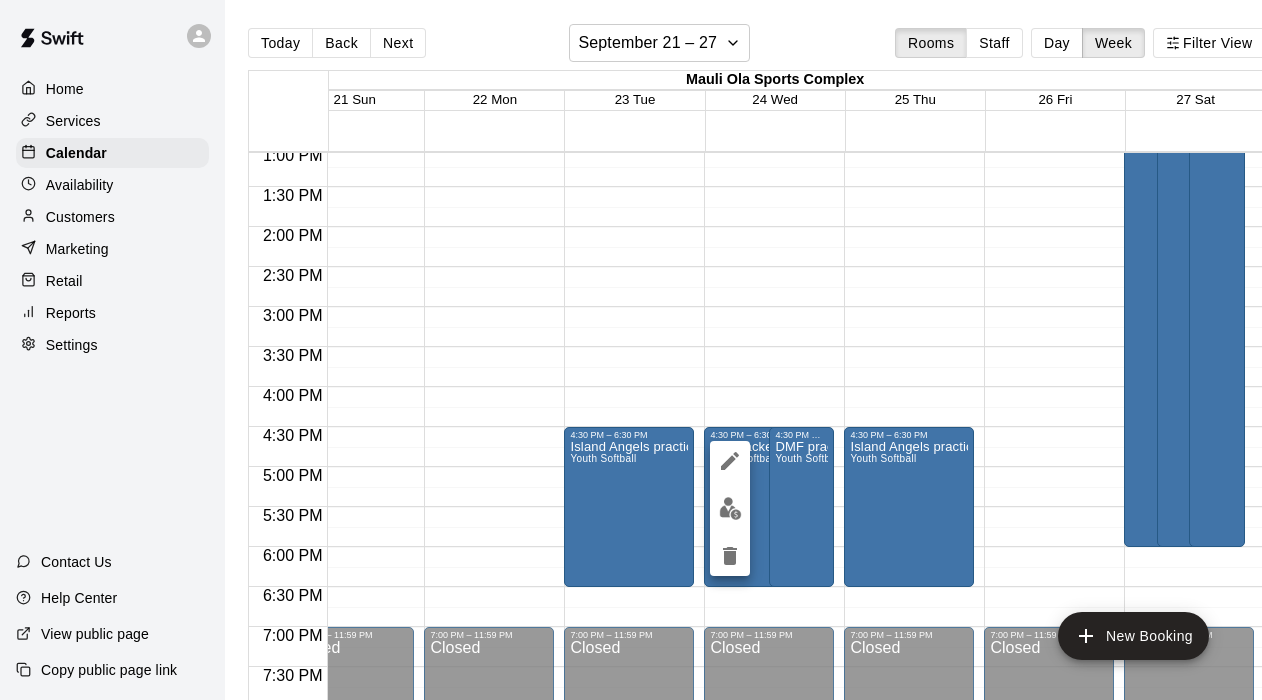 click at bounding box center [631, 350] 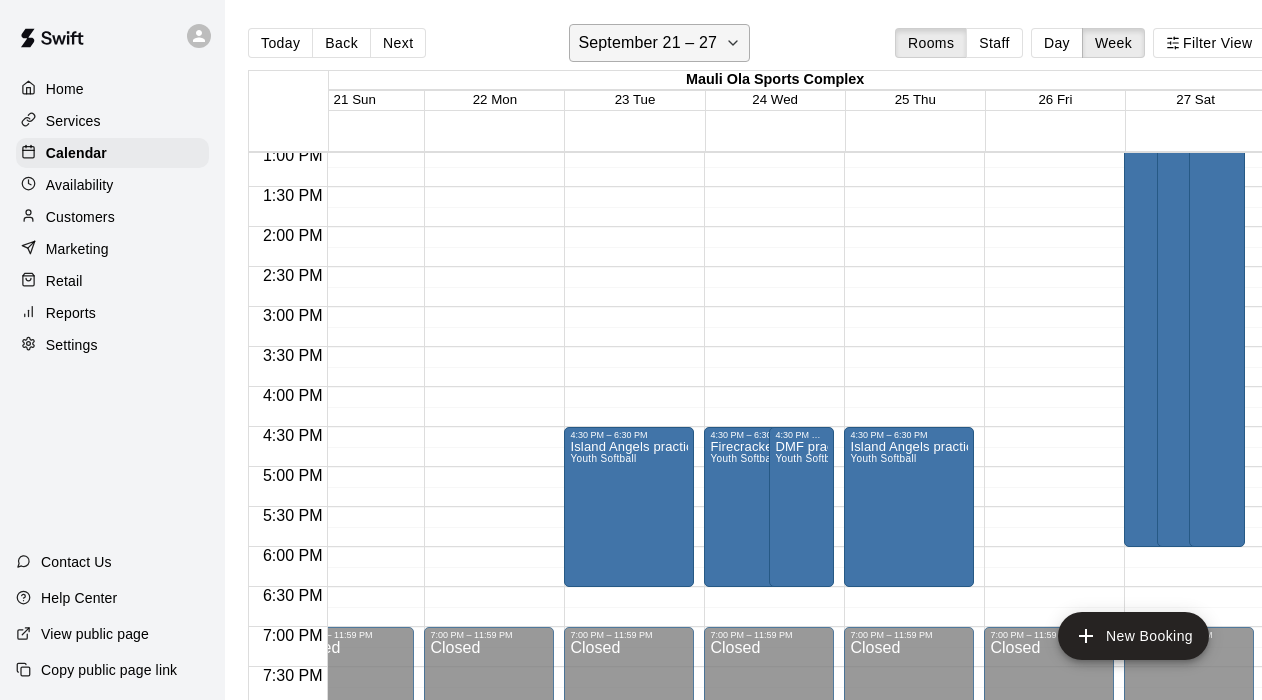 click on "September 21 – 27" at bounding box center [647, 43] 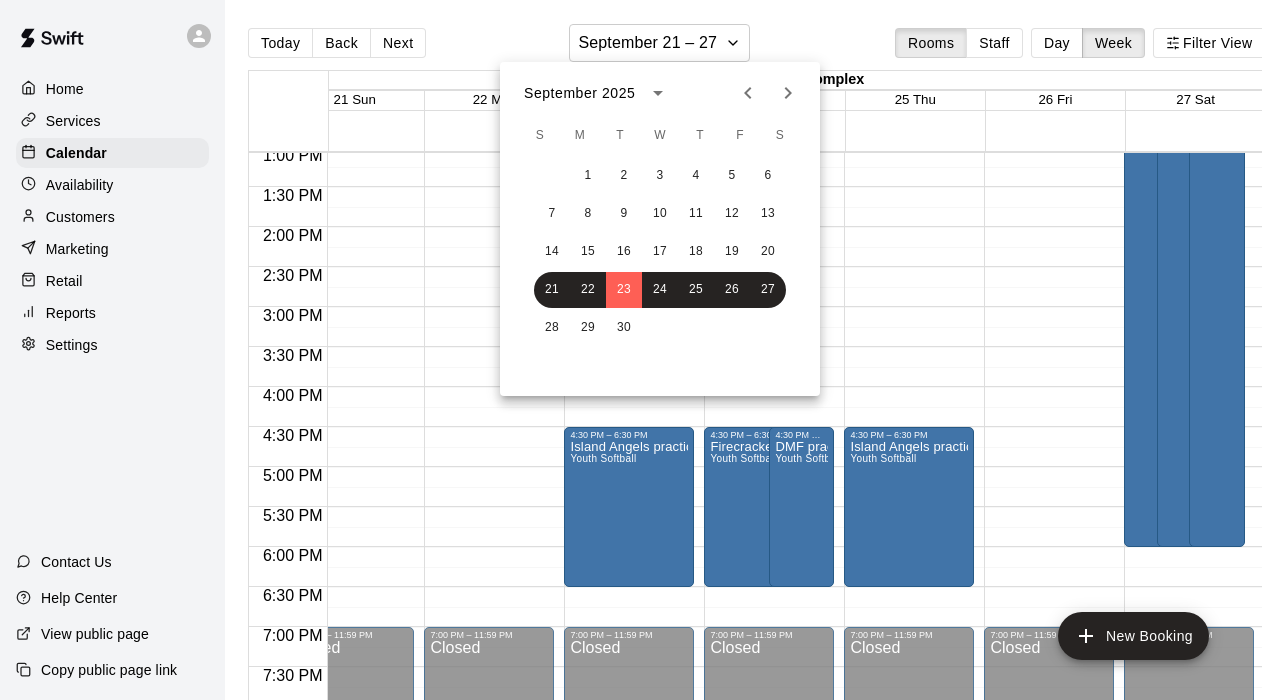 click 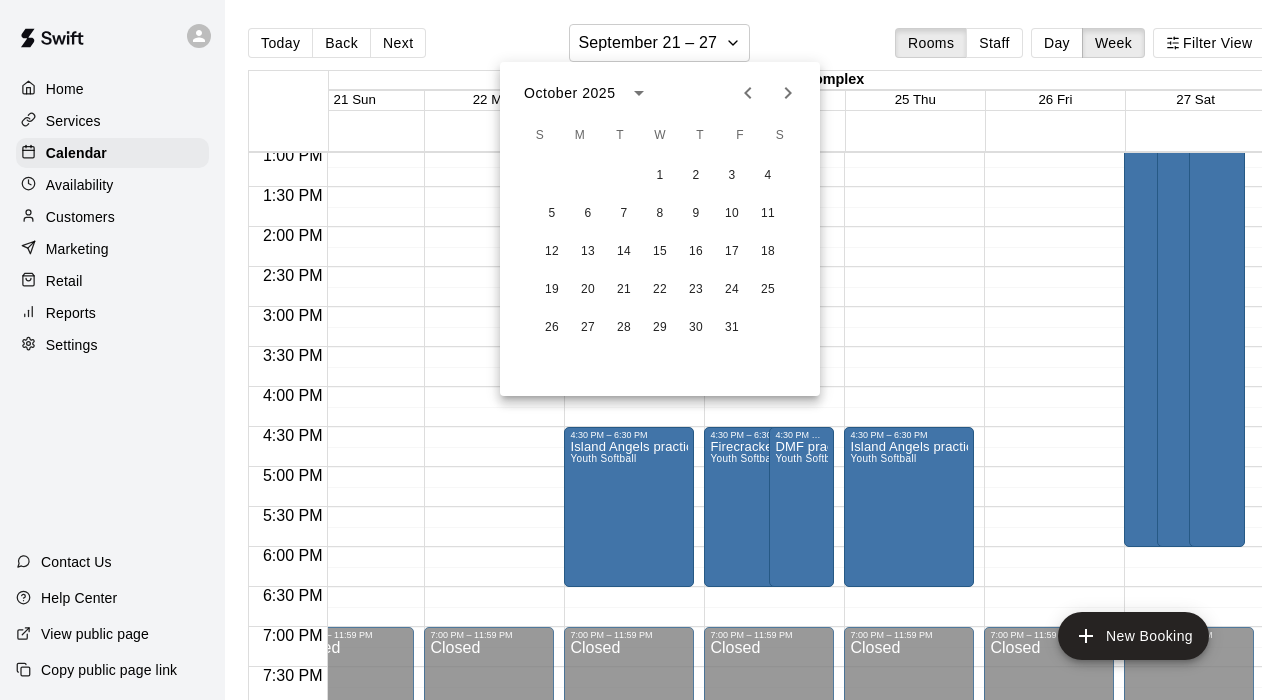 click 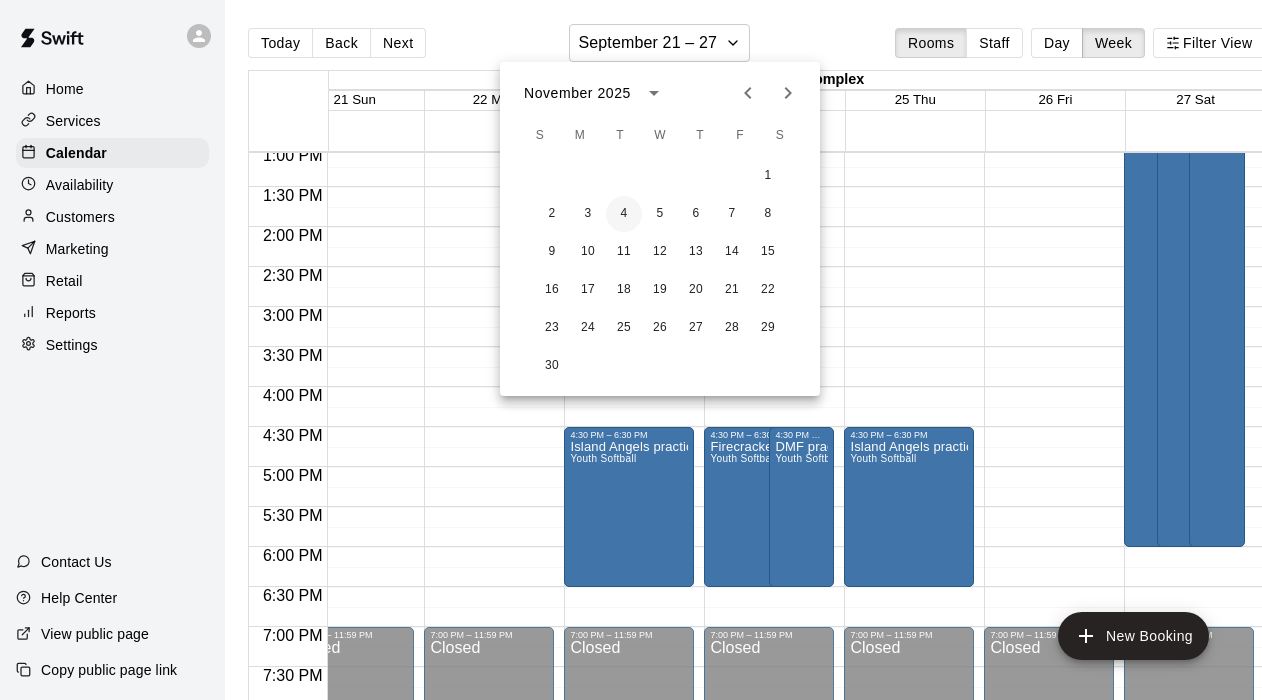 click on "4" at bounding box center (624, 214) 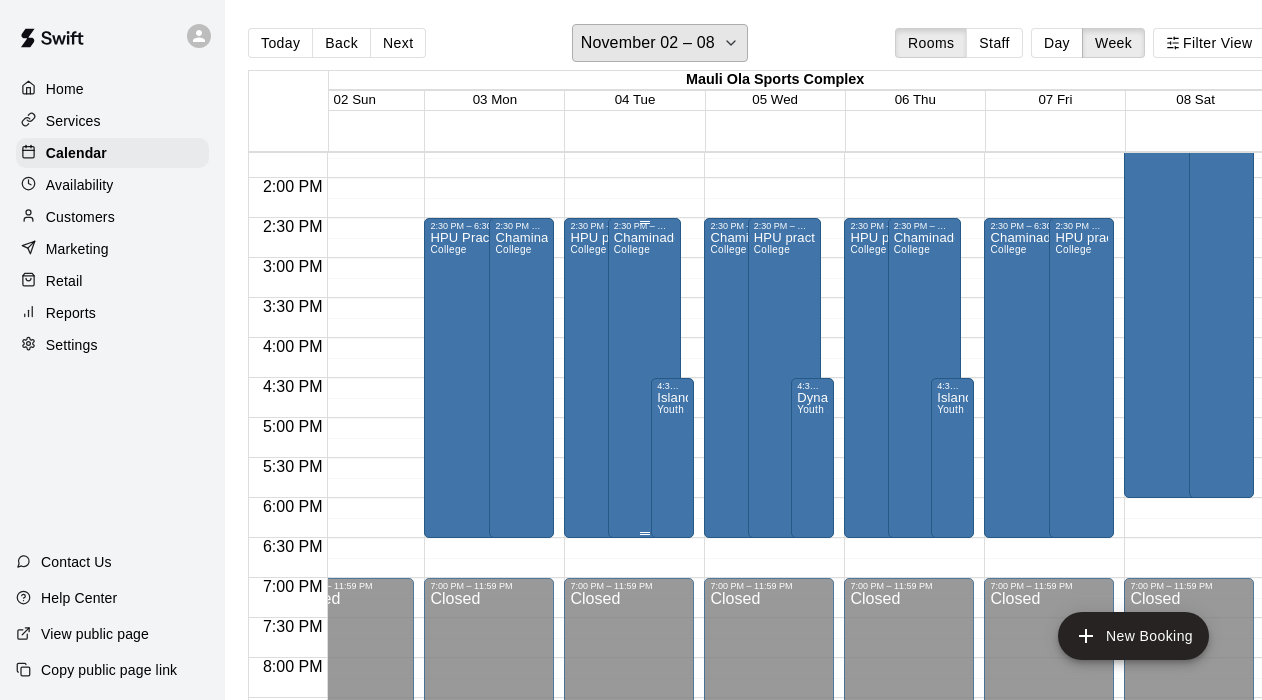 scroll, scrollTop: 1104, scrollLeft: 44, axis: both 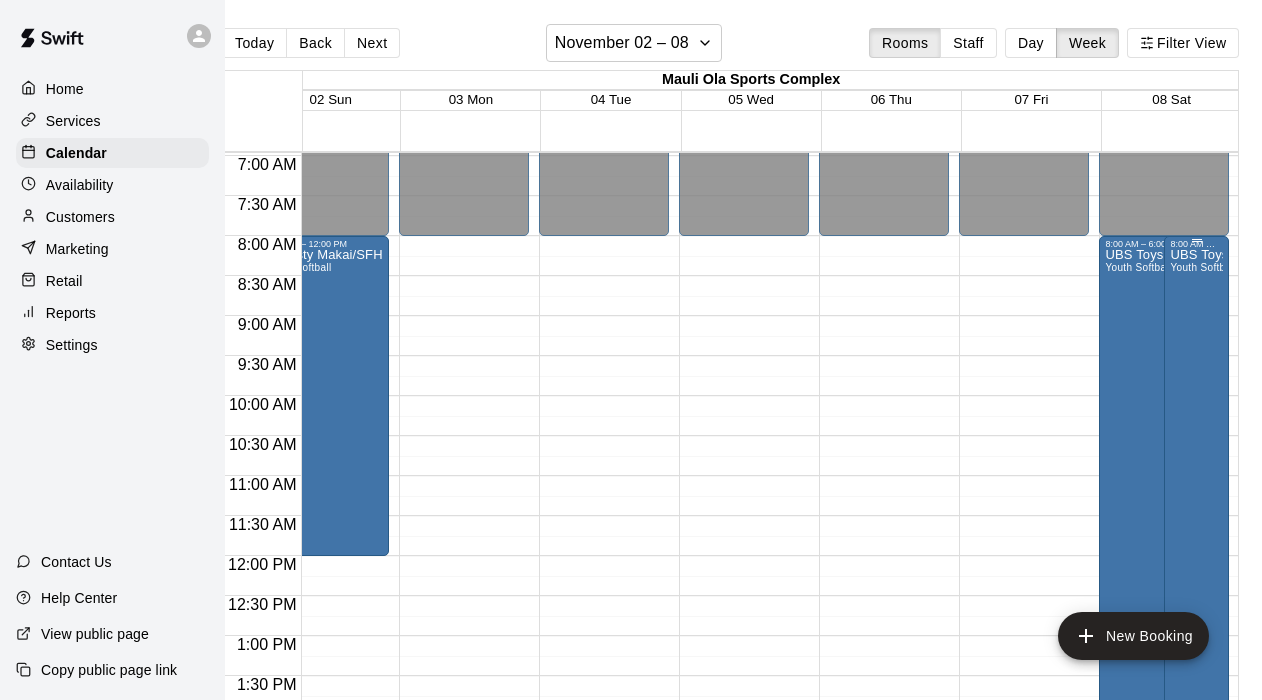 click on "UBS Toys for Tots Youth Softball" at bounding box center (1196, 599) 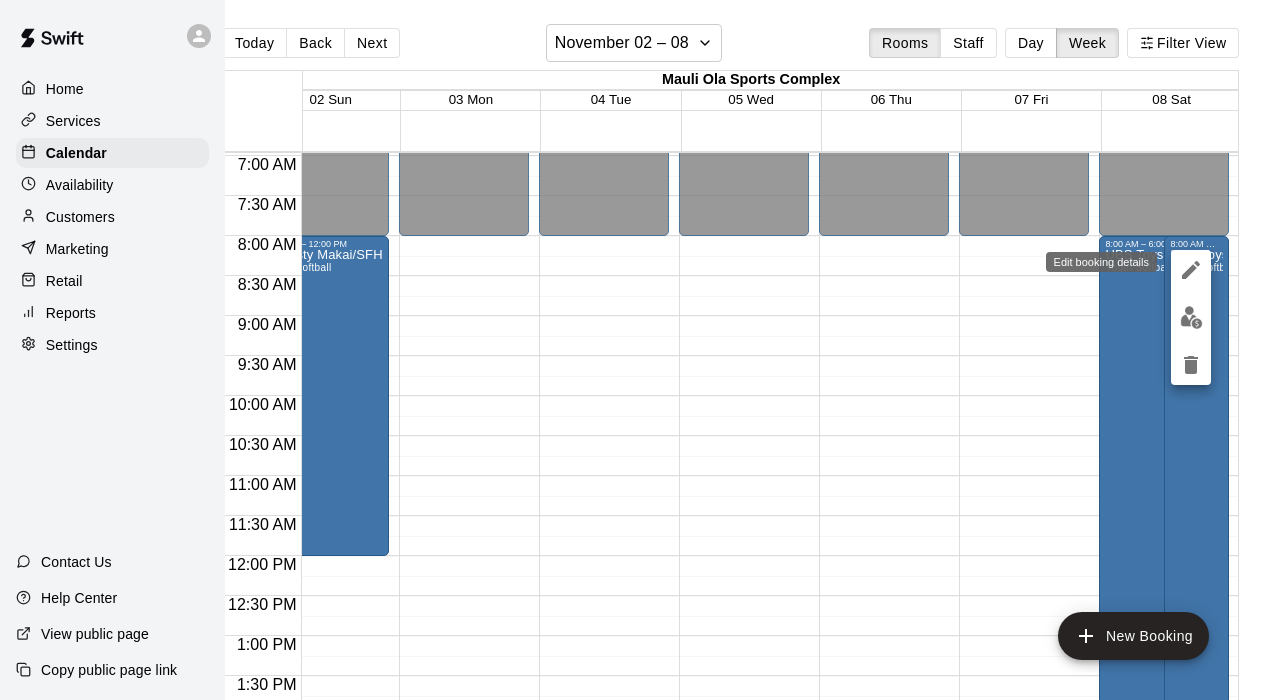 click 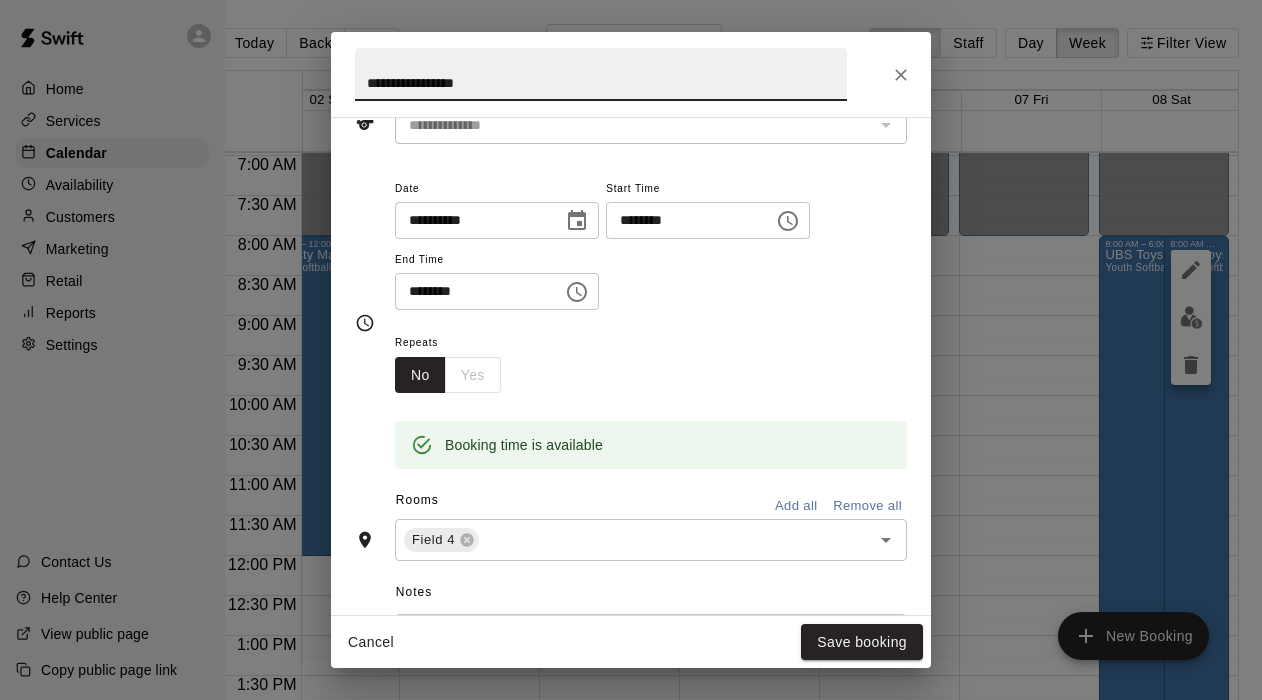 scroll, scrollTop: 111, scrollLeft: 0, axis: vertical 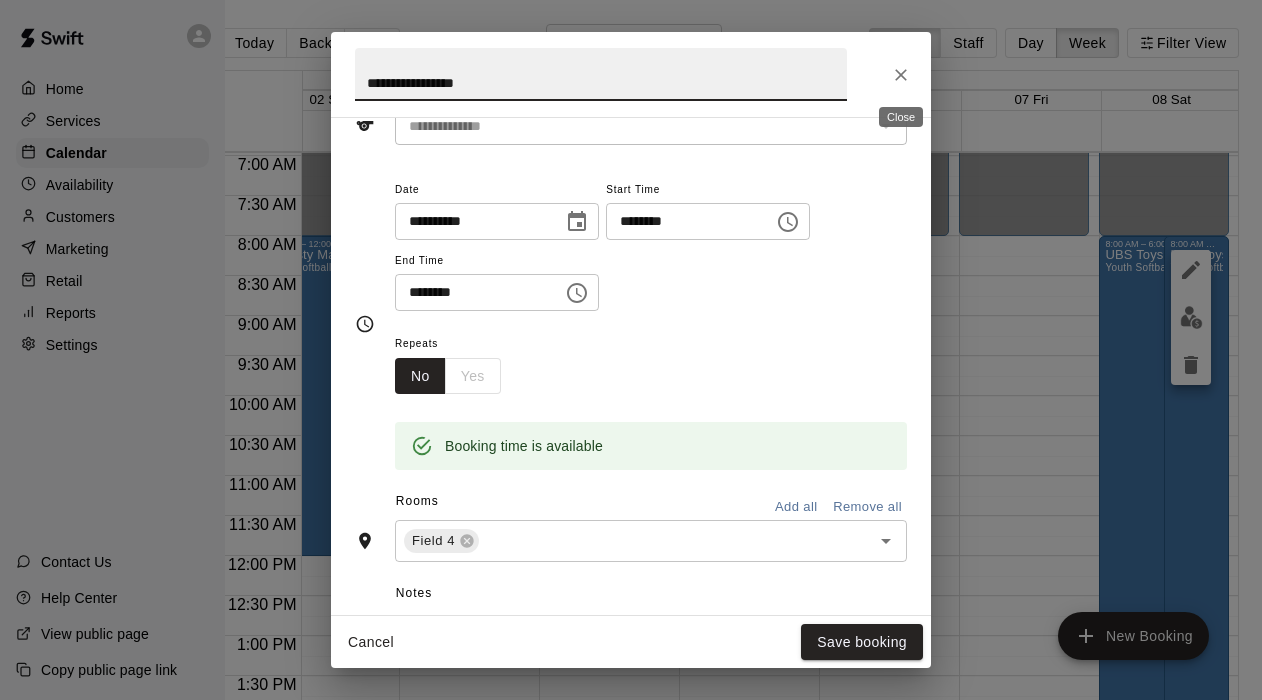 click 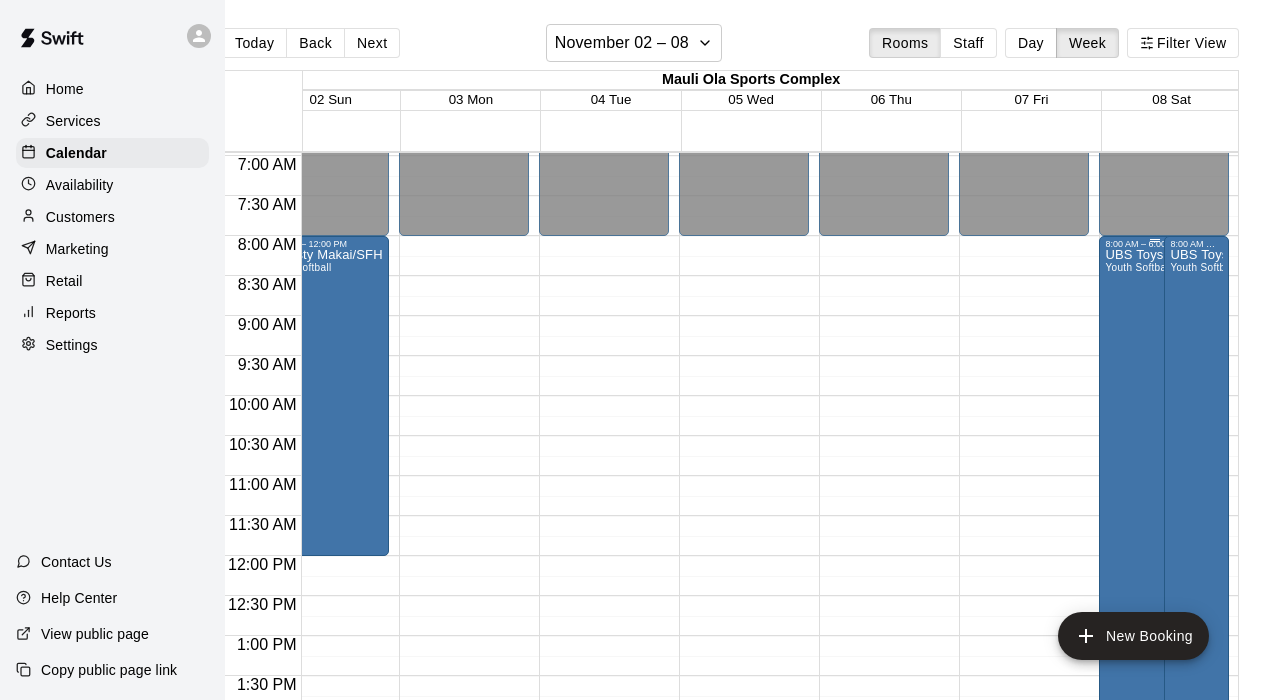 click on "UBS Toys for Tots Tournament Youth Softball" at bounding box center [1154, 599] 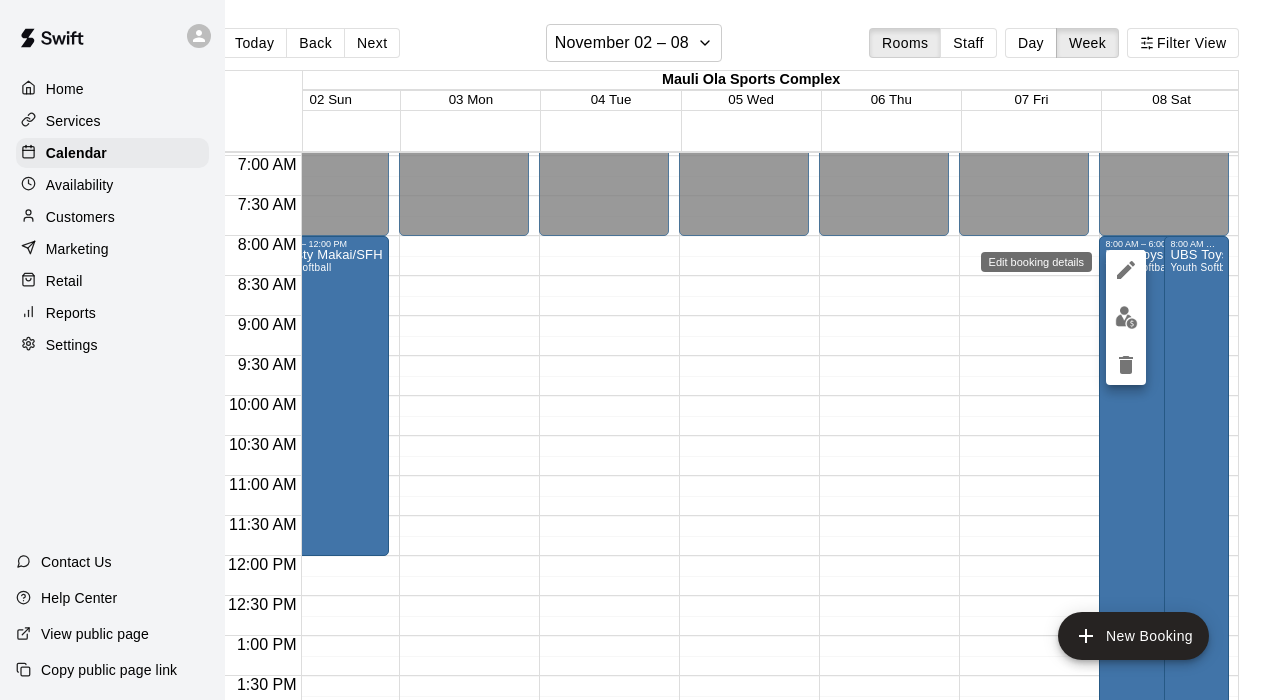 click 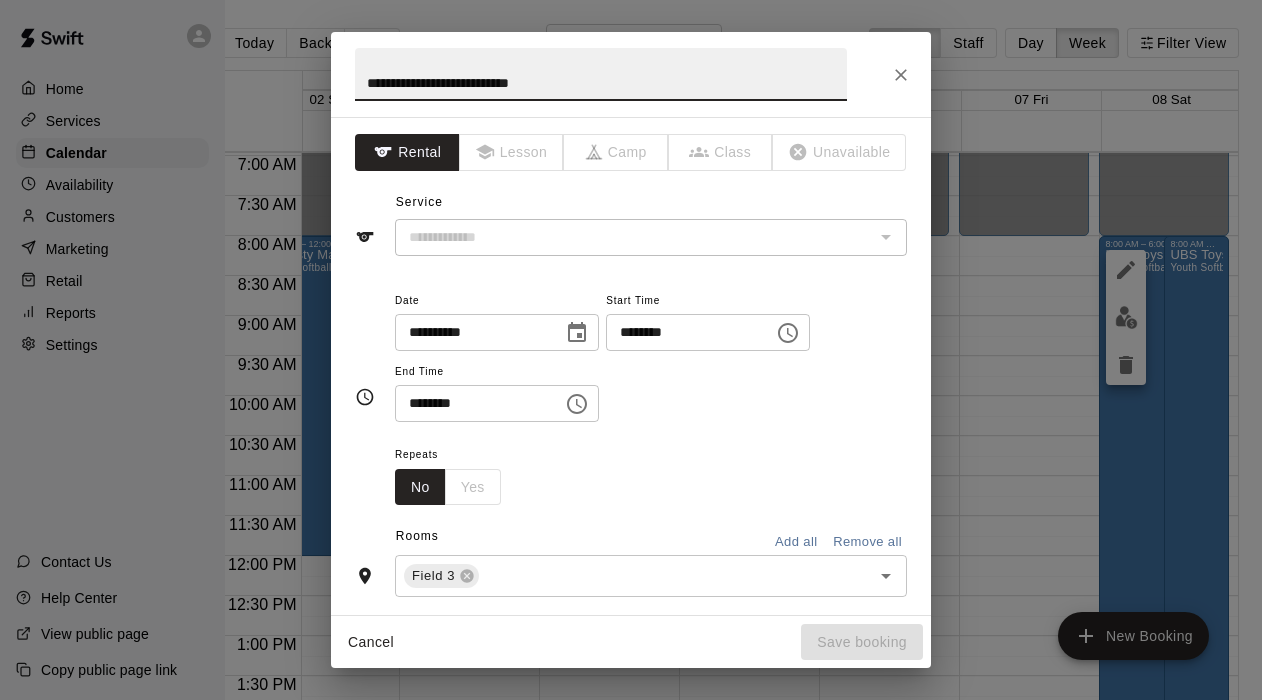 type on "**********" 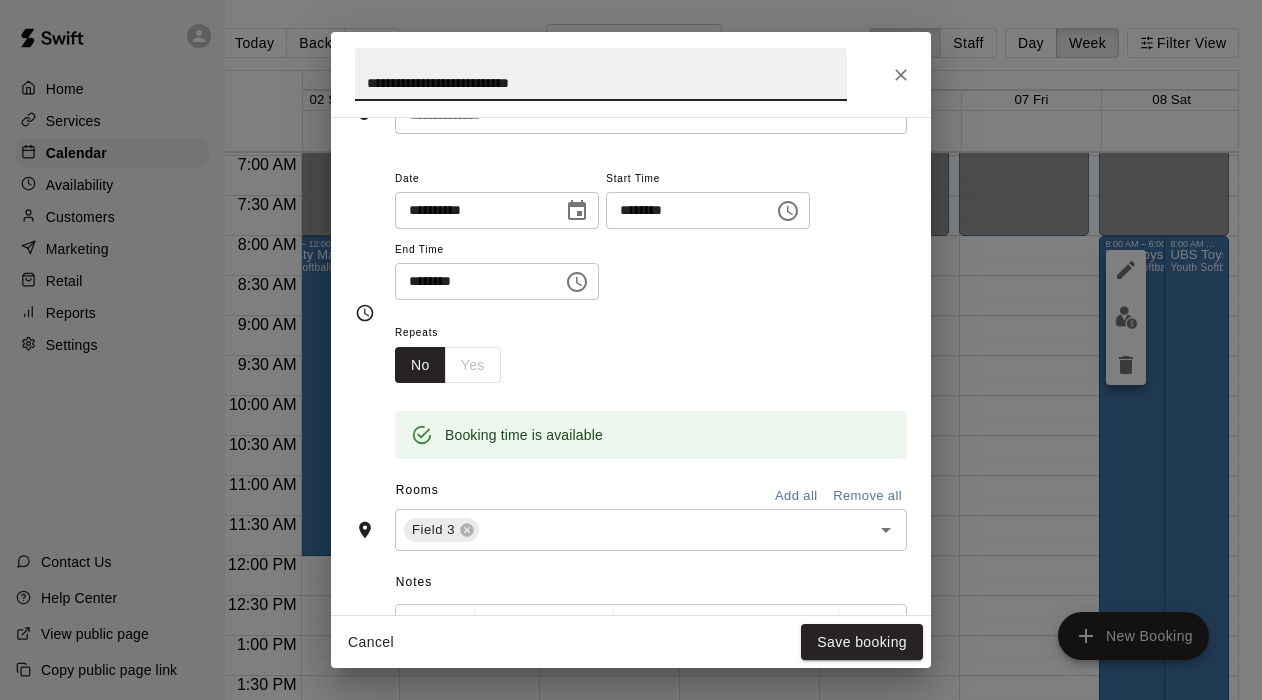scroll, scrollTop: 133, scrollLeft: 0, axis: vertical 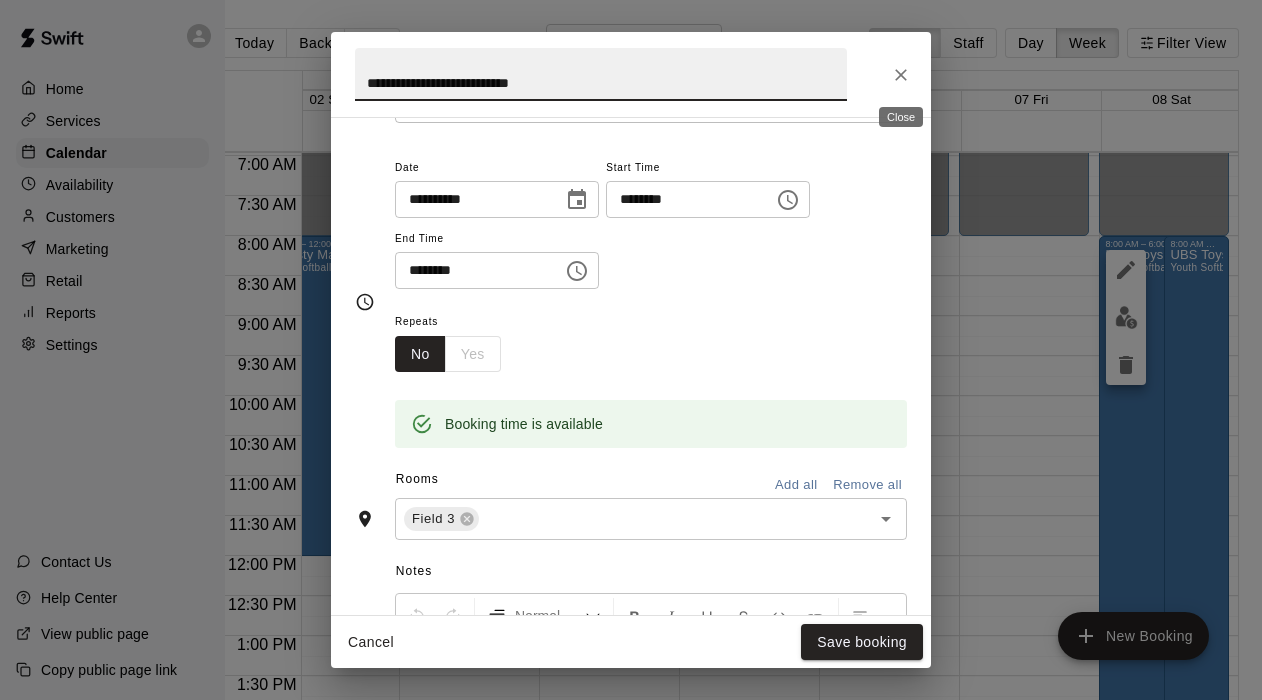 click 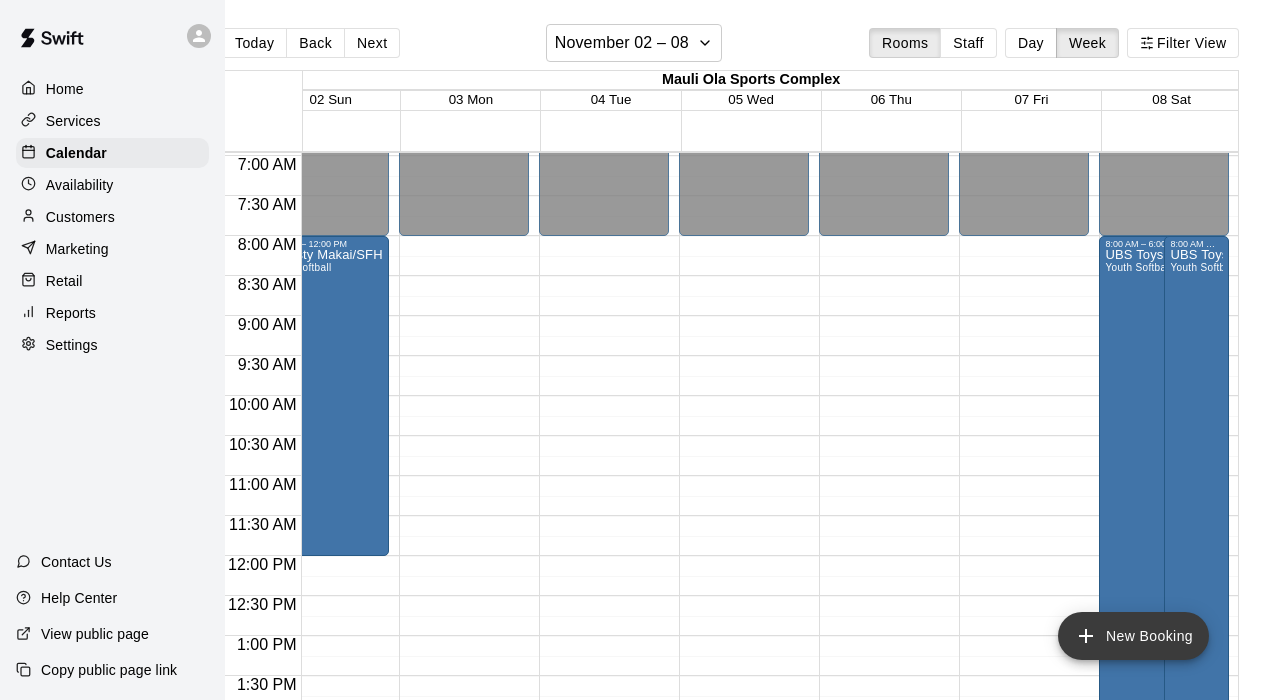 click on "New Booking" at bounding box center (1133, 636) 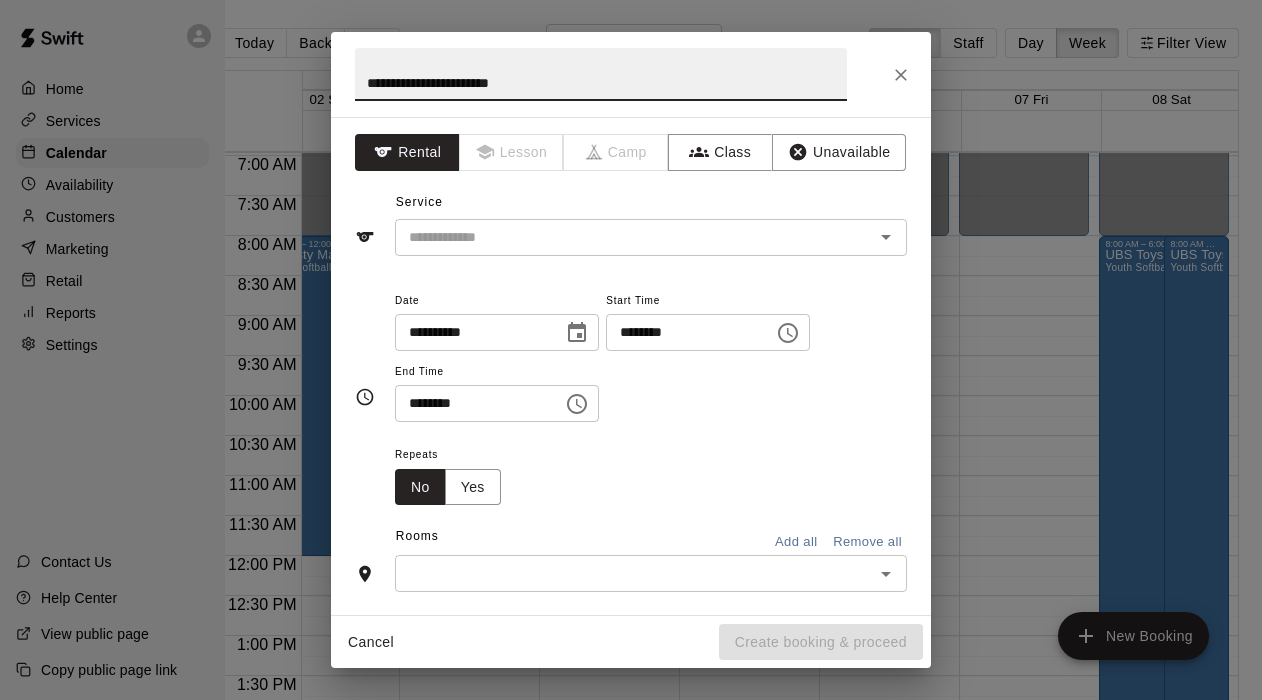 click on "**********" at bounding box center (601, 74) 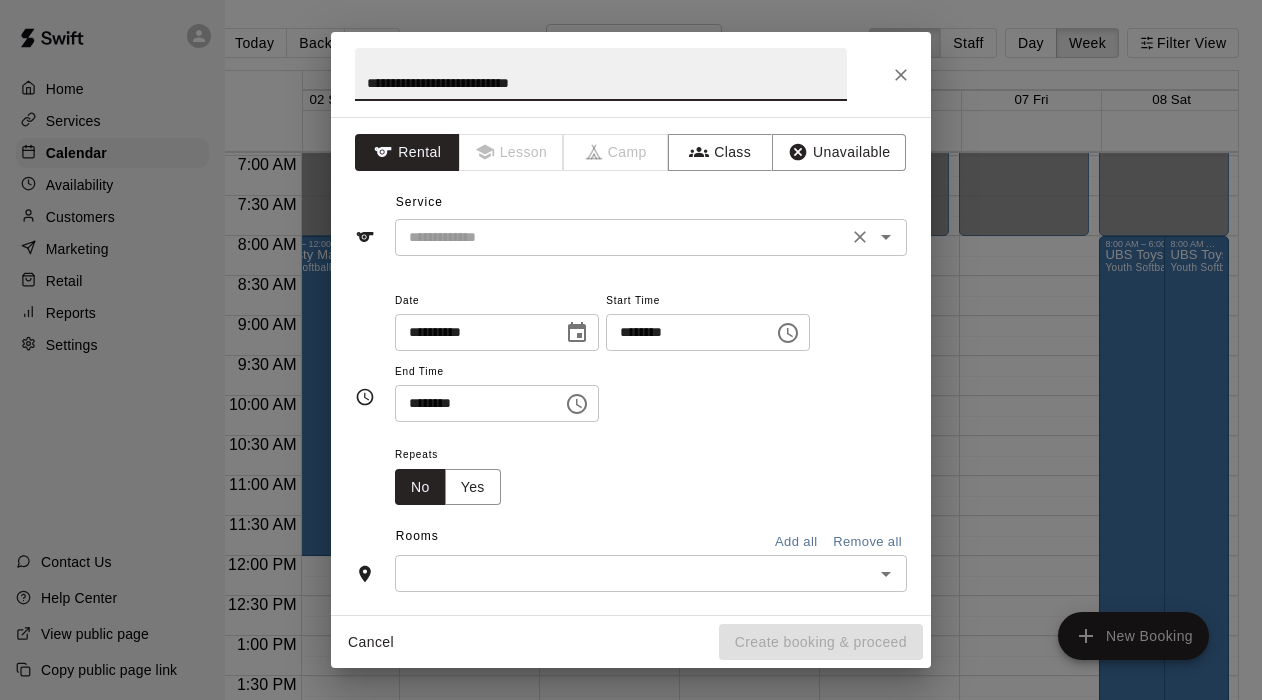 click on "​" at bounding box center [651, 237] 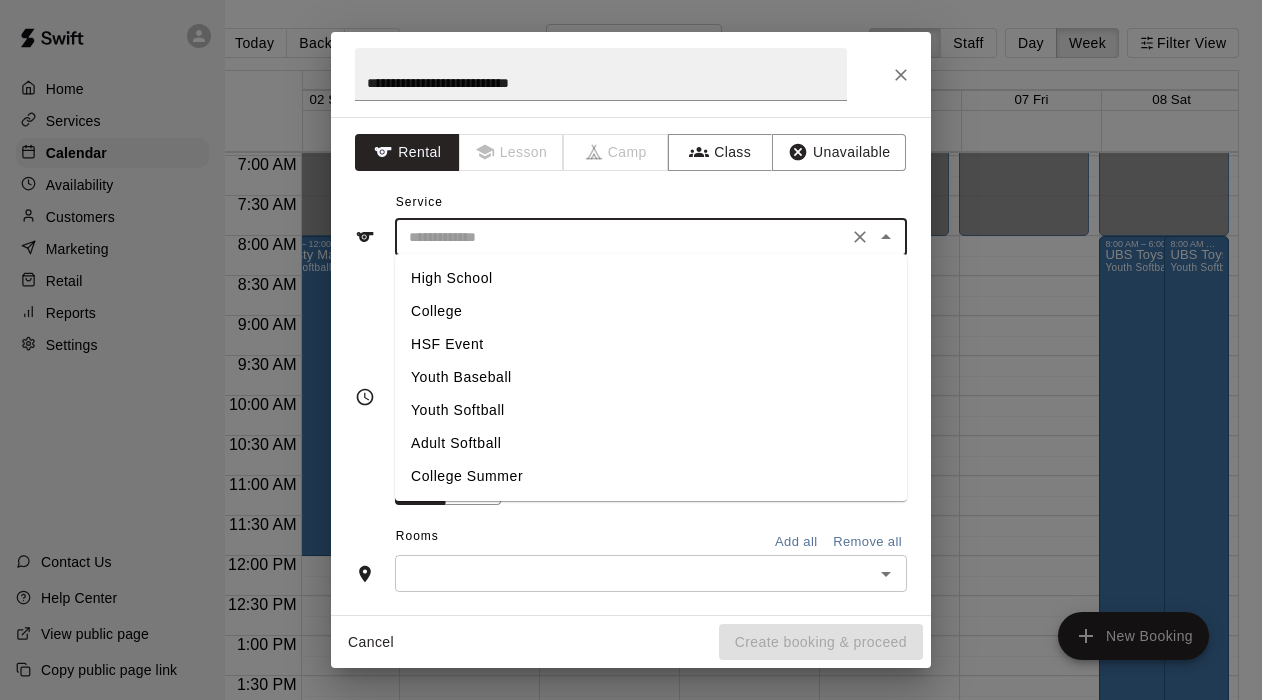 click on "Youth Softball" at bounding box center (651, 410) 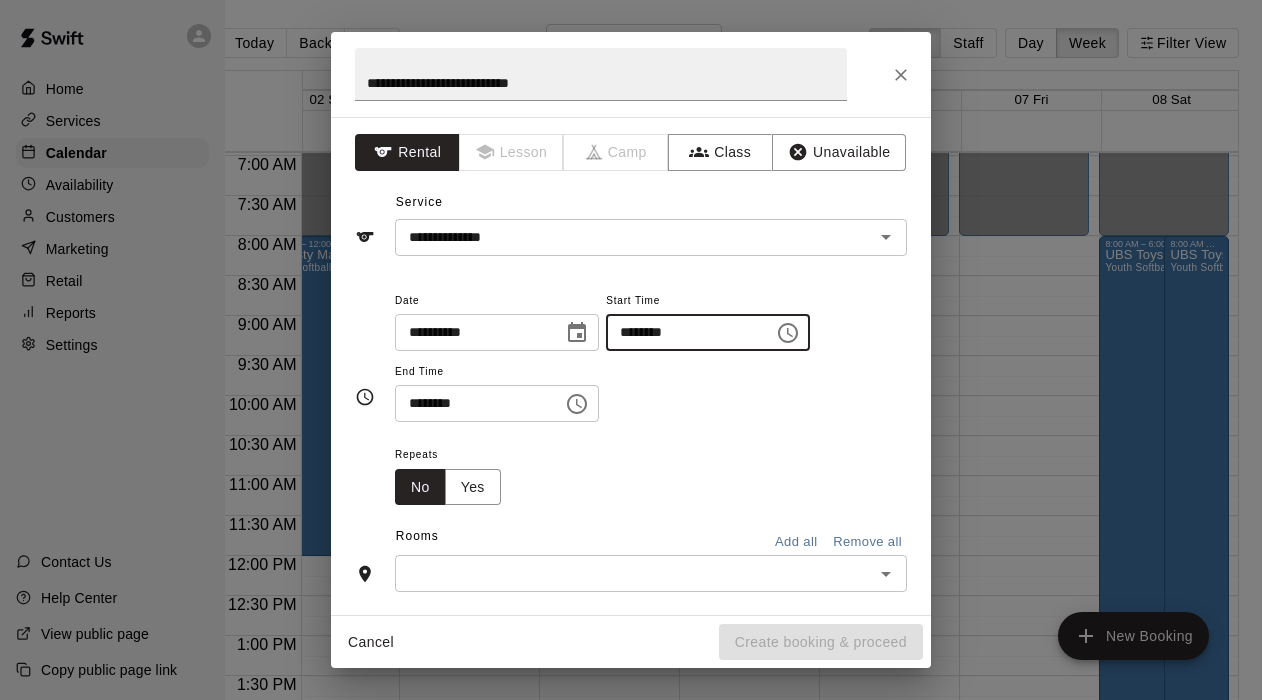 click on "********" at bounding box center (683, 332) 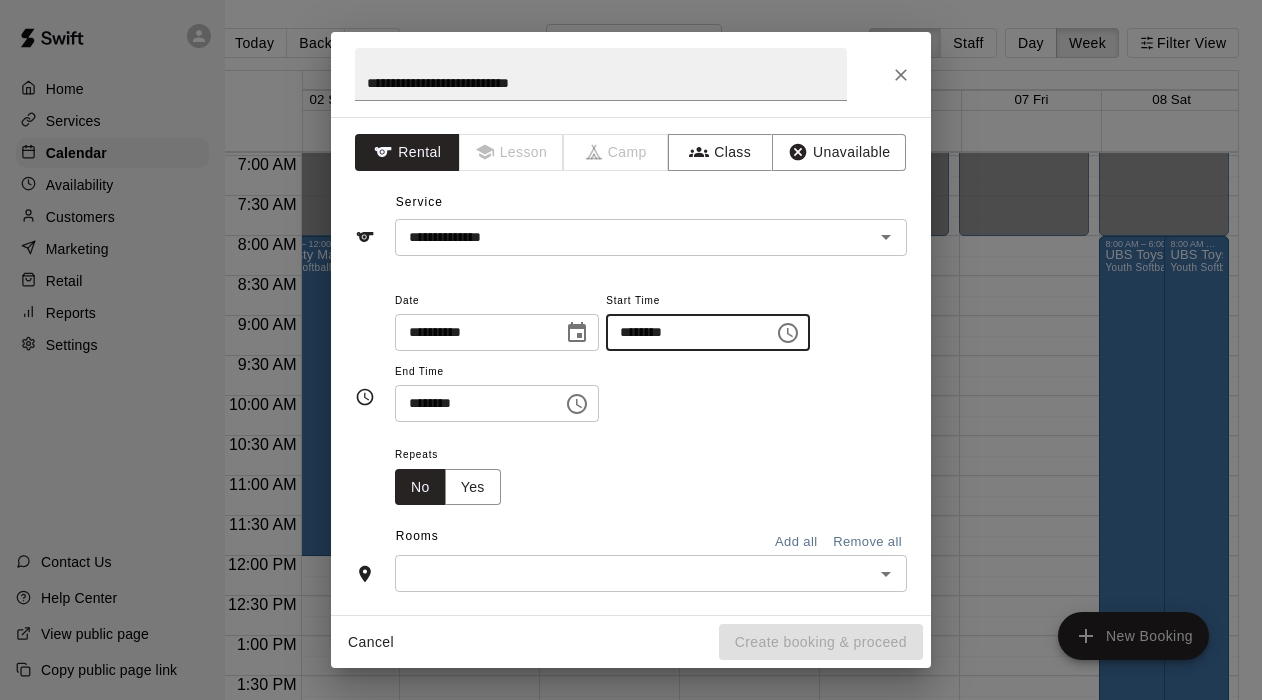 type on "********" 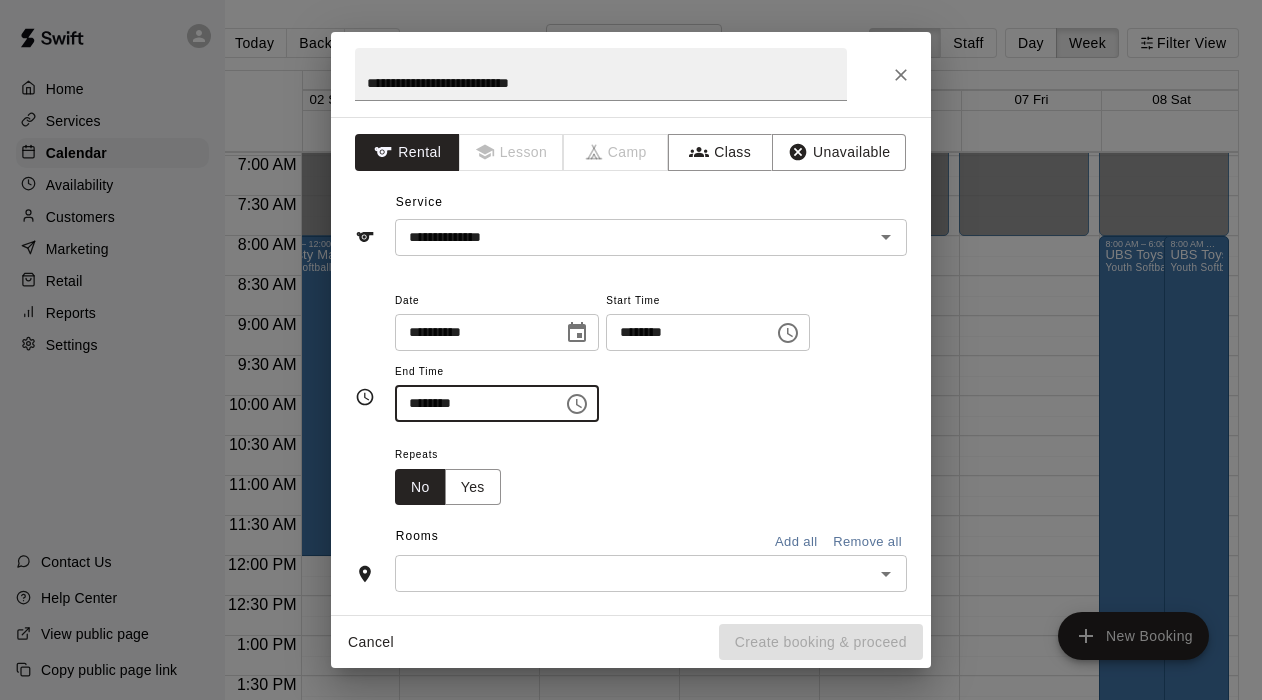 click on "********" at bounding box center [472, 403] 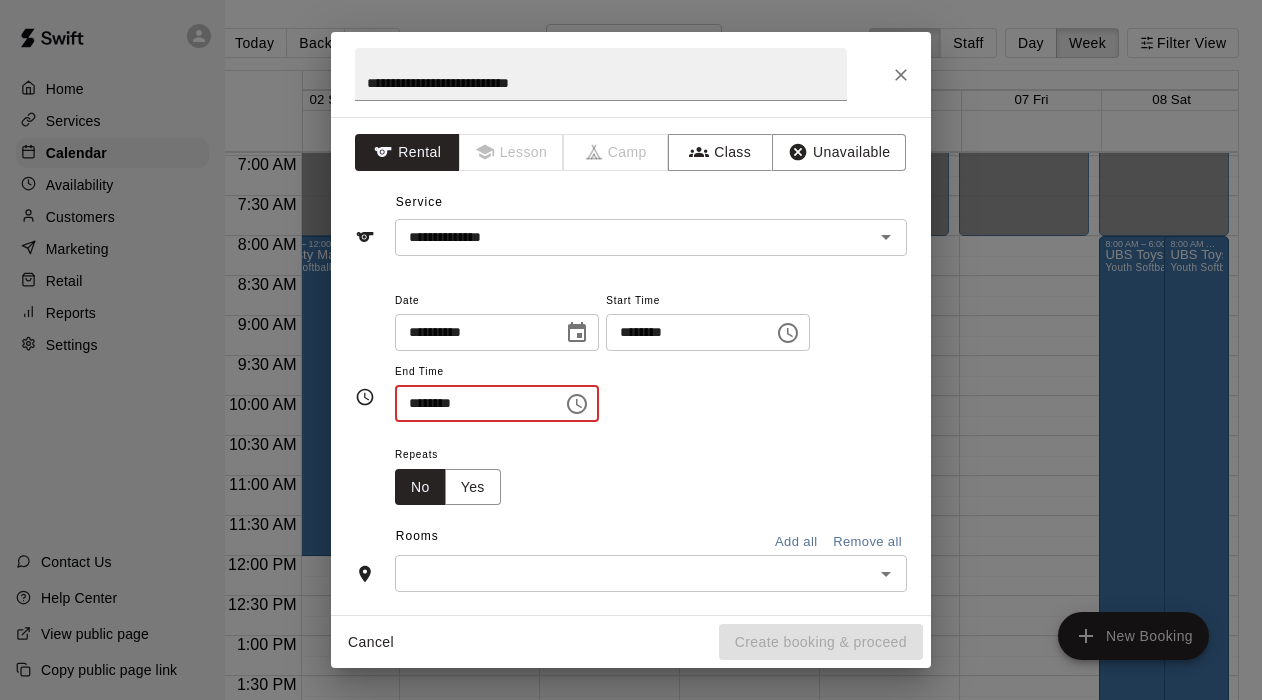type on "********" 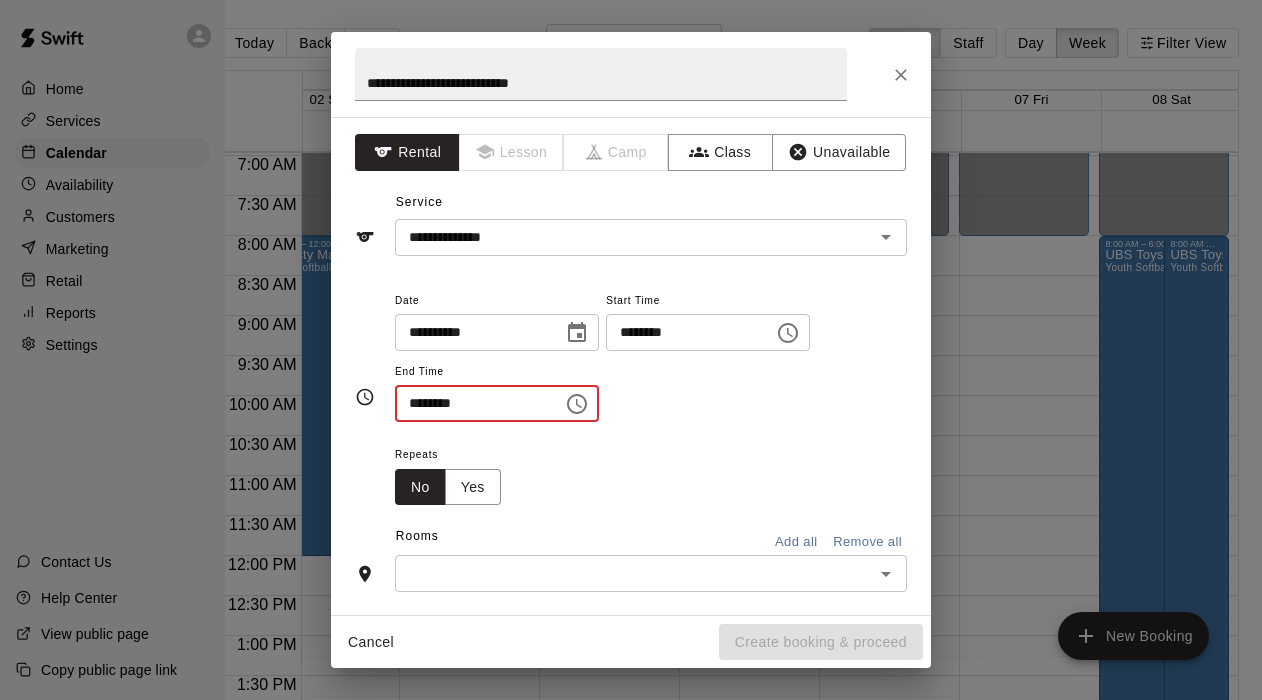 click at bounding box center [634, 573] 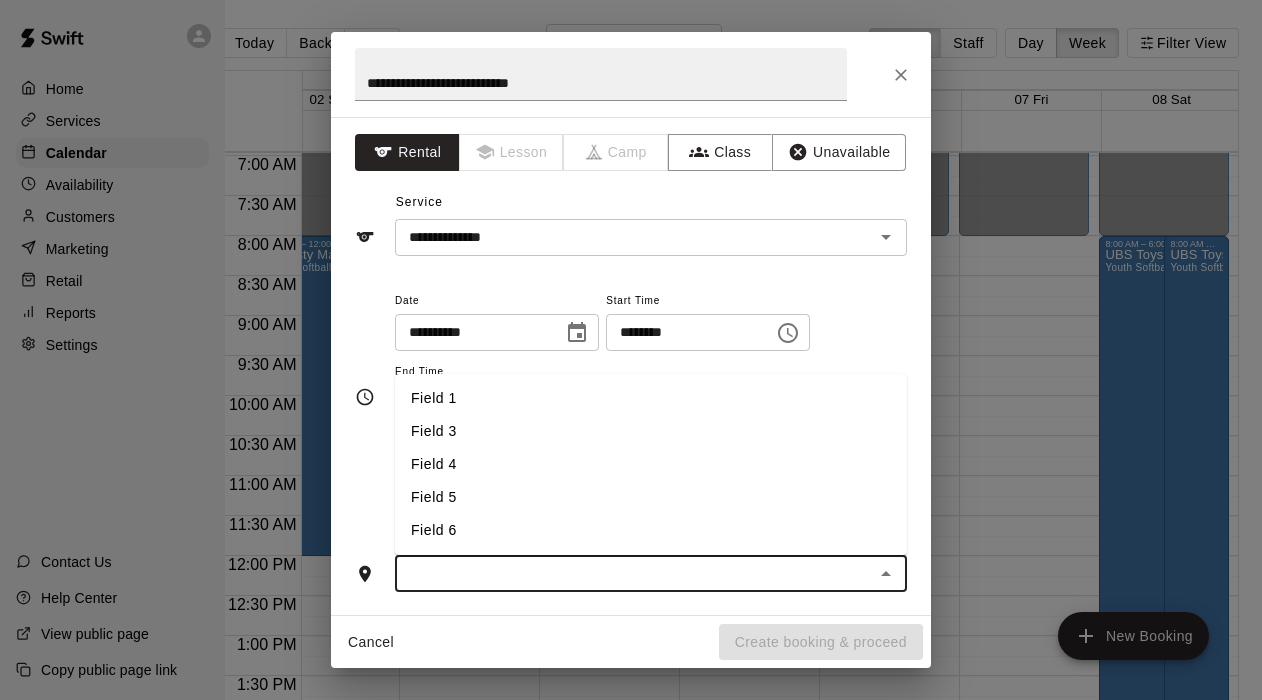 click on "Field 5" at bounding box center (651, 497) 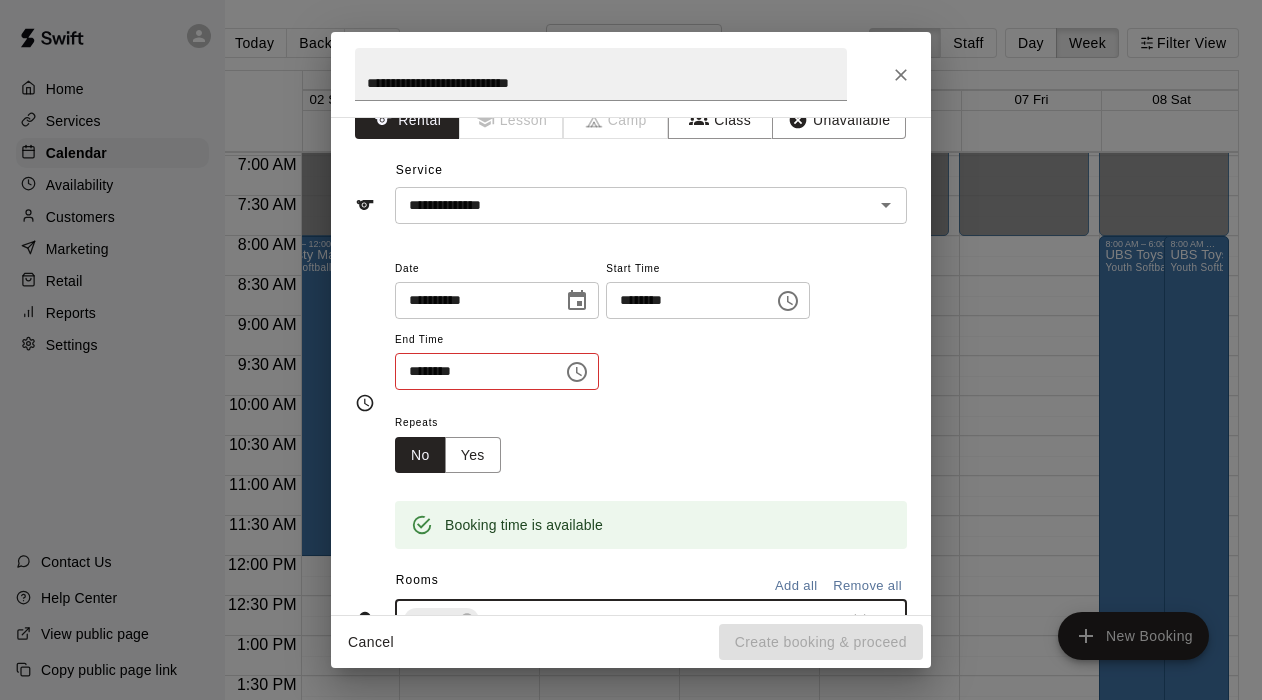 scroll, scrollTop: 42, scrollLeft: 0, axis: vertical 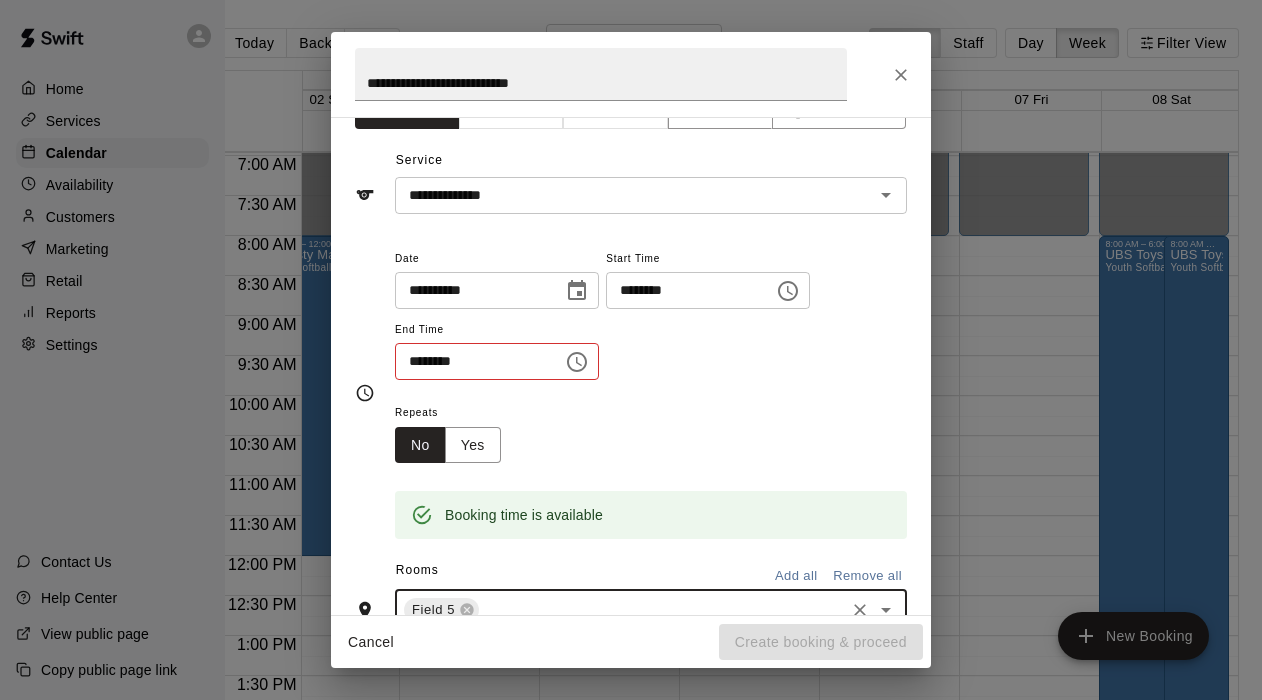 click 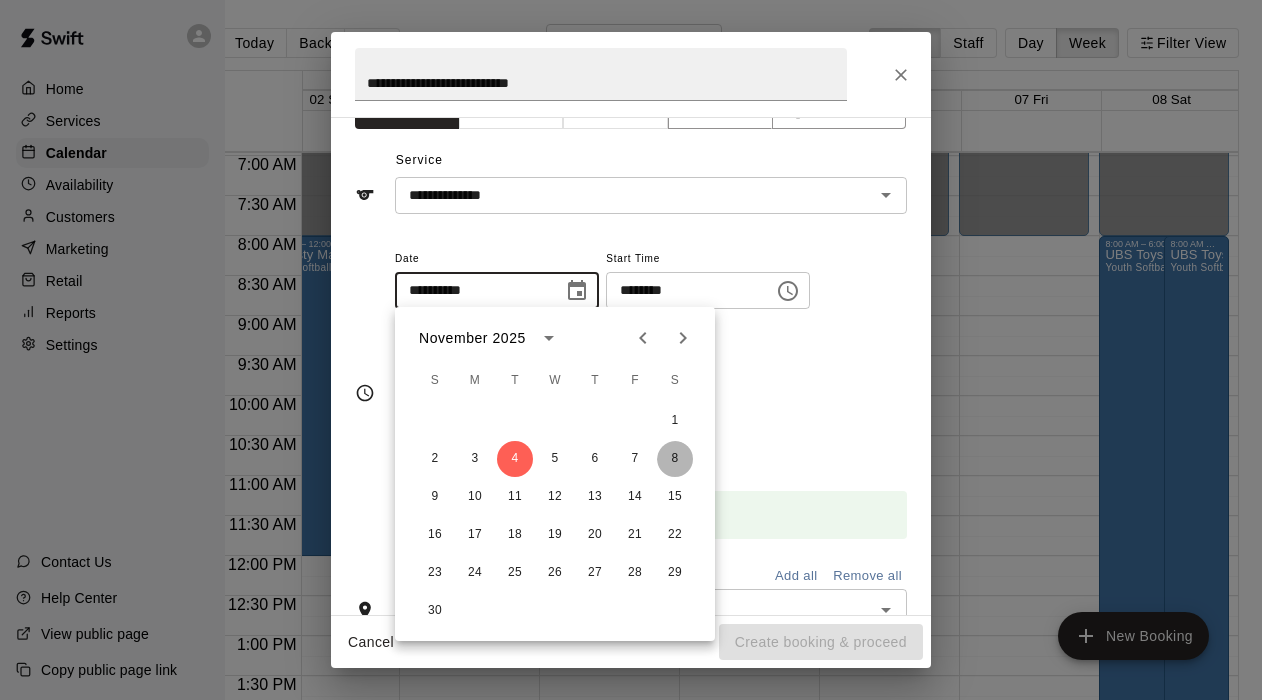 click on "8" at bounding box center (675, 459) 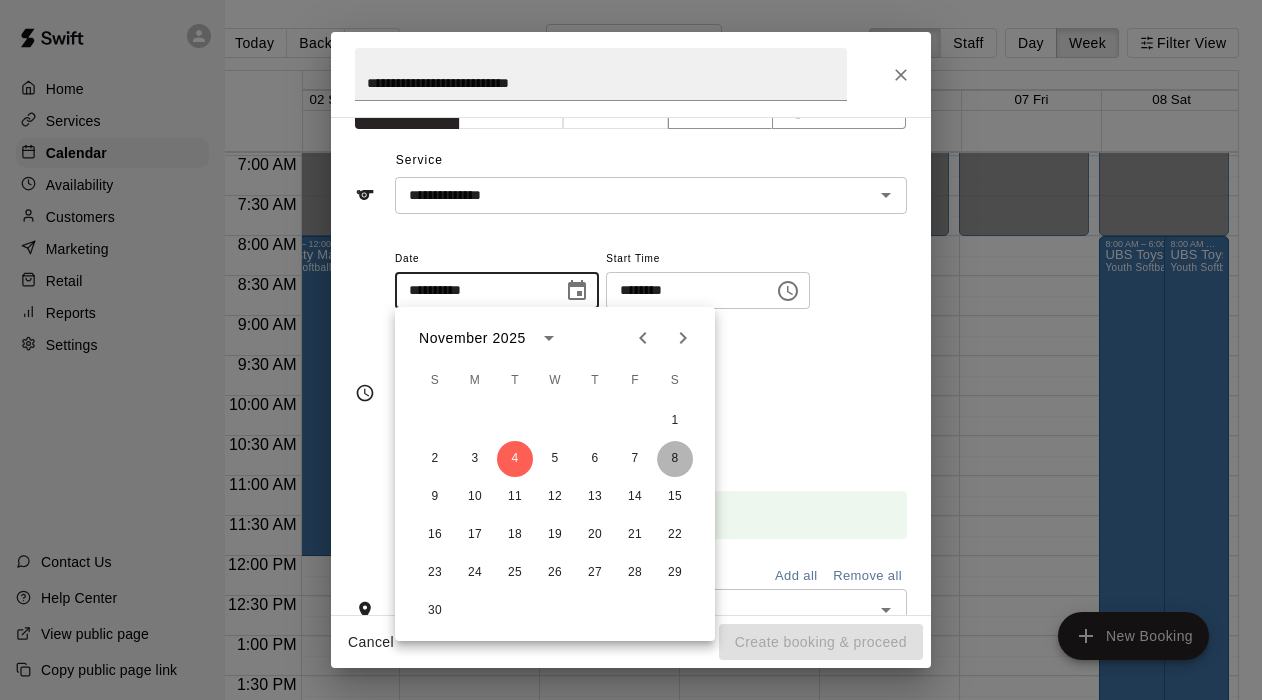 type on "**********" 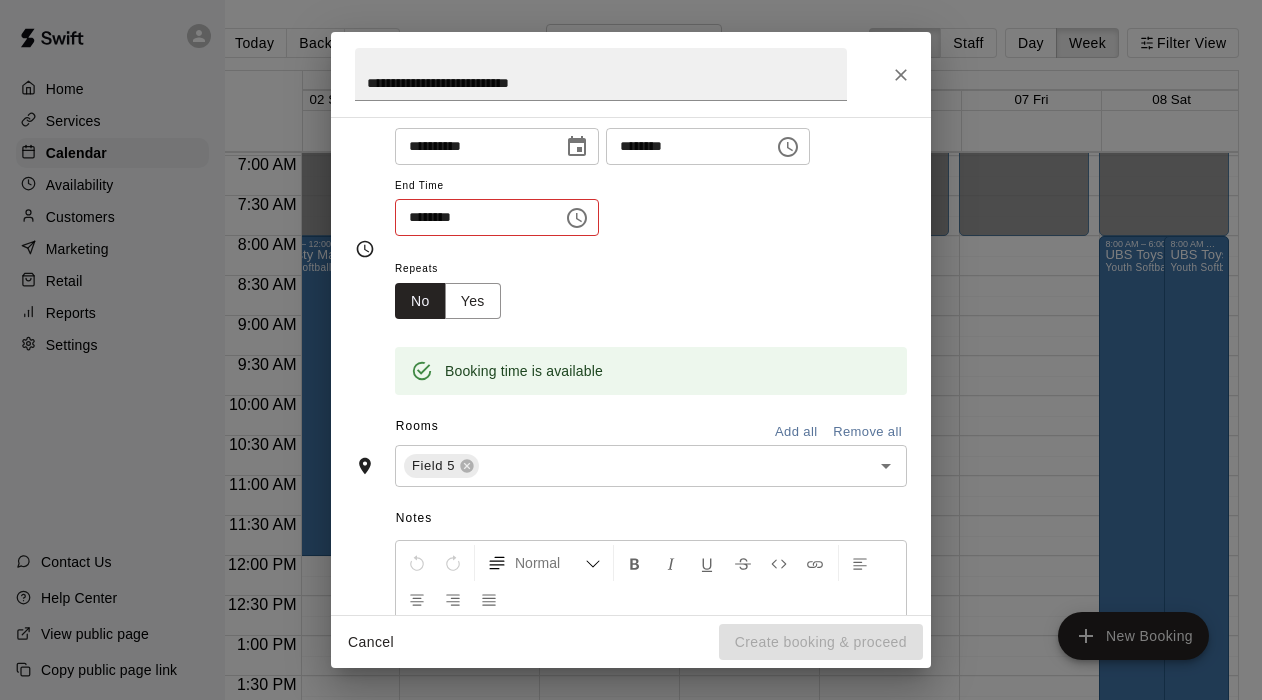 scroll, scrollTop: 190, scrollLeft: 0, axis: vertical 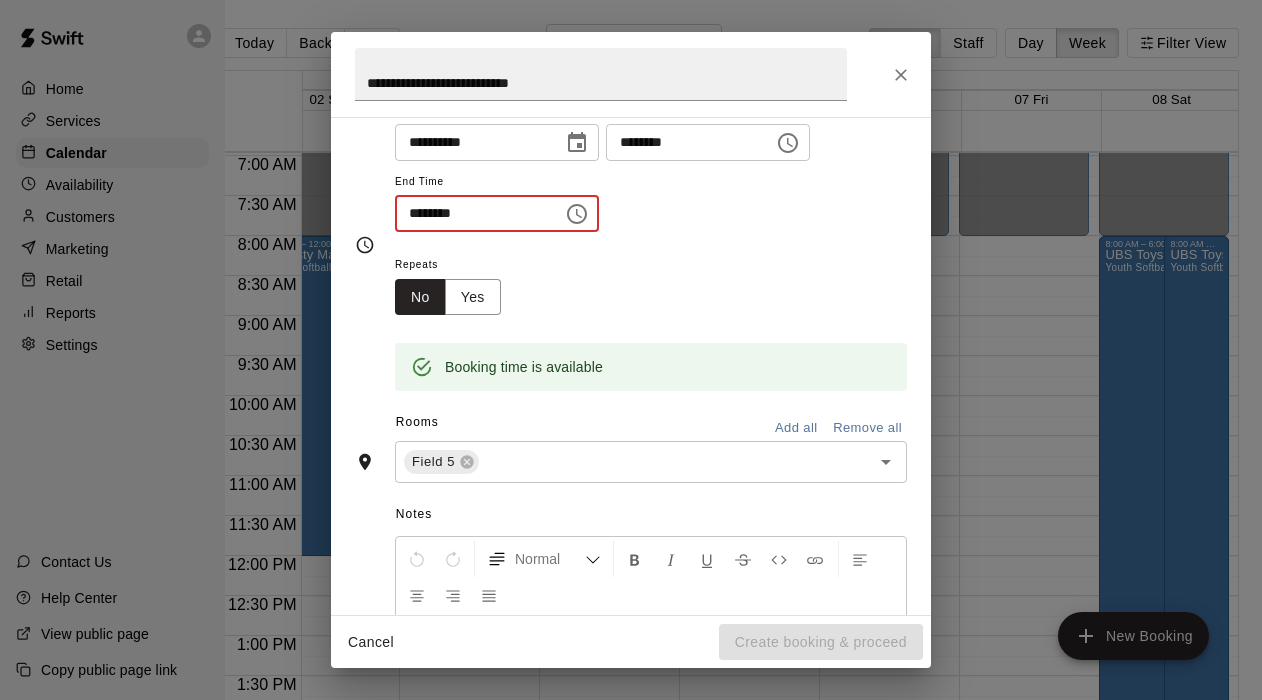 click on "********" at bounding box center (472, 213) 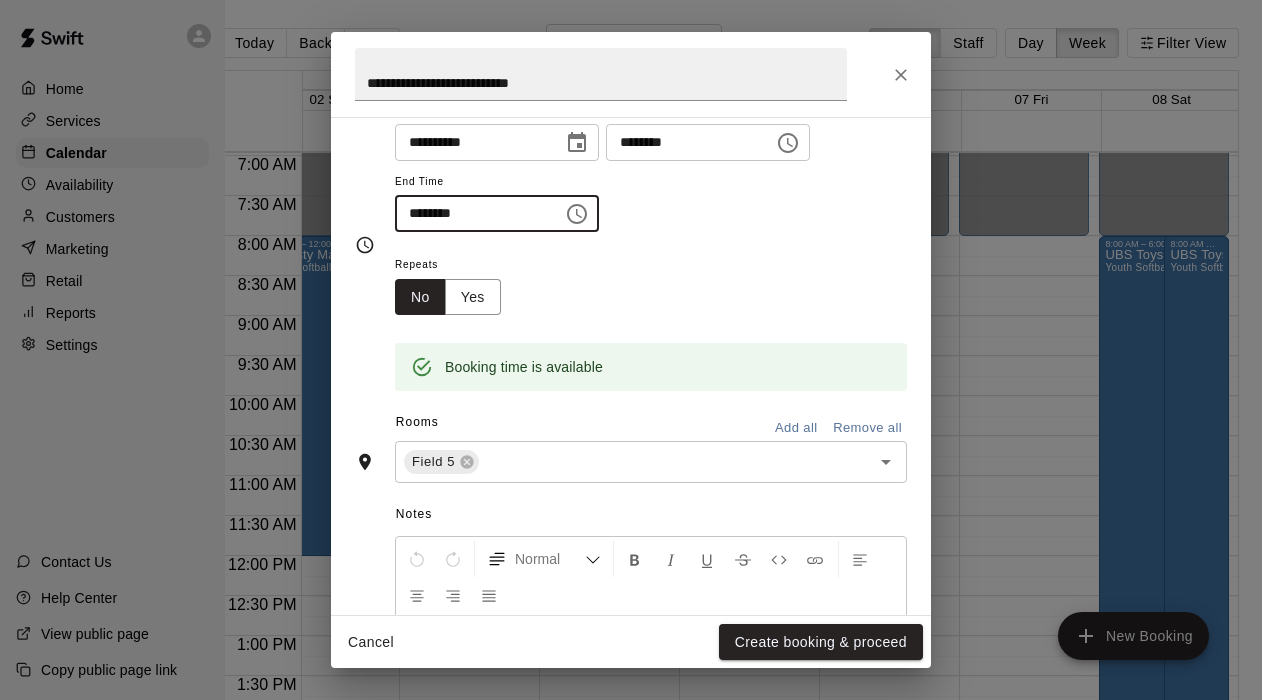 scroll, scrollTop: 237, scrollLeft: 0, axis: vertical 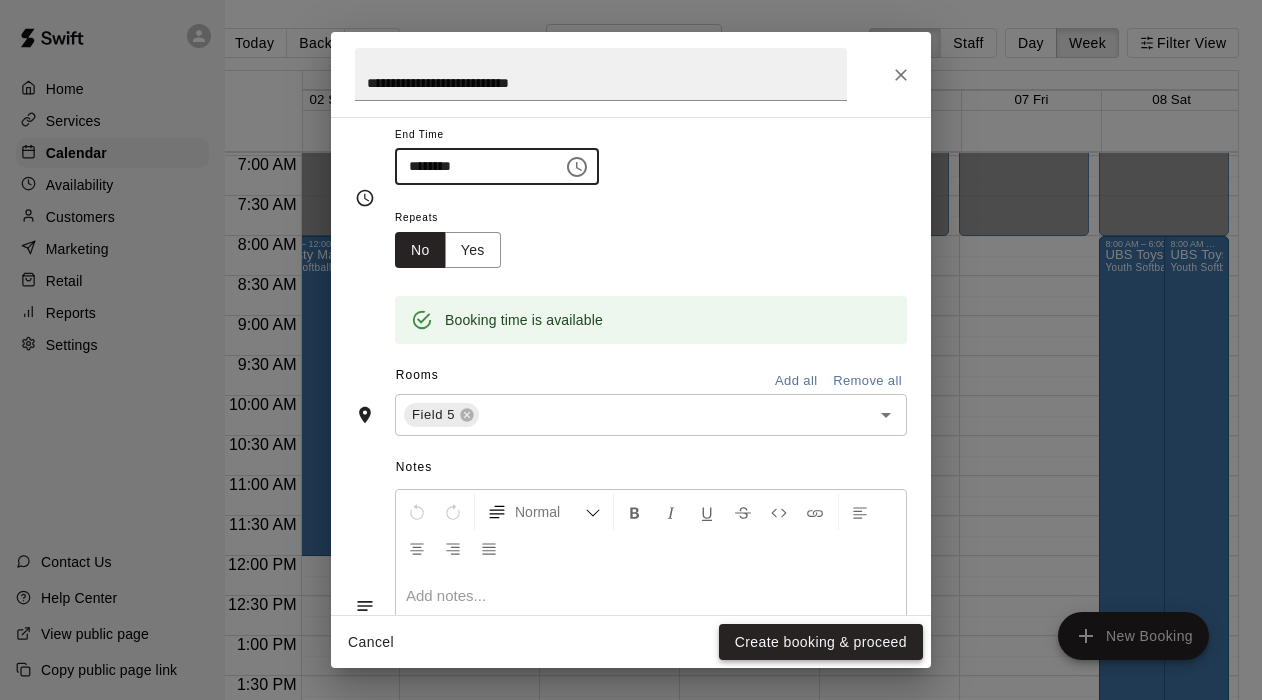click on "Create booking & proceed" at bounding box center [821, 642] 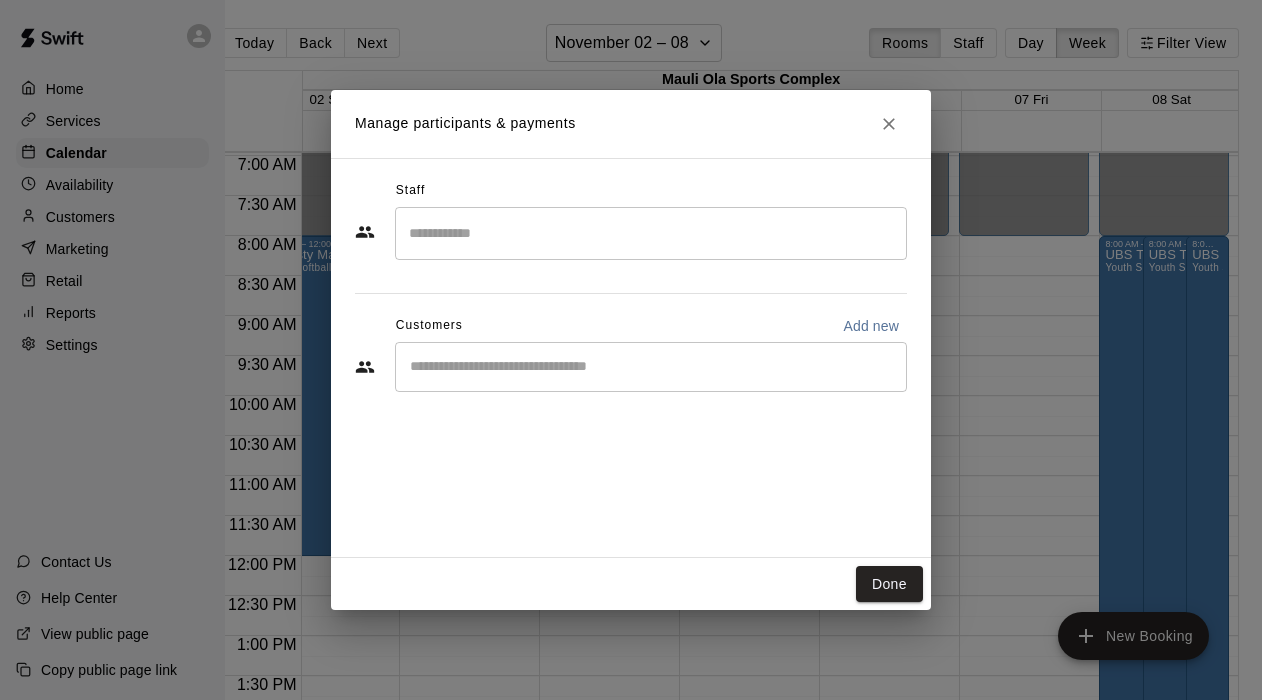 click on "Manage participants & payments Staff ​ Customers Add new ​ Done" at bounding box center (631, 350) 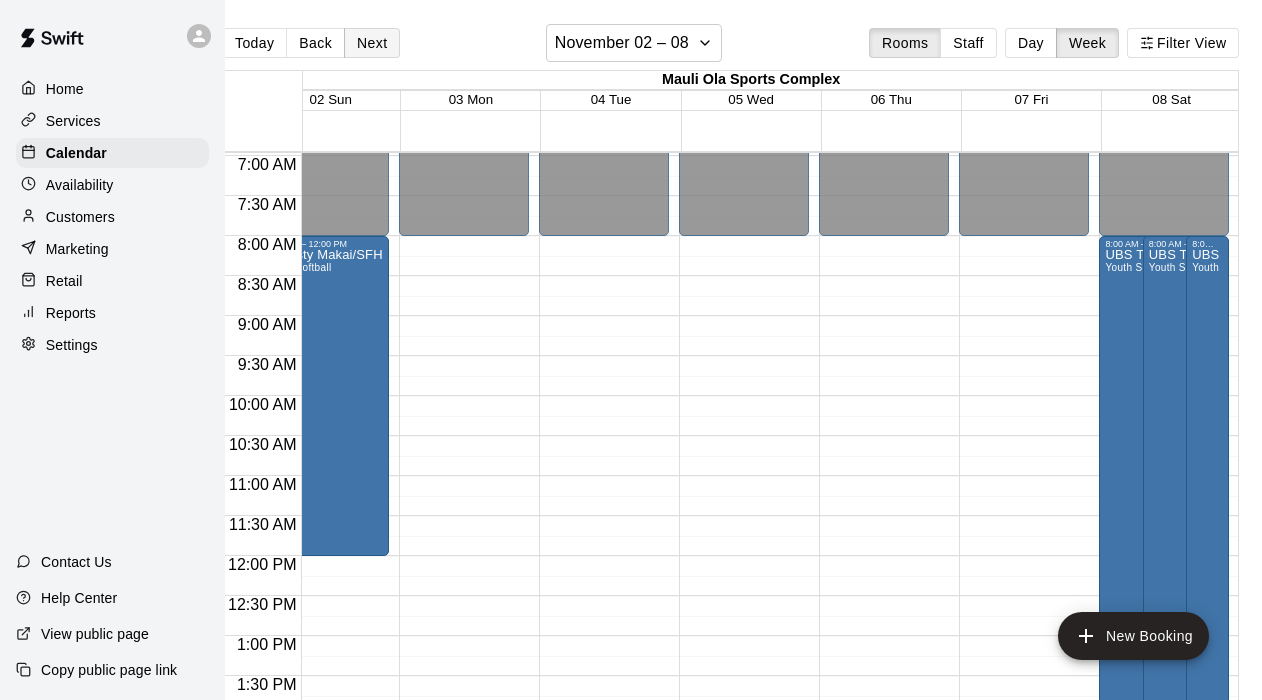 click on "Next" at bounding box center [372, 43] 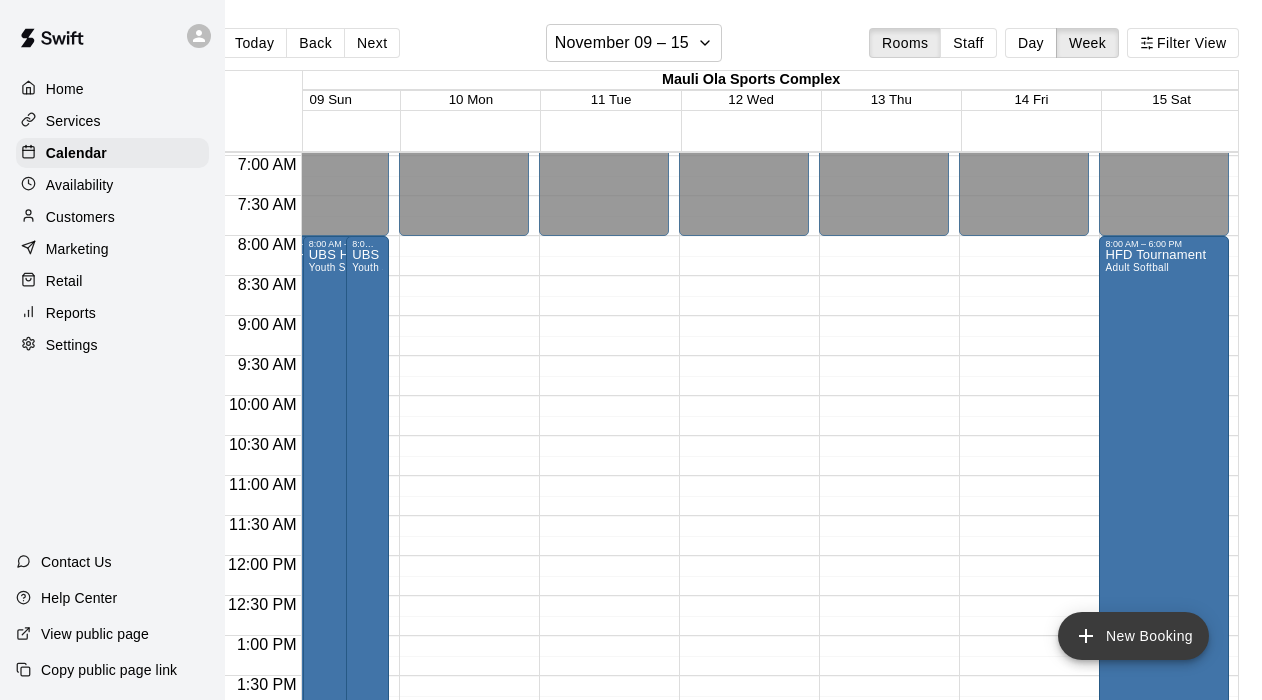click on "New Booking" at bounding box center [1133, 636] 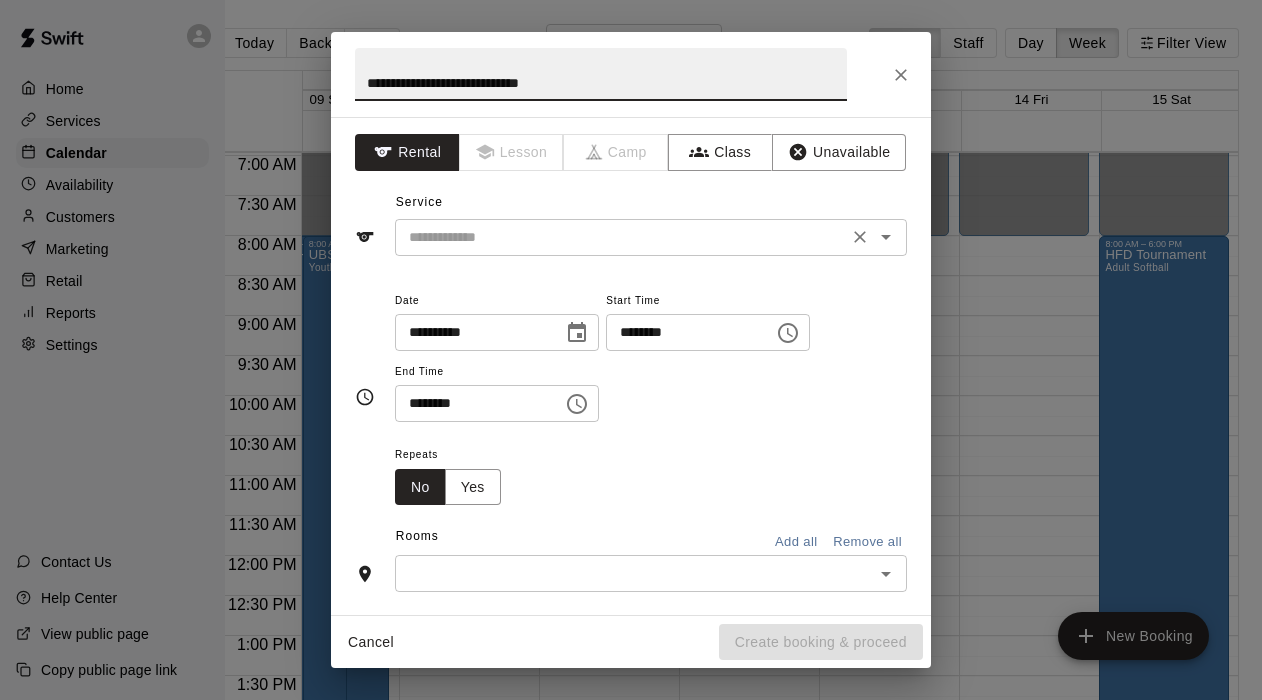 type on "**********" 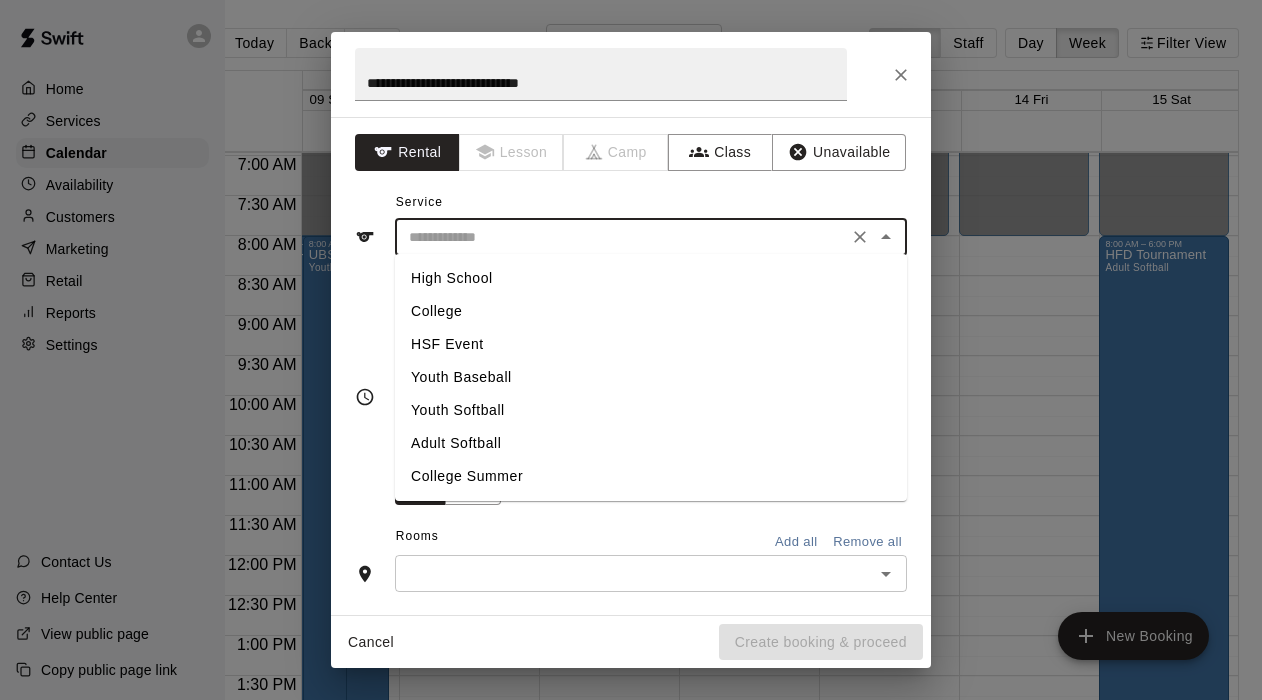 click on "Youth Softball" at bounding box center [651, 410] 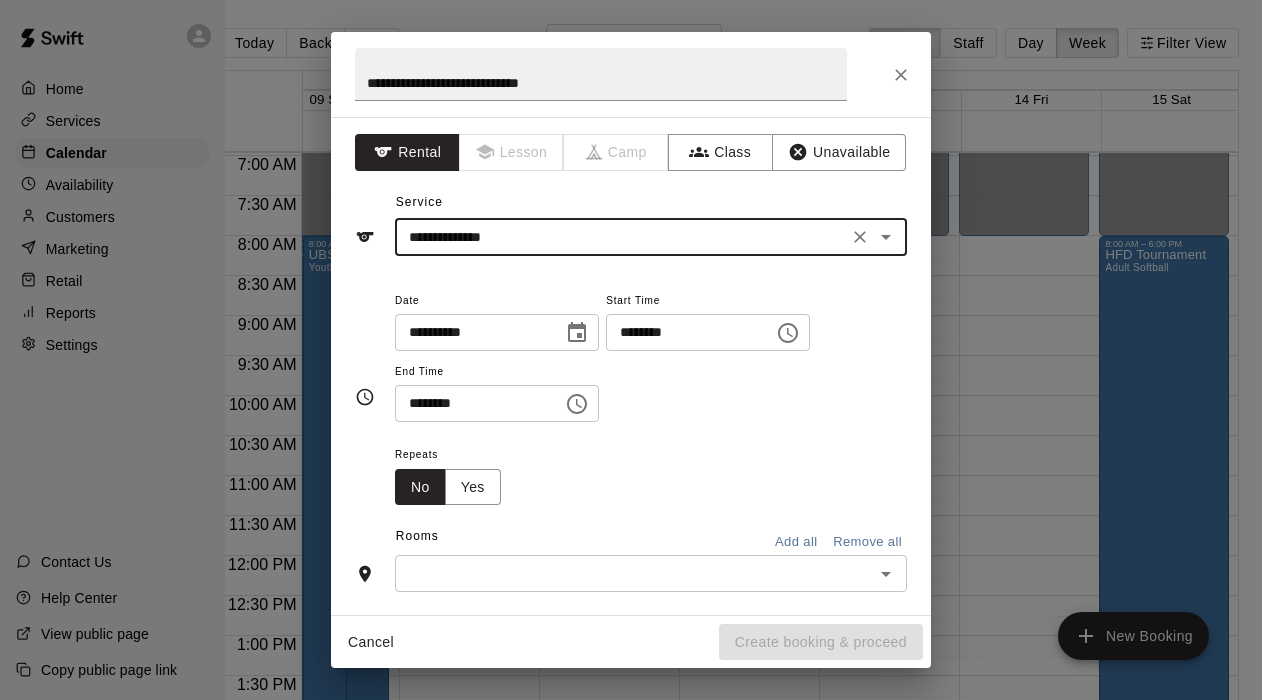 click 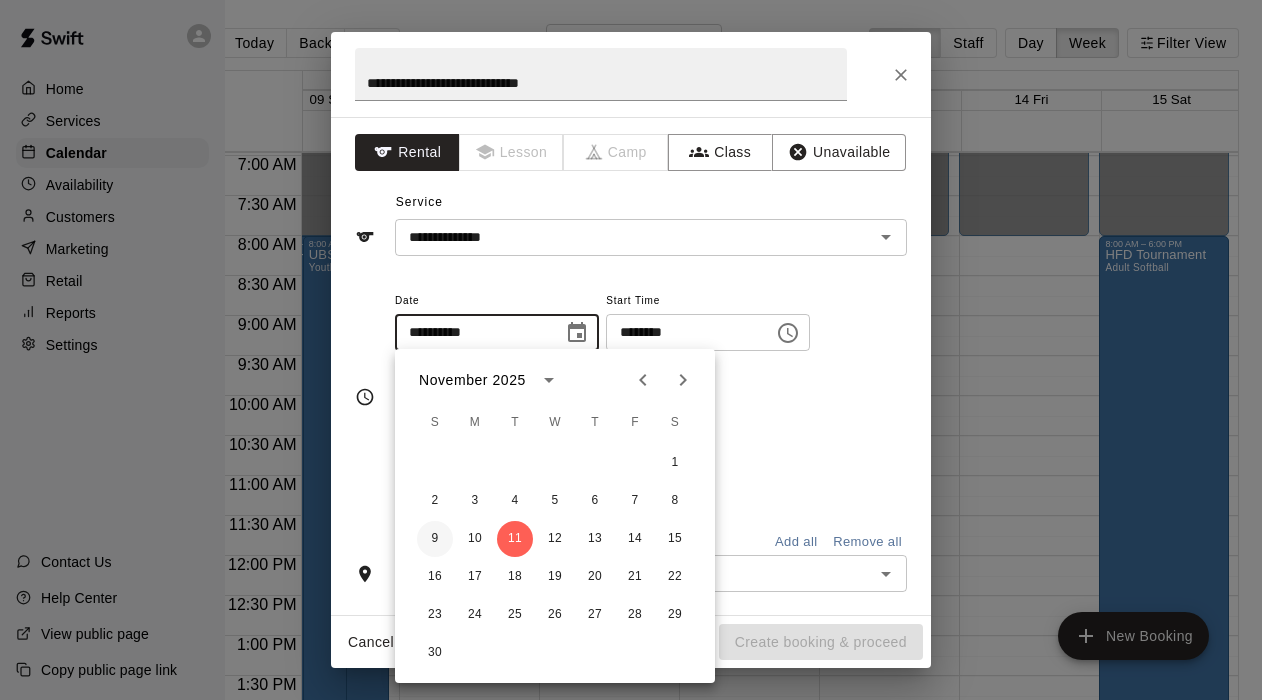 click on "9" at bounding box center [435, 539] 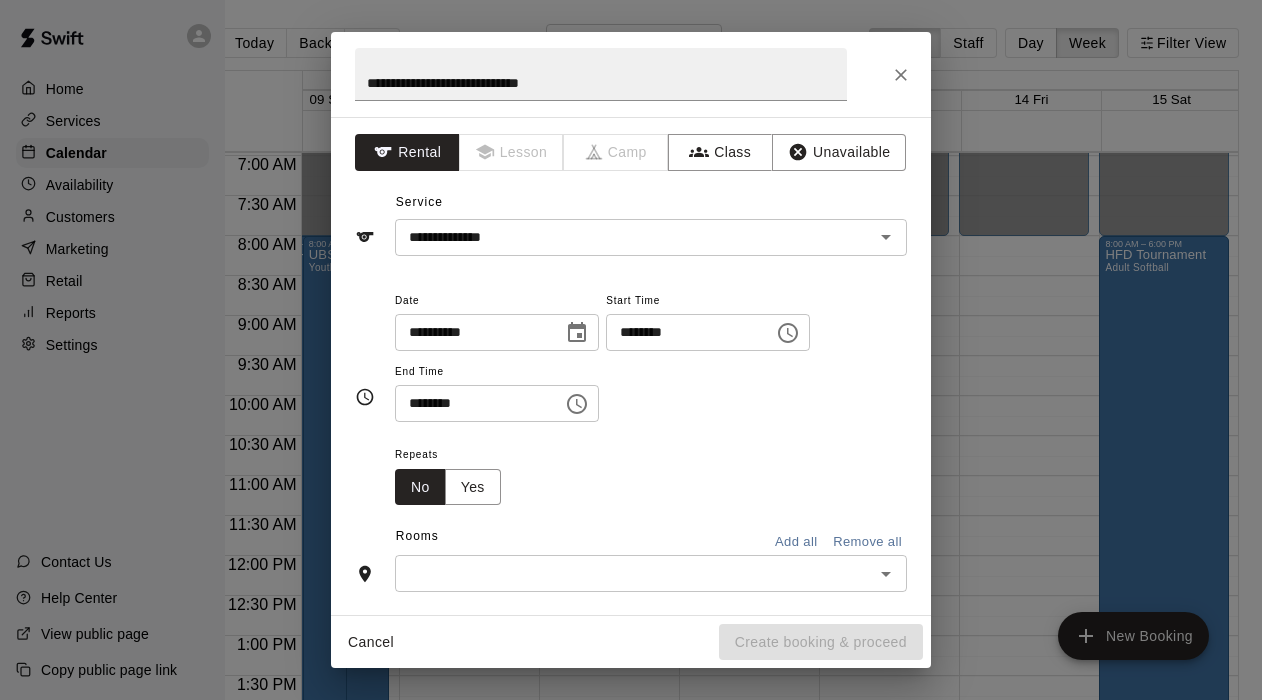 click on "********" at bounding box center (683, 332) 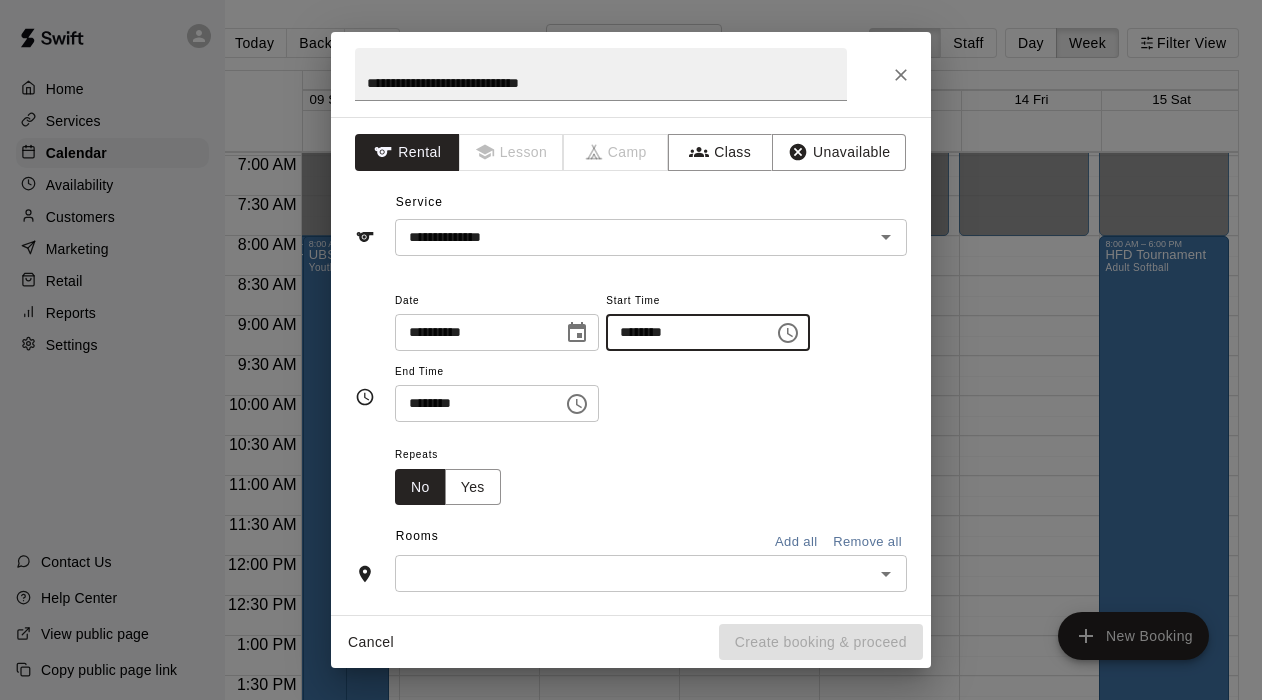 type on "********" 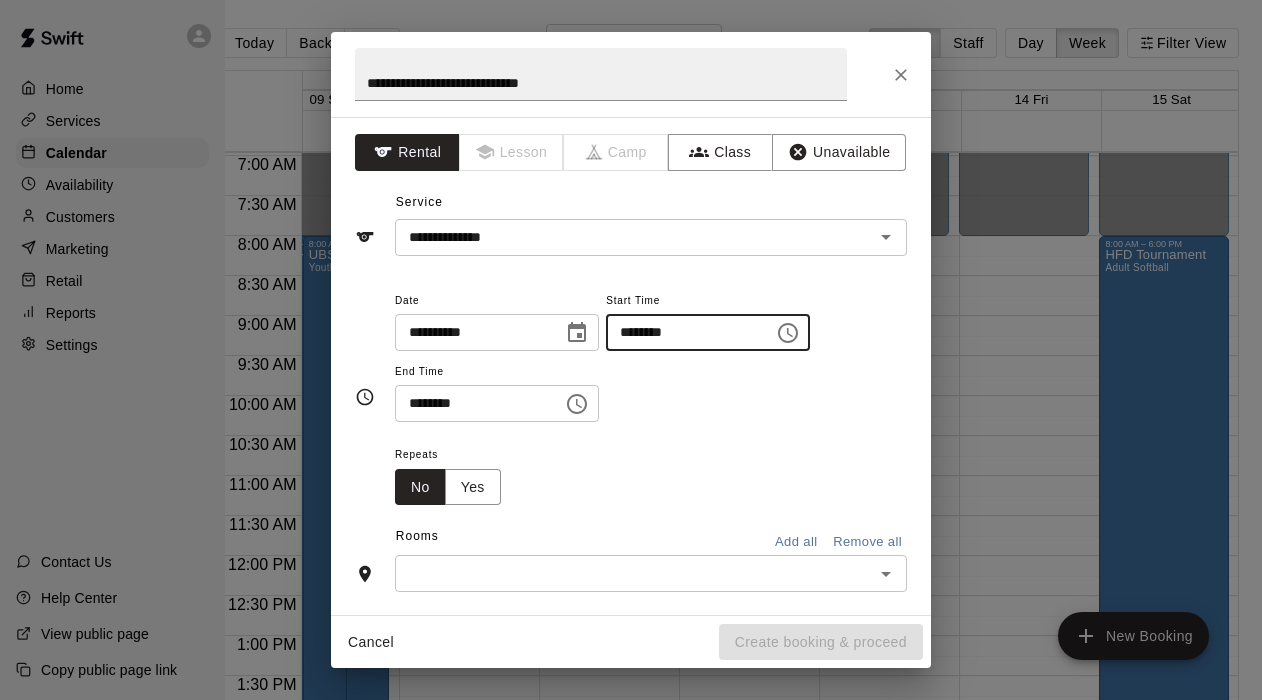 click on "********" at bounding box center [472, 403] 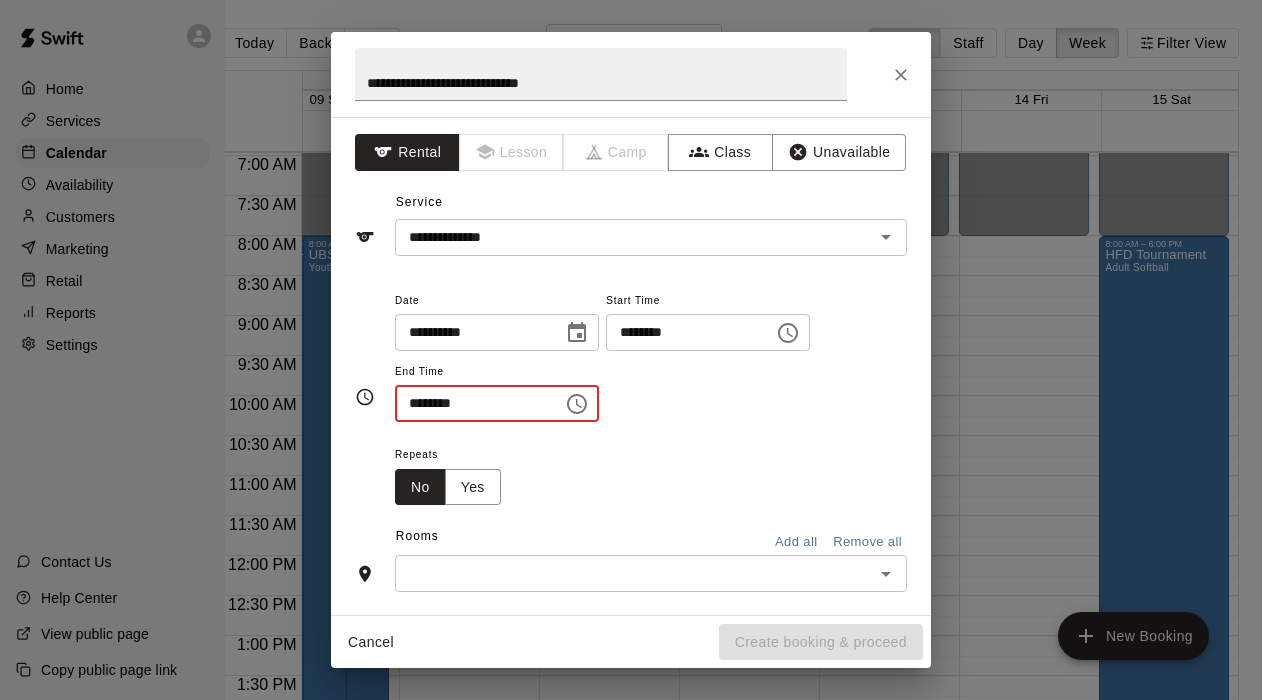 type on "********" 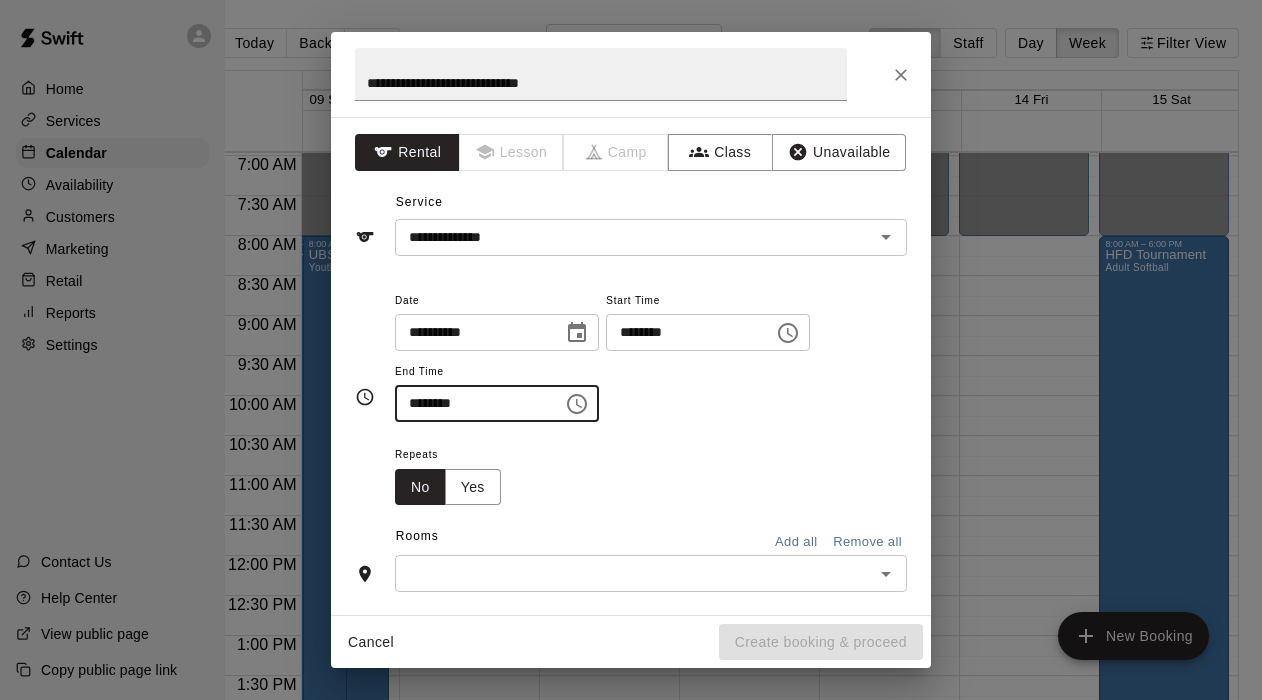 click on "​" at bounding box center [651, 573] 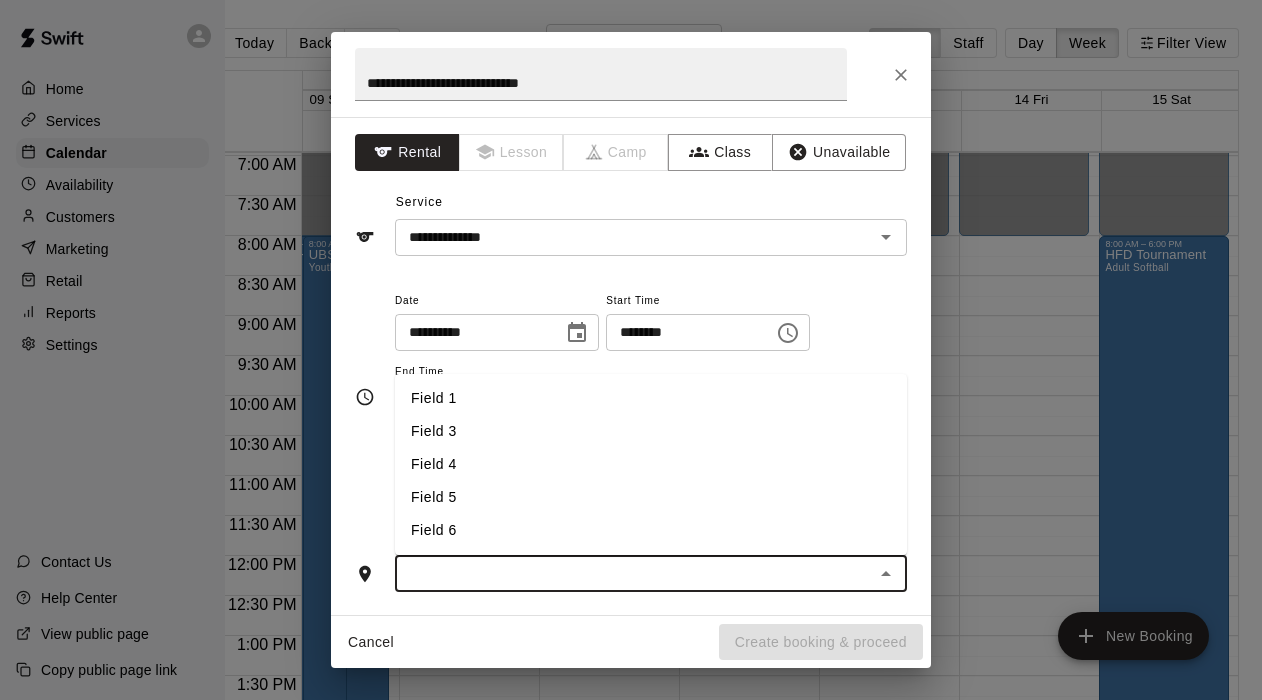 click on "Field 5" at bounding box center (651, 497) 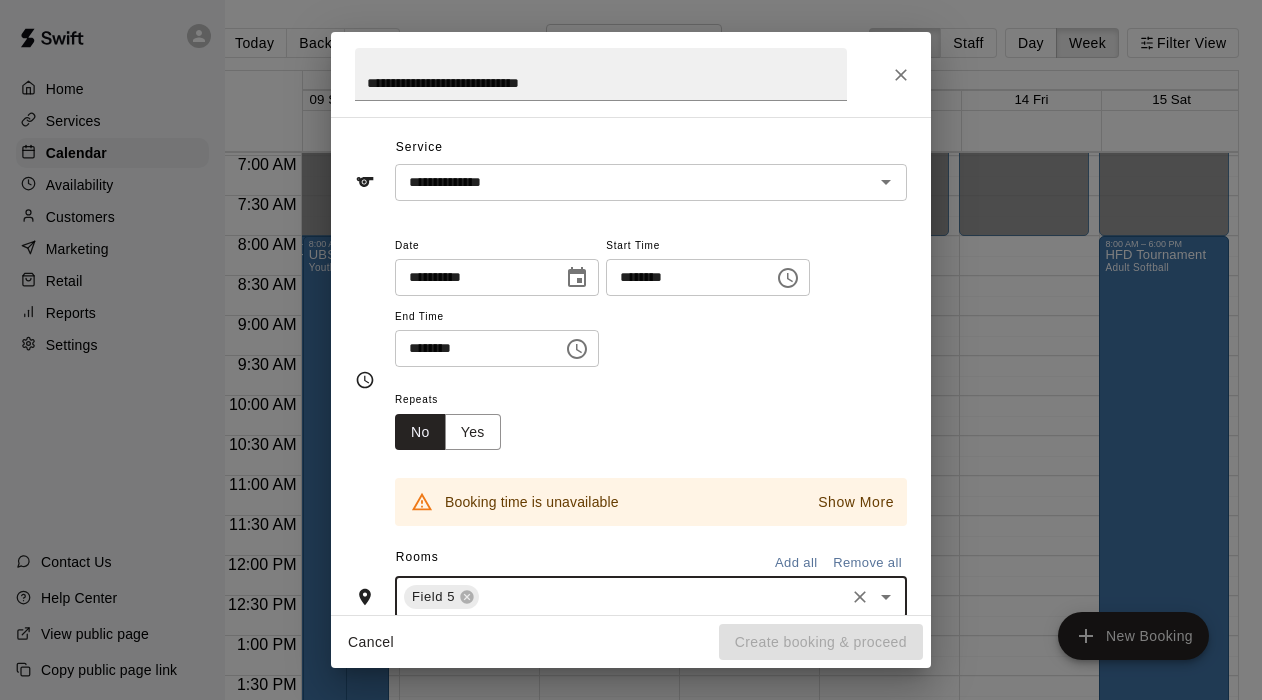 scroll, scrollTop: 81, scrollLeft: 0, axis: vertical 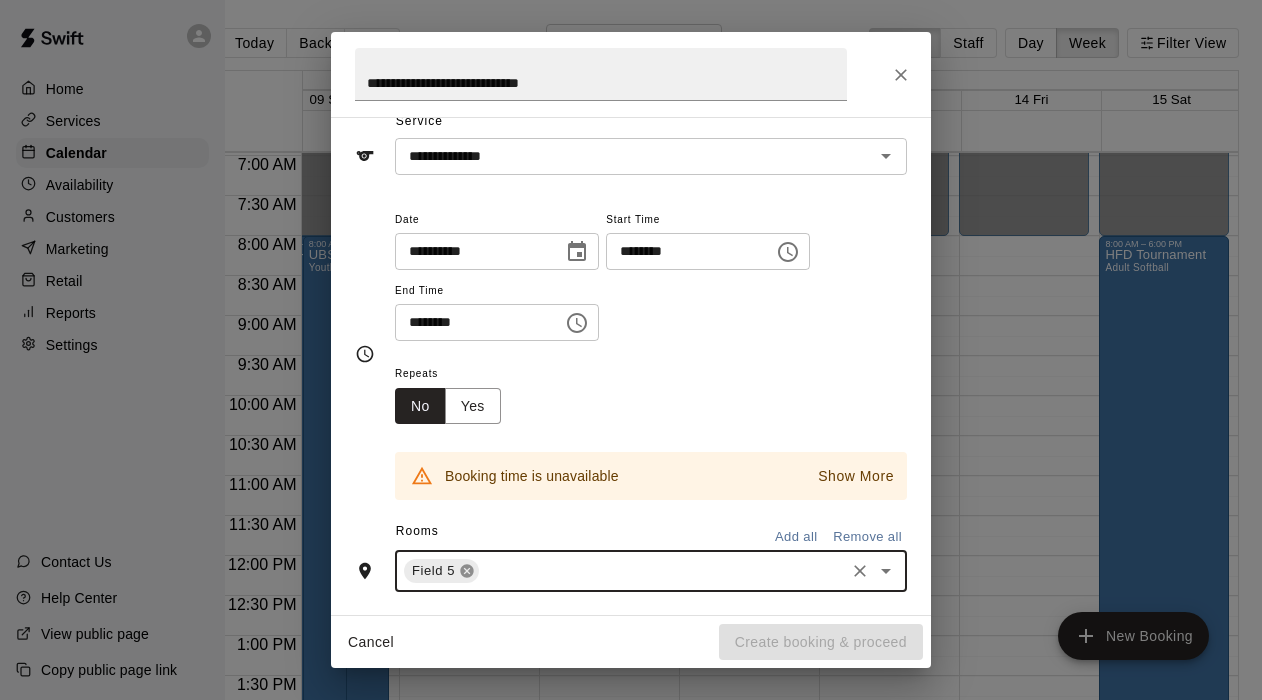 click 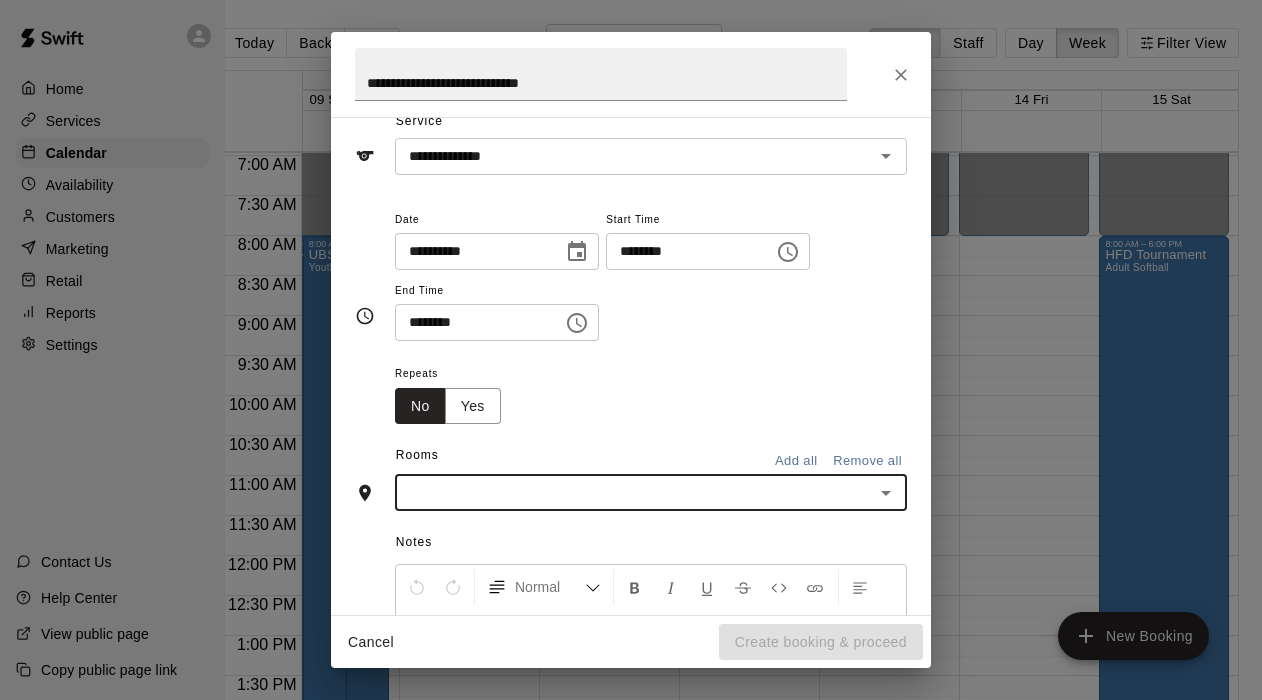 click at bounding box center [634, 492] 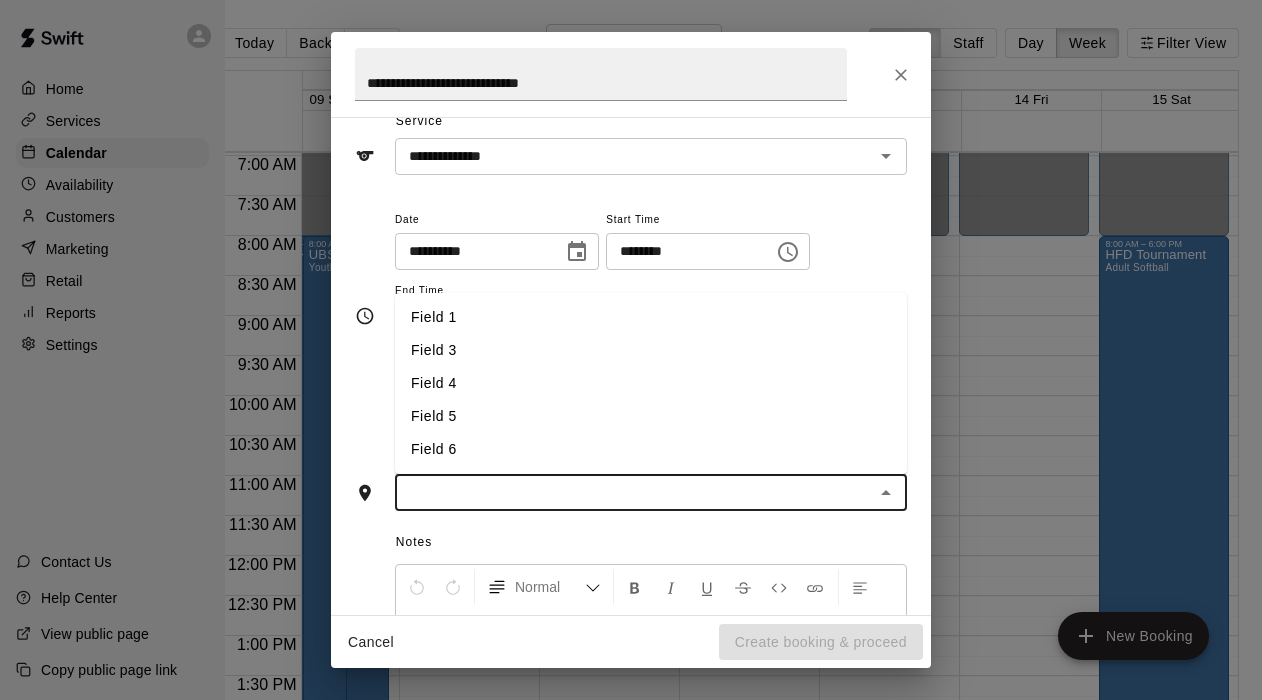 click on "Field 4" at bounding box center [651, 383] 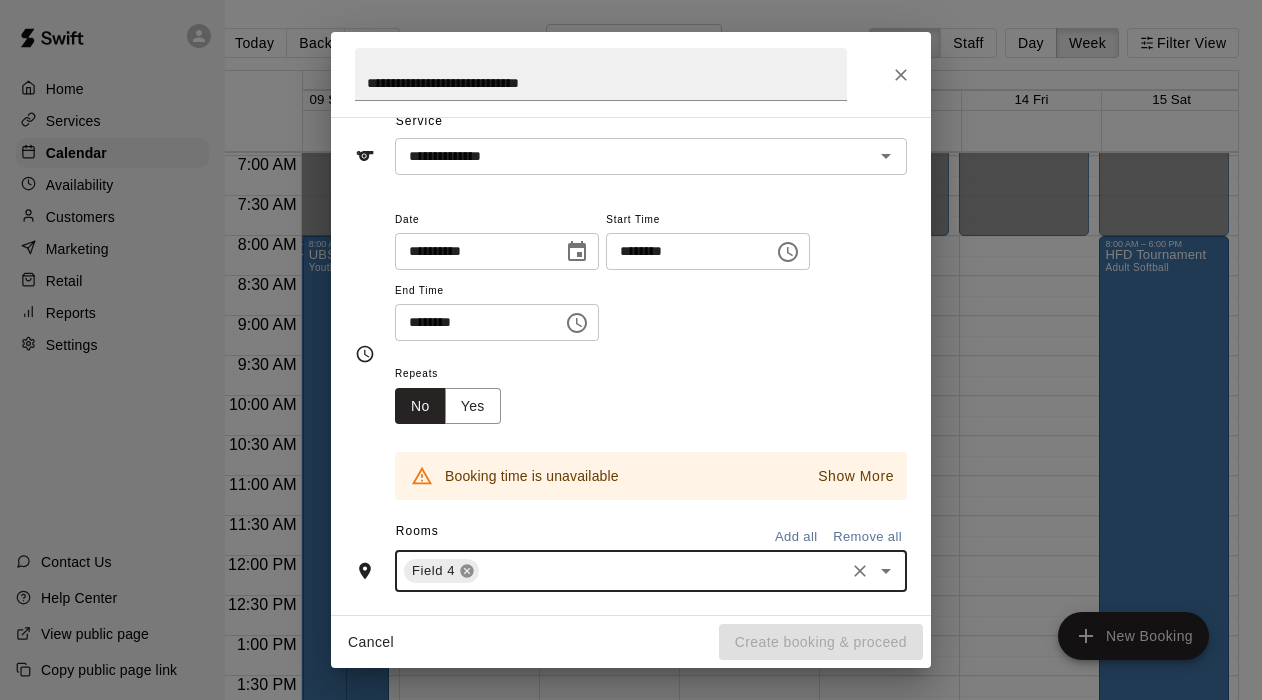 click 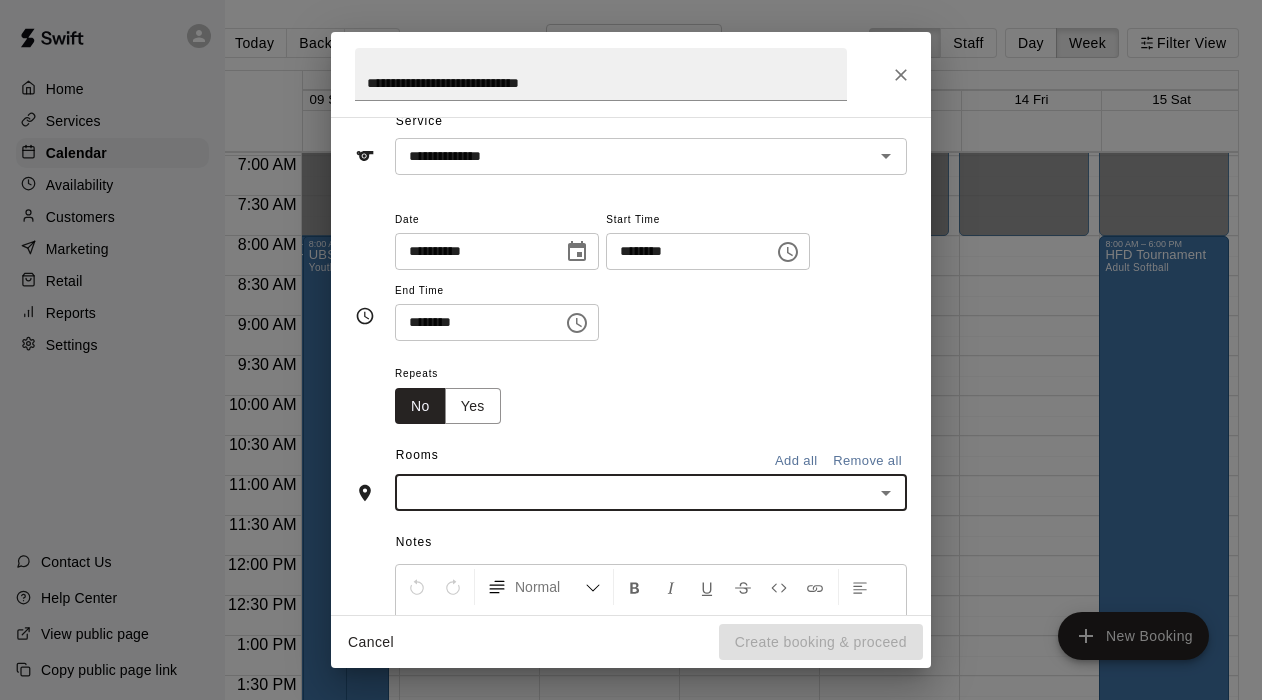 click at bounding box center [634, 492] 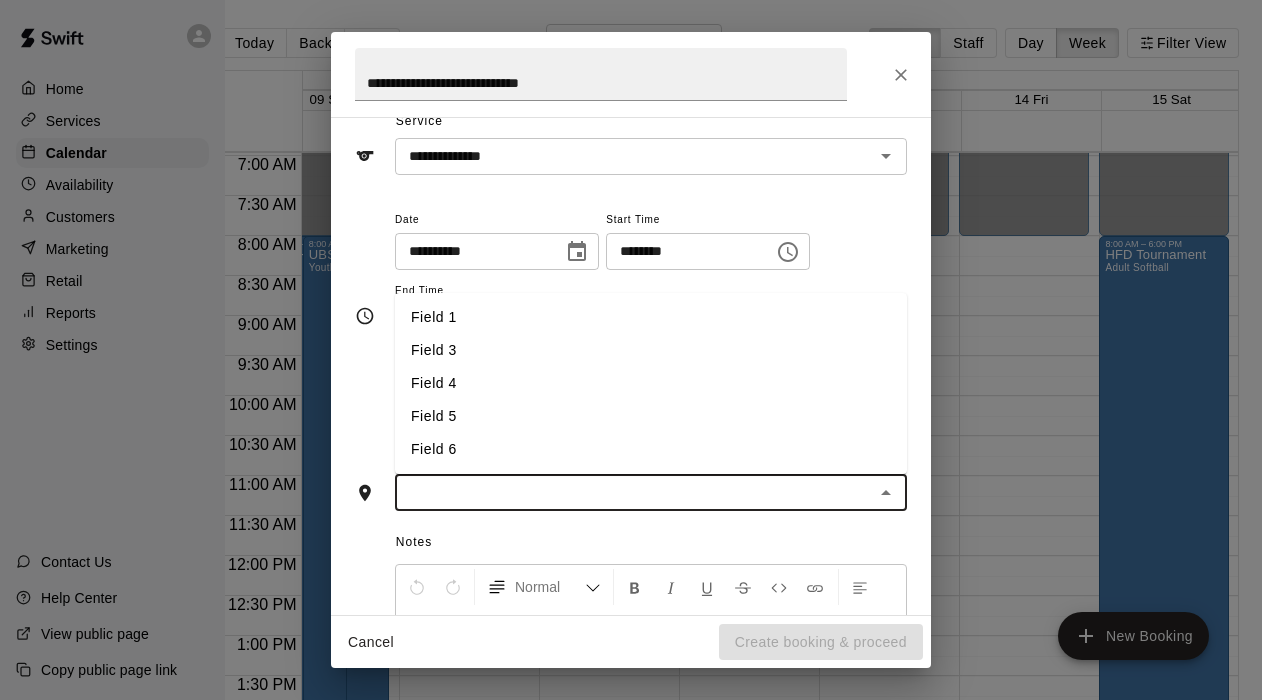 click on "Field 3" at bounding box center [651, 350] 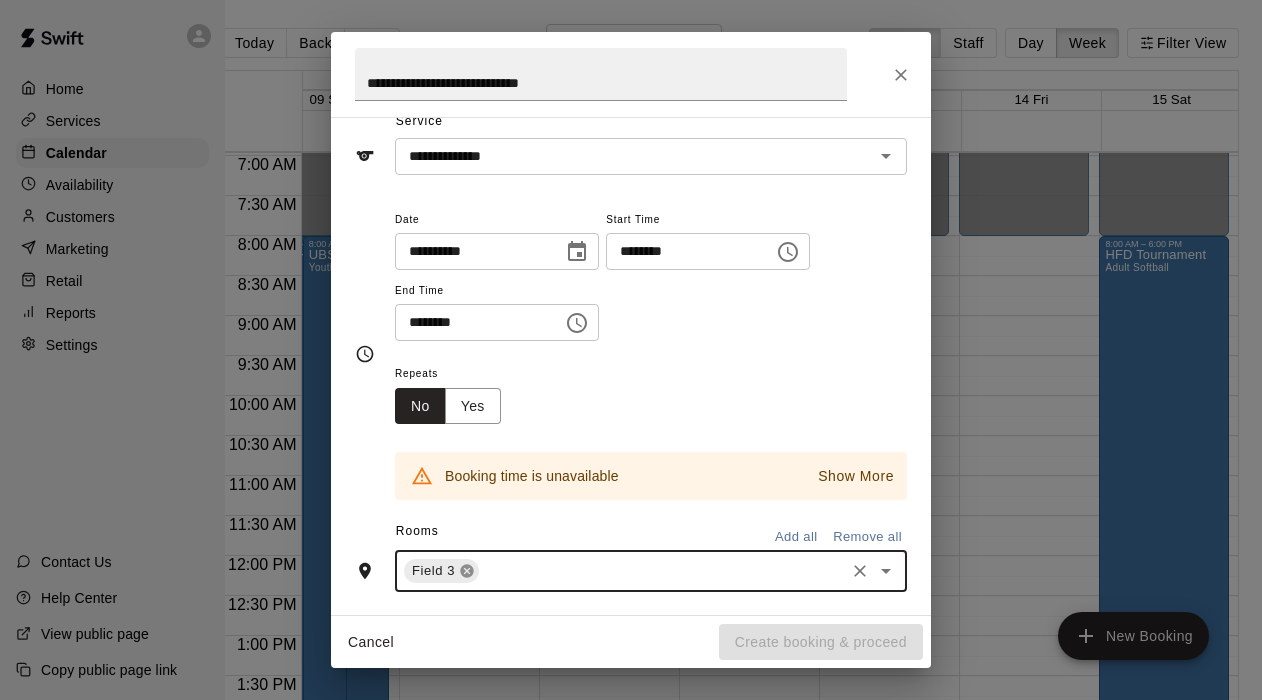 click 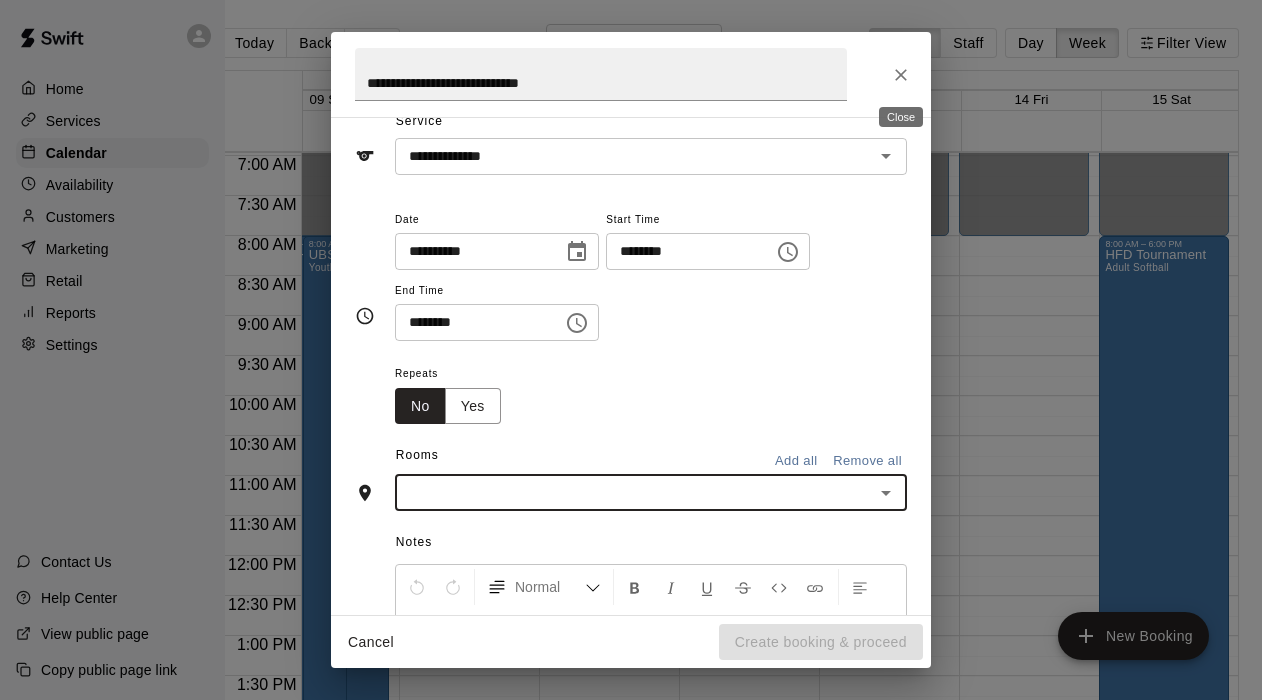 click 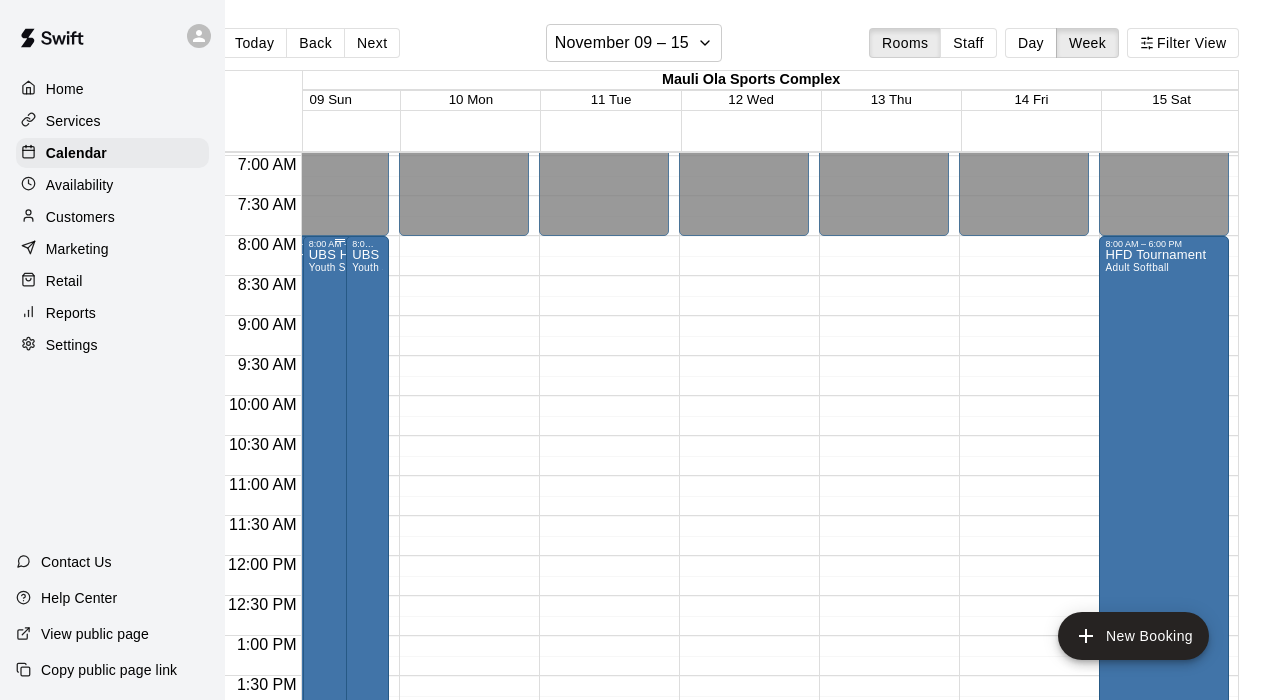 click on "UBS Hawaii Foodbank tournament Youth Softball" at bounding box center [340, 599] 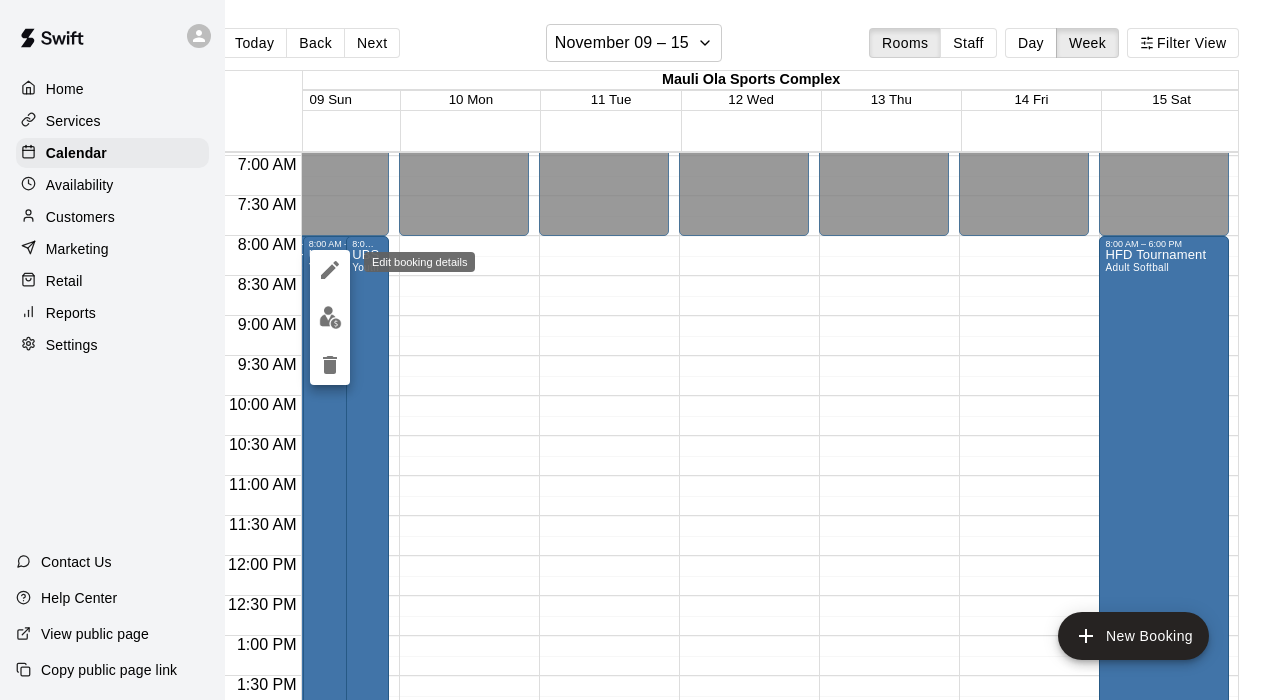 click 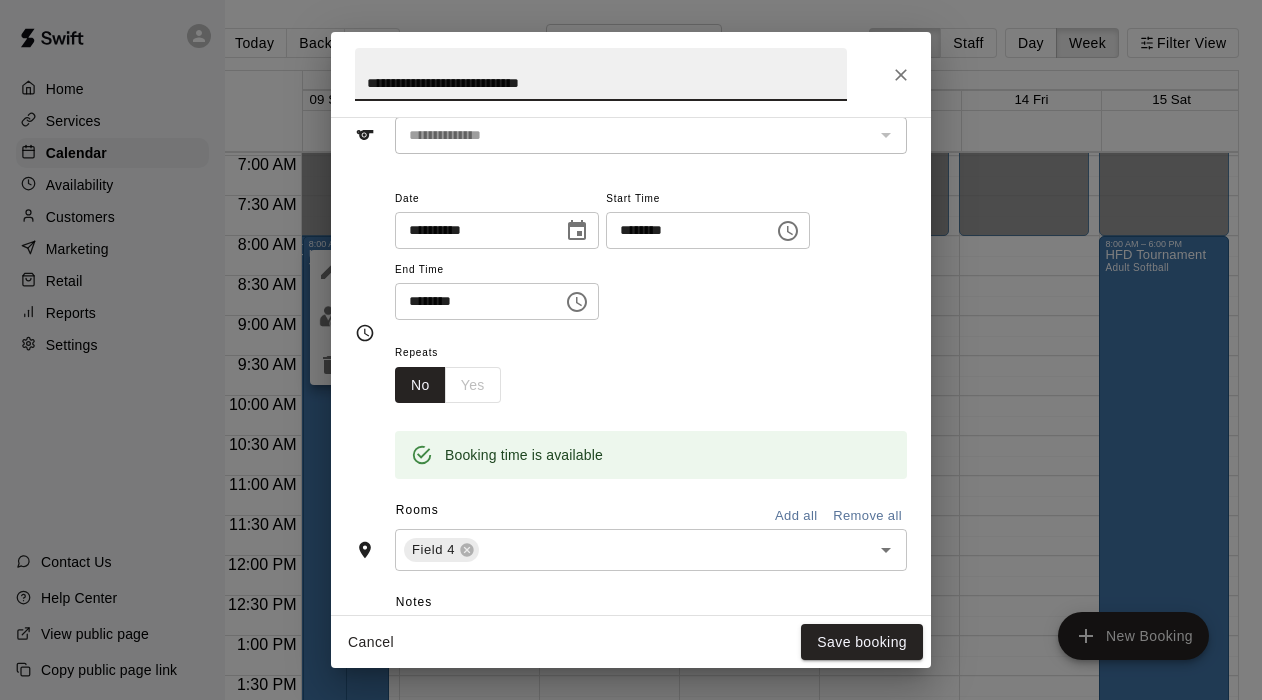 scroll, scrollTop: 106, scrollLeft: 0, axis: vertical 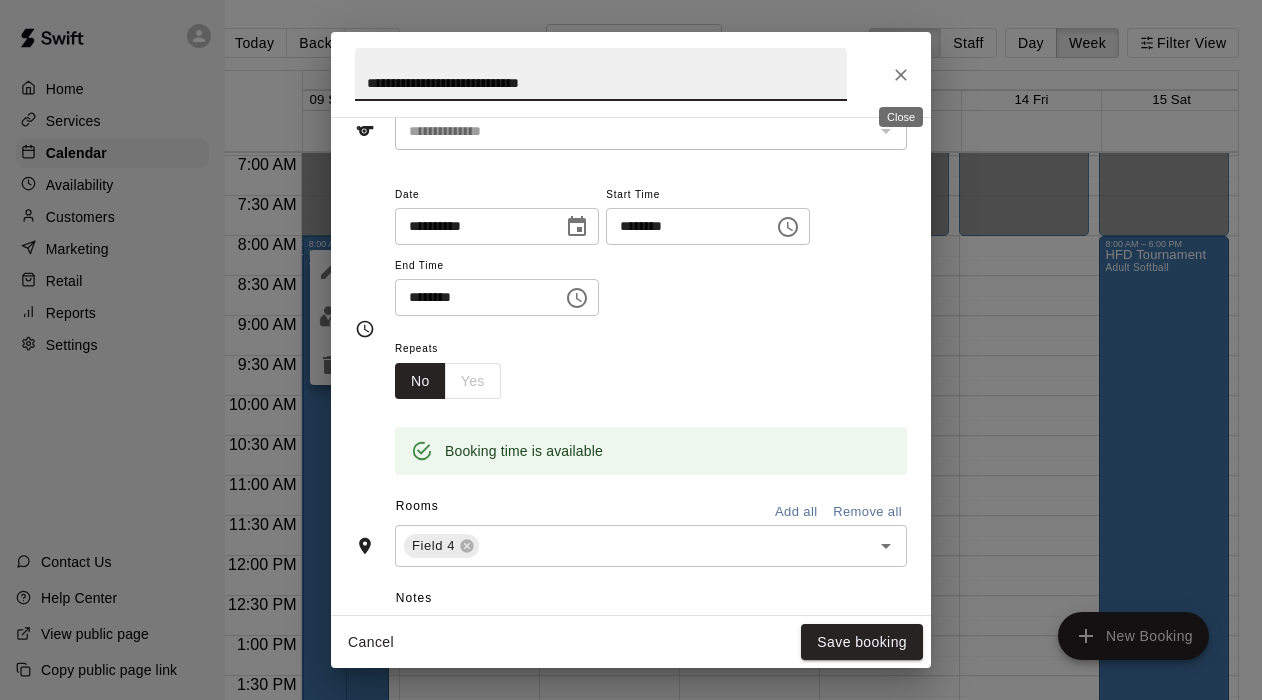 click 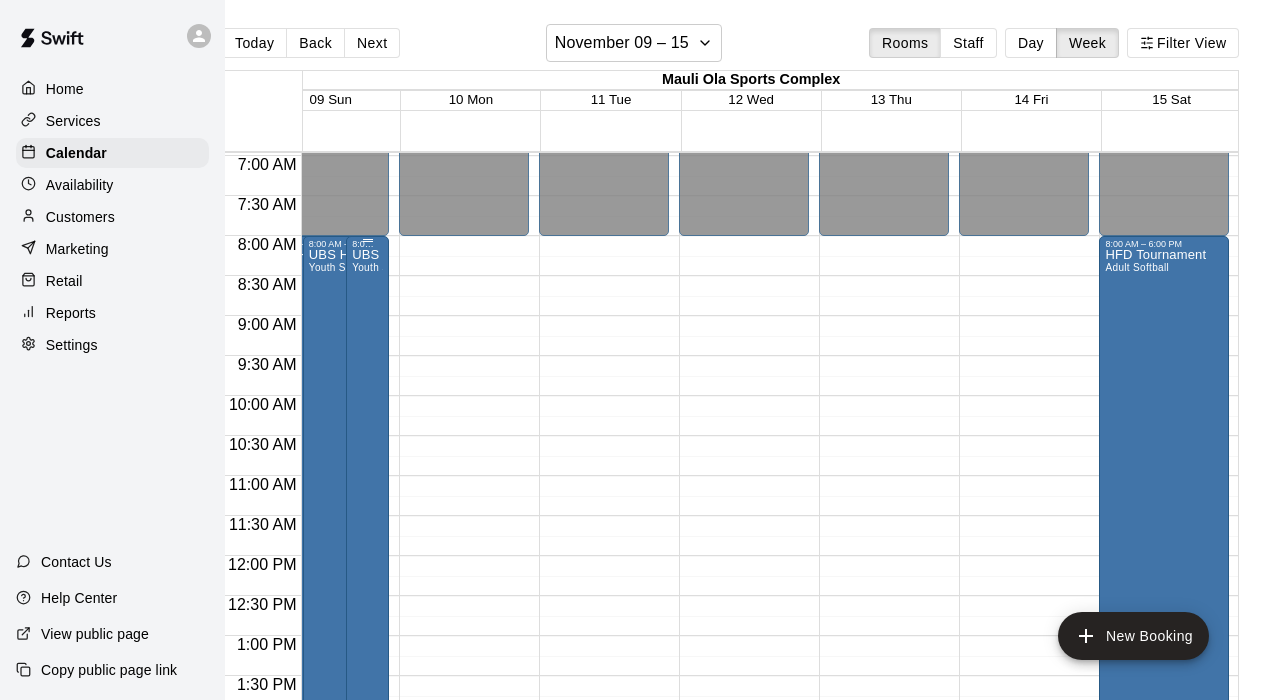 click on "UBS Hawaii Foodbank tournament Youth Softball" at bounding box center [367, 599] 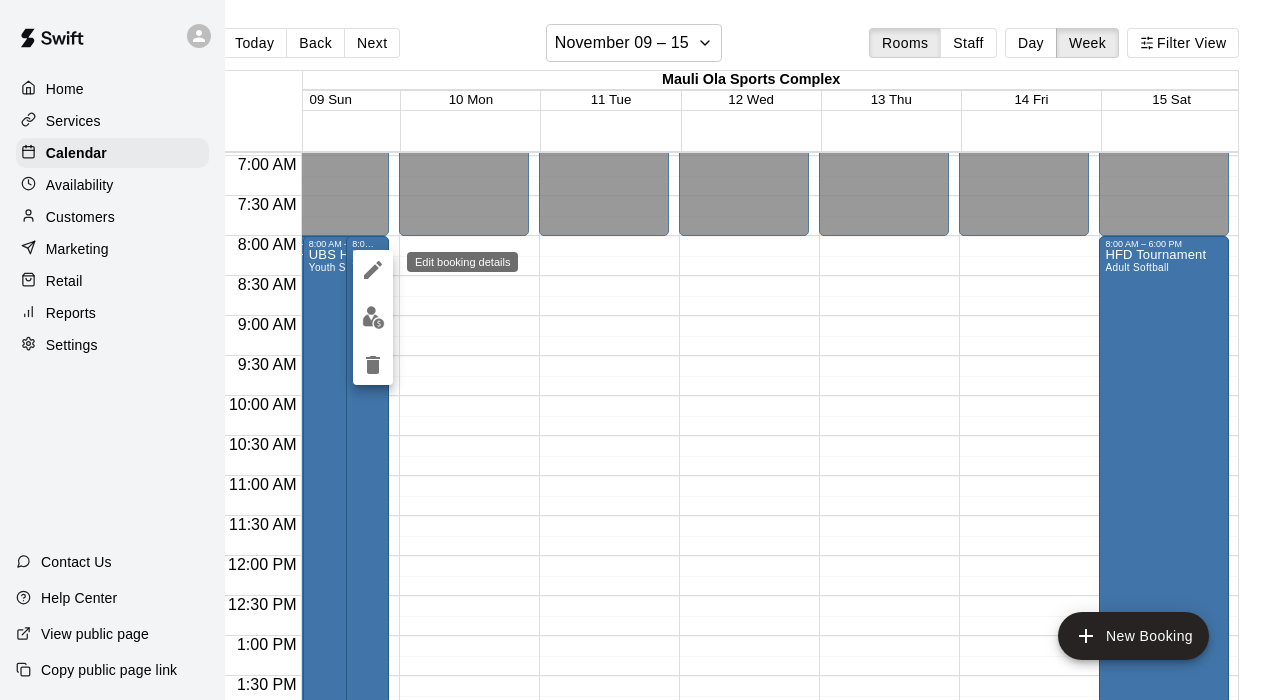 click 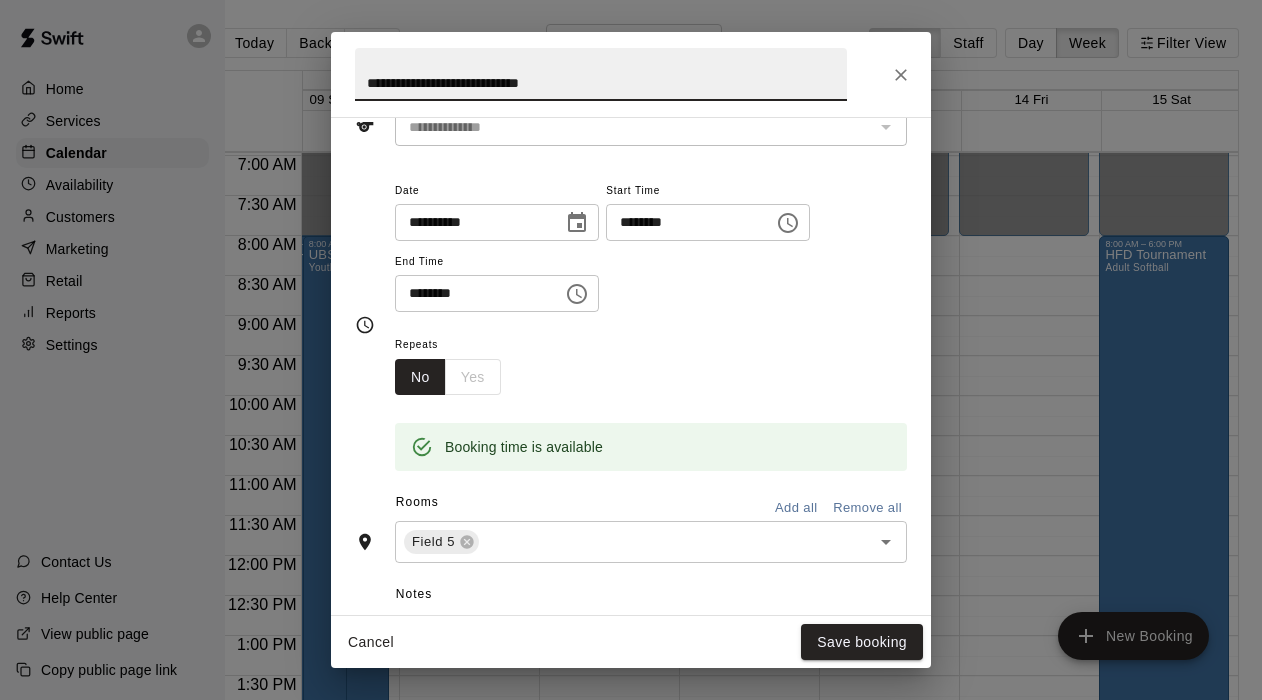 scroll, scrollTop: 119, scrollLeft: 0, axis: vertical 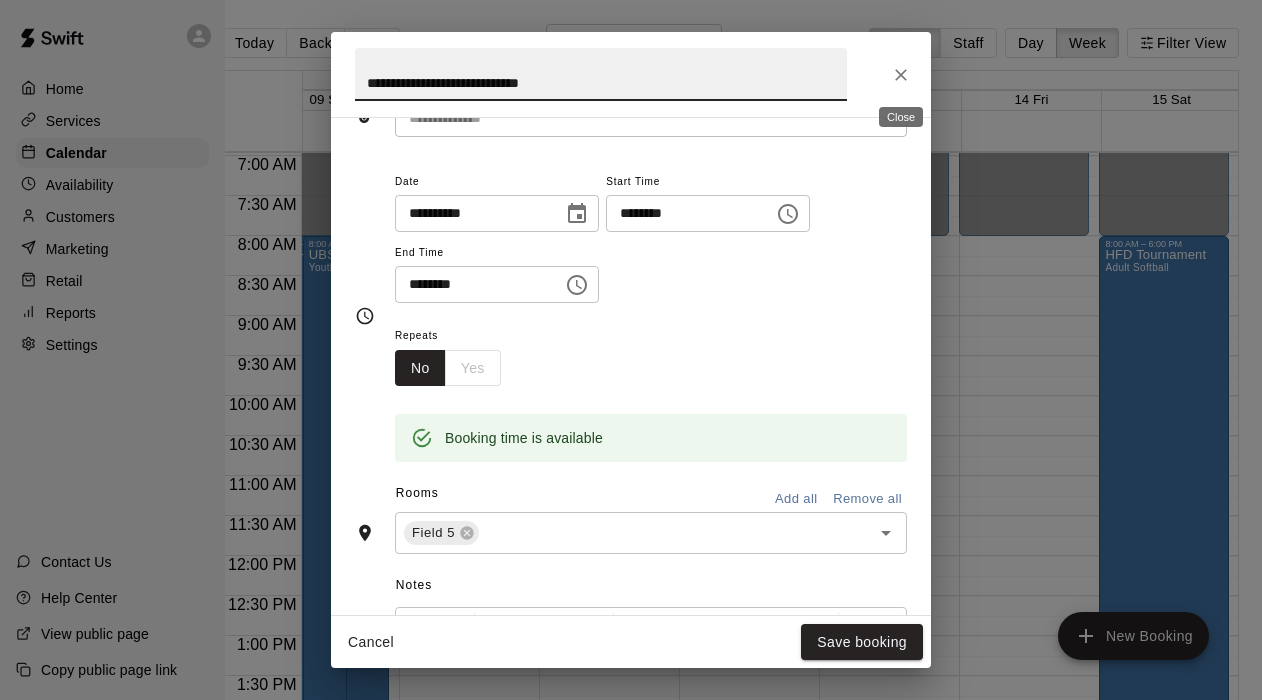click 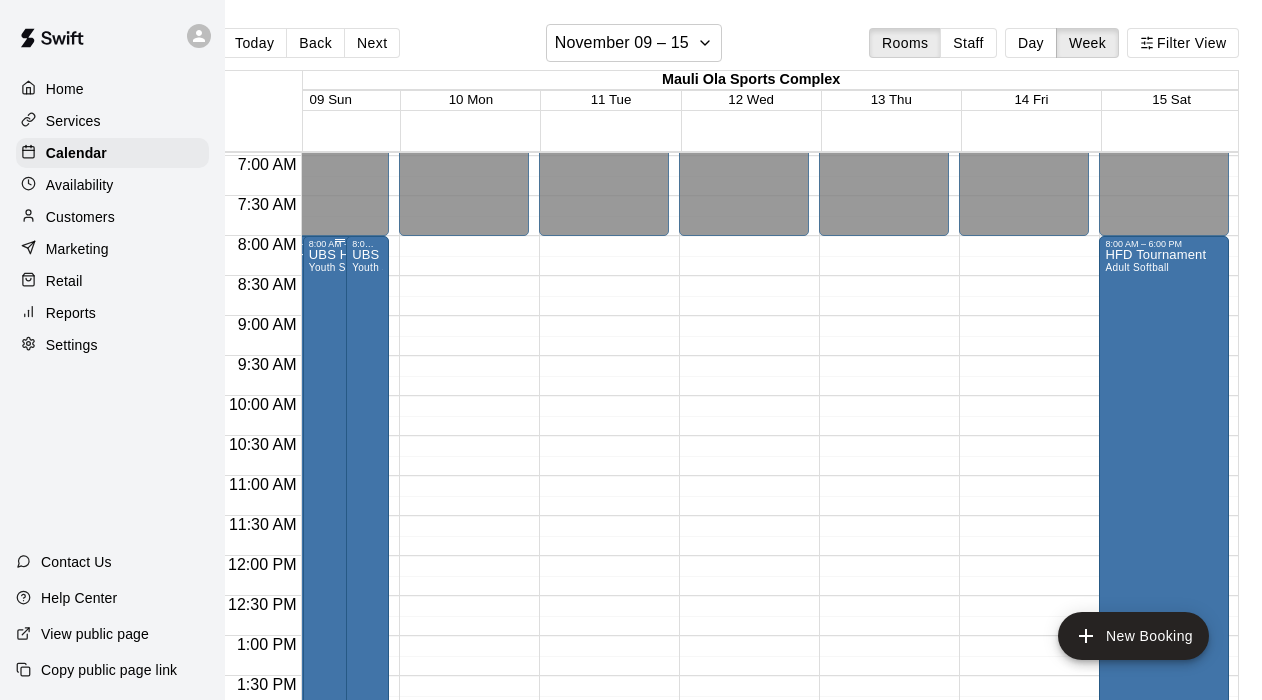 scroll, scrollTop: 557, scrollLeft: 0, axis: vertical 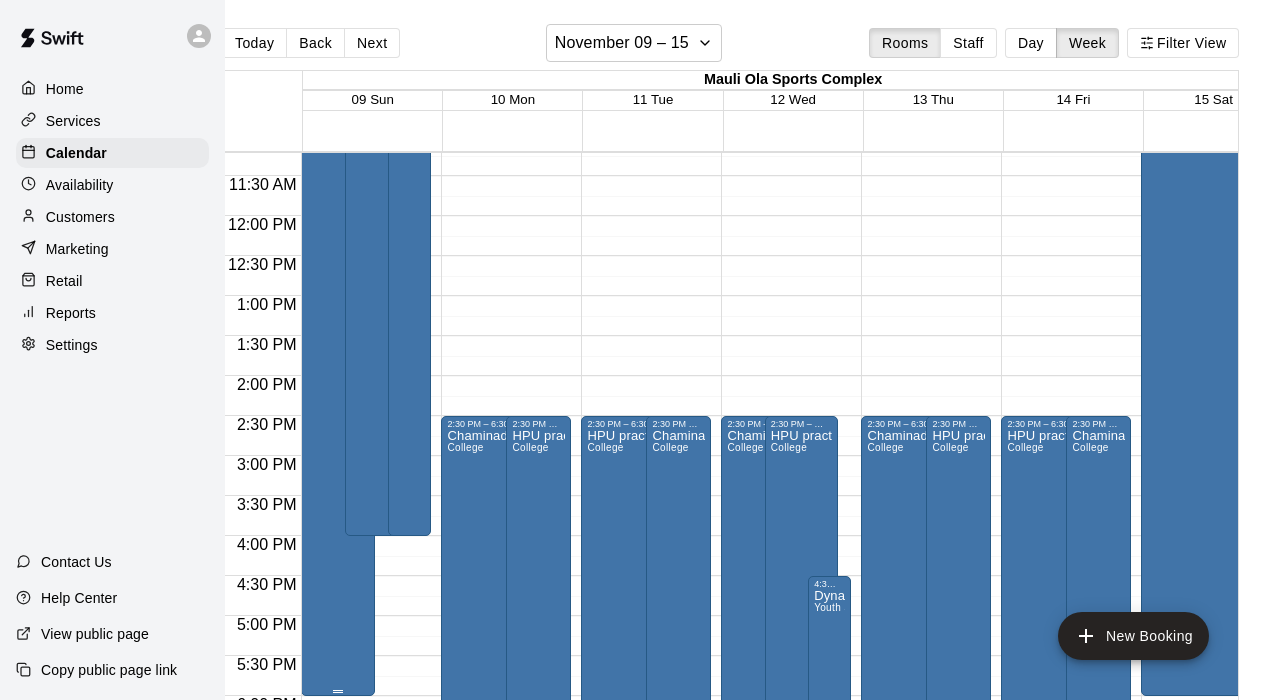 click on "UBS Hawaii Food Bank Tournament Youth Softball" at bounding box center [338, 259] 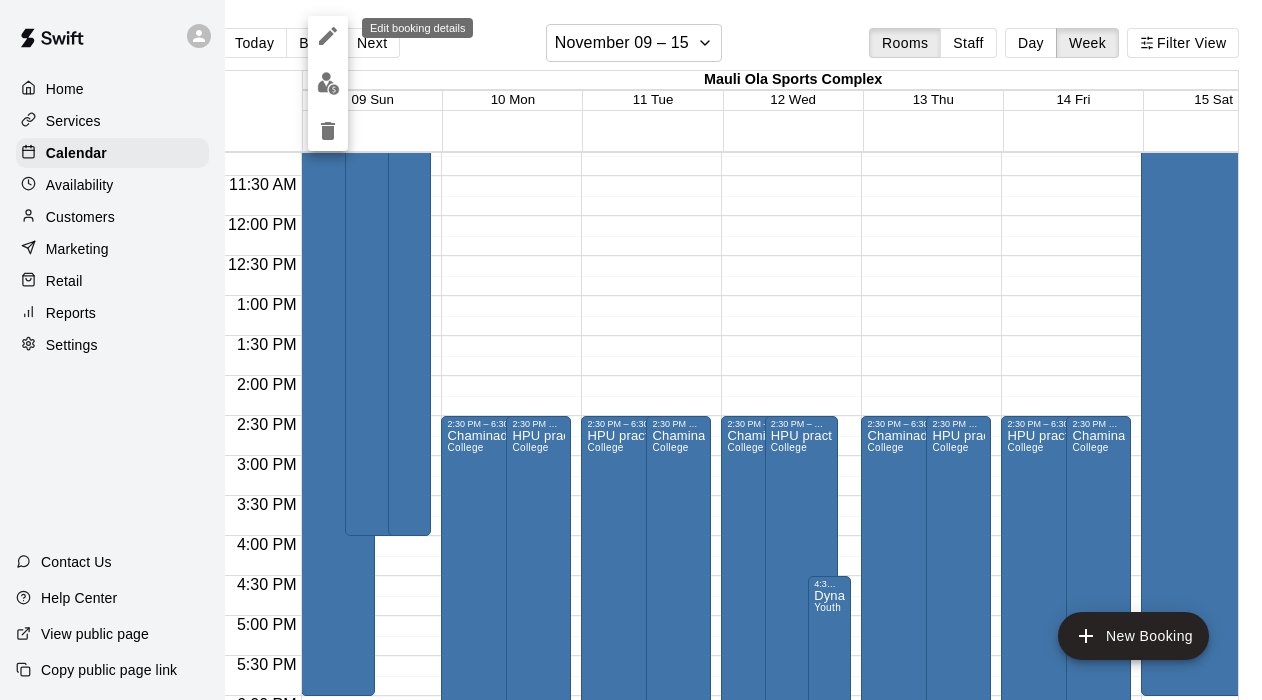 click 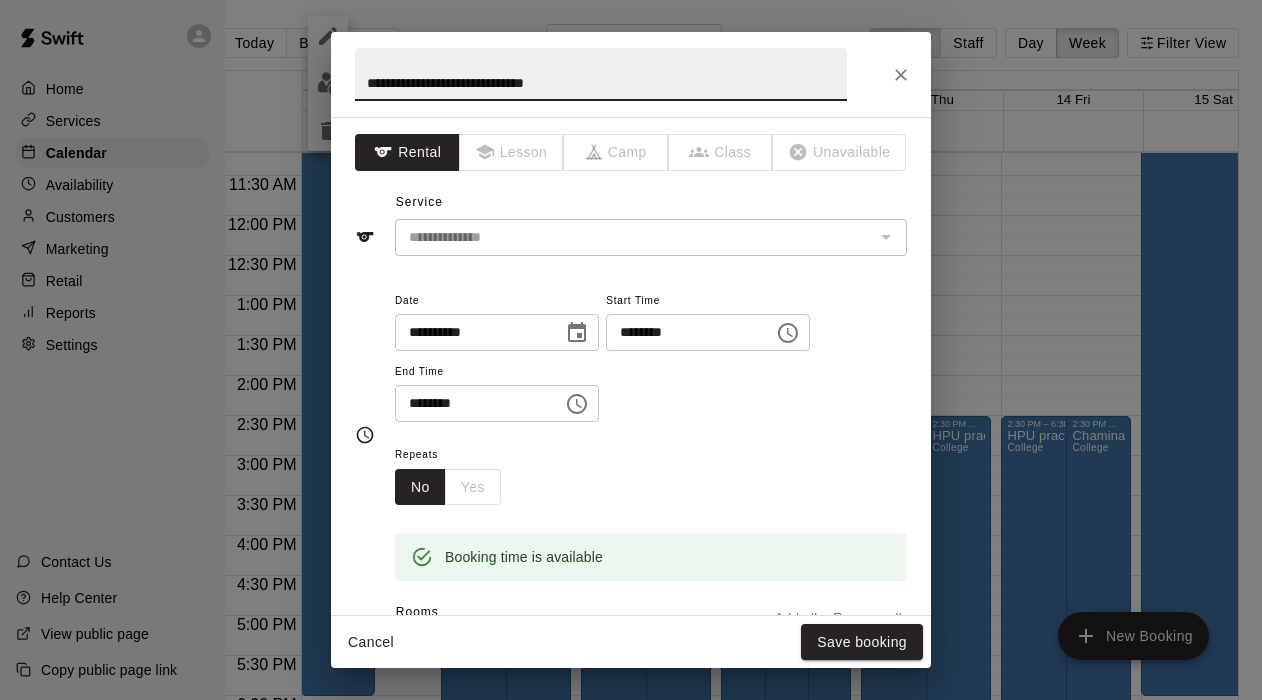 click on "********" at bounding box center (472, 403) 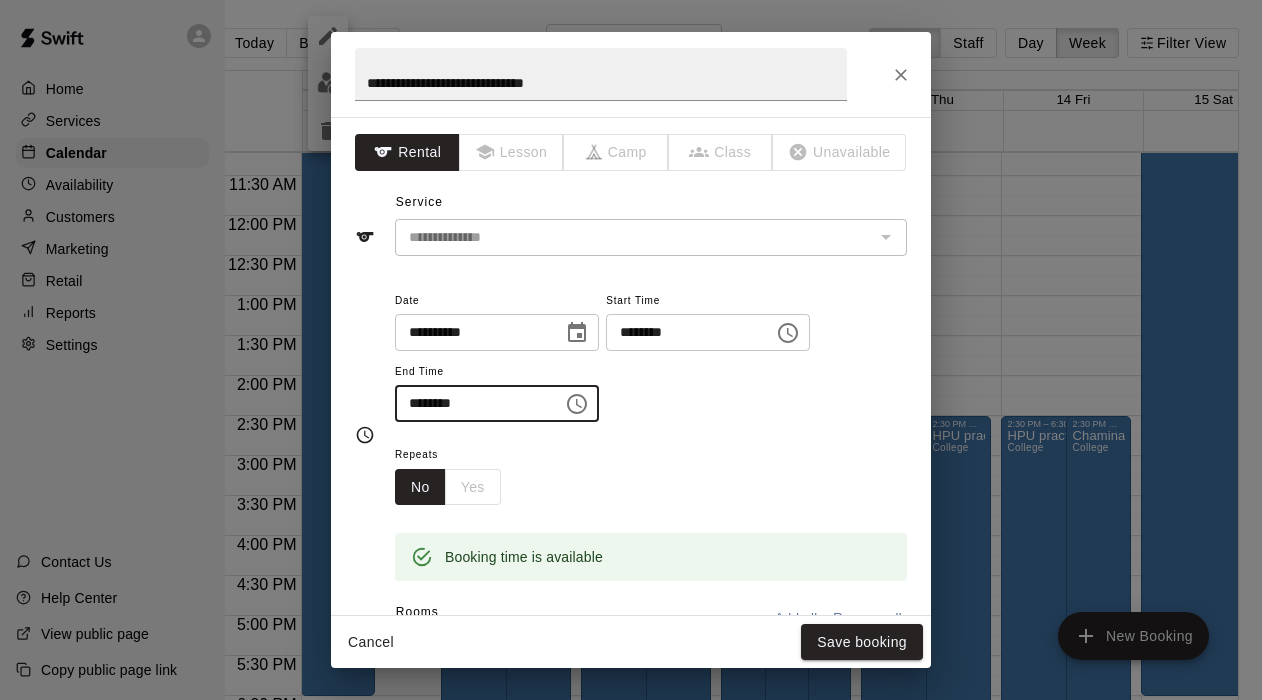 type on "********" 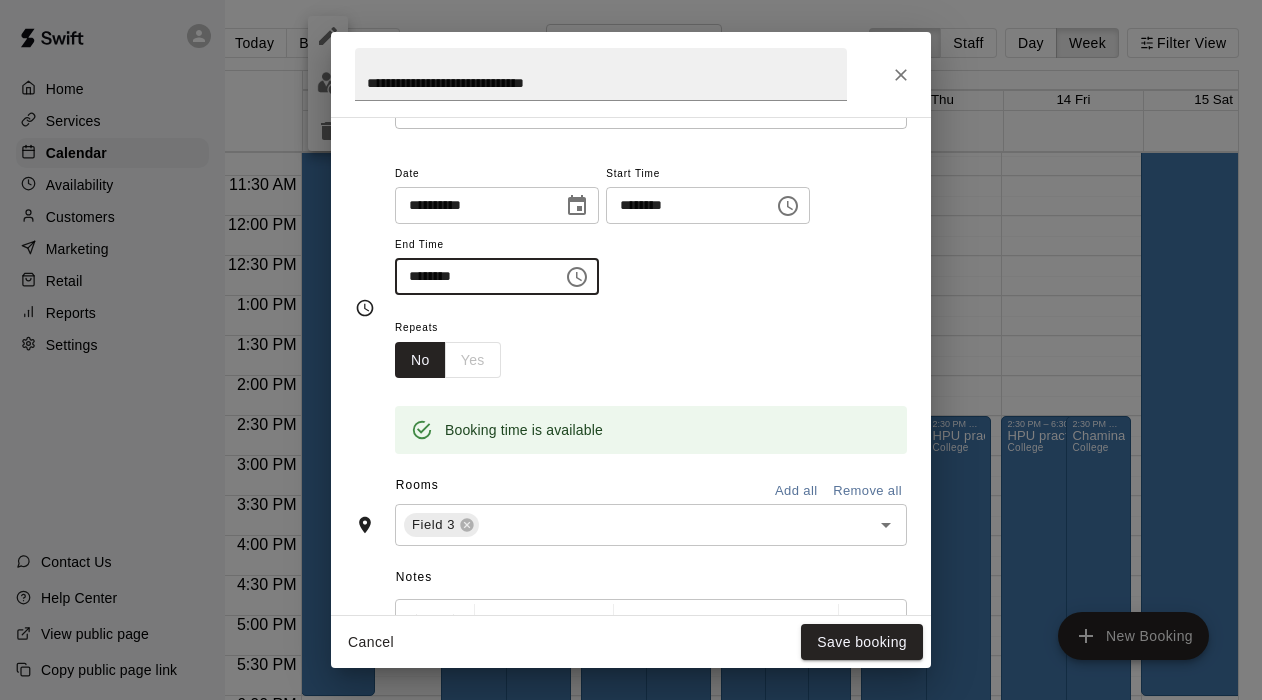 scroll, scrollTop: 148, scrollLeft: 0, axis: vertical 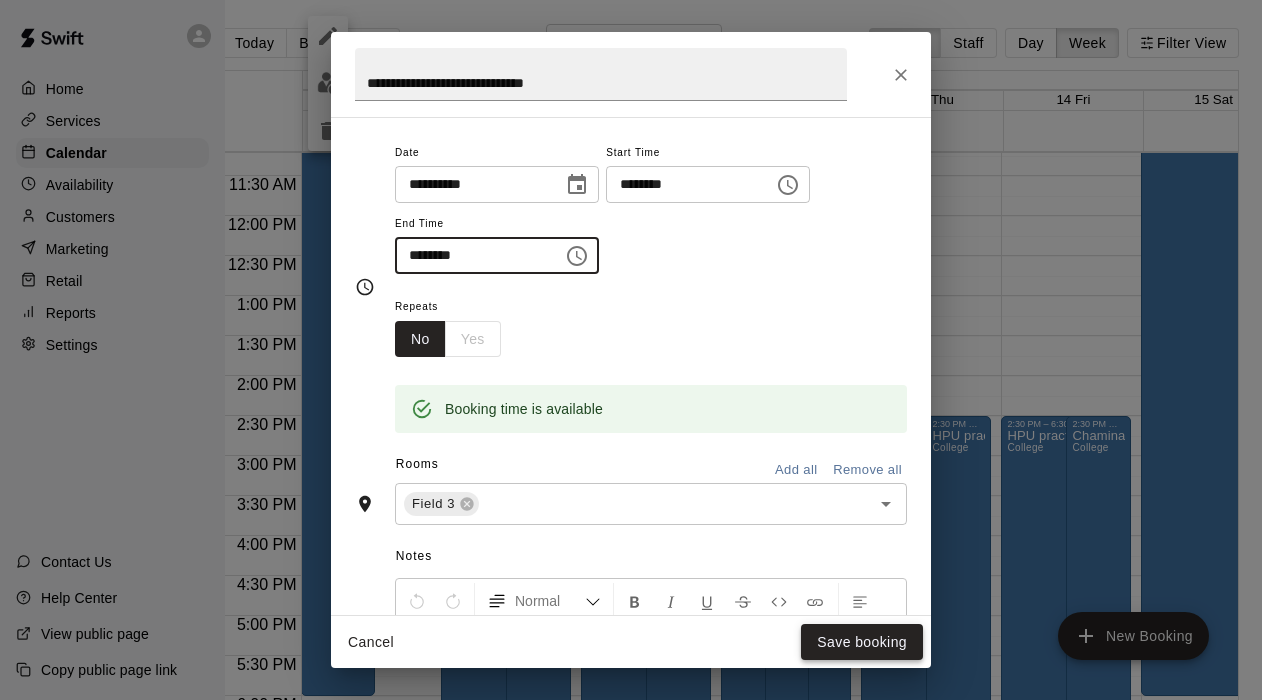 click on "Save booking" at bounding box center (862, 642) 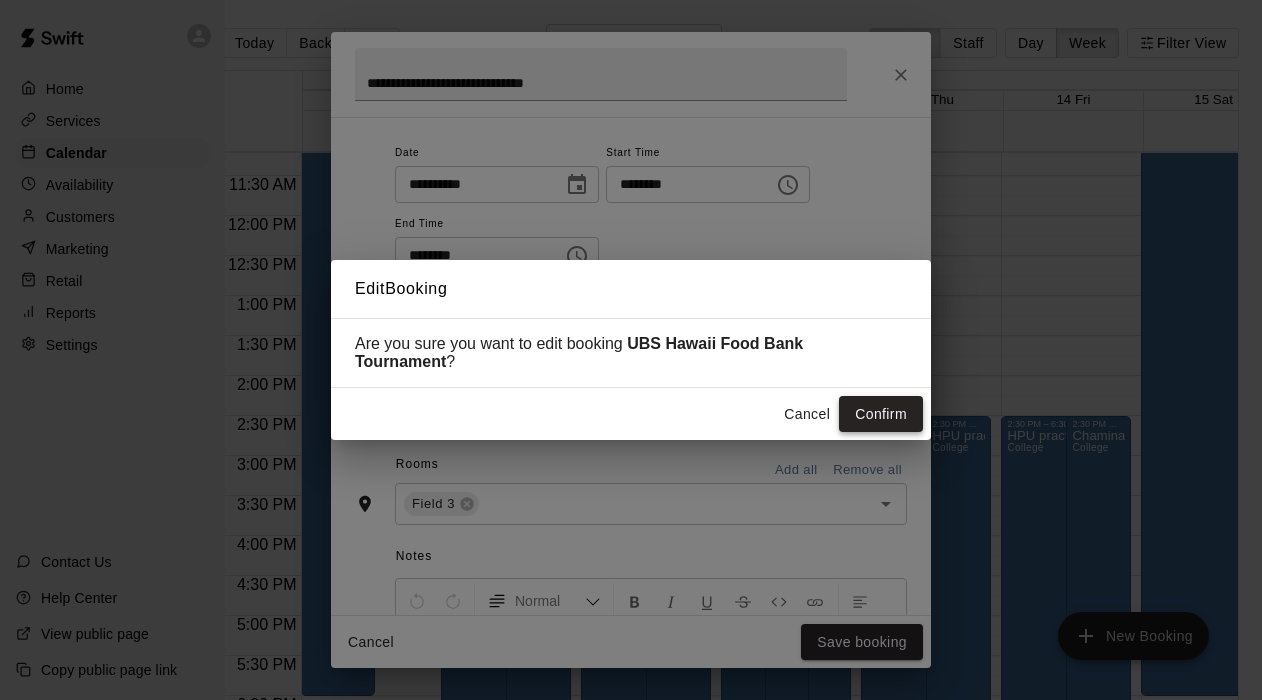click on "Confirm" at bounding box center (881, 414) 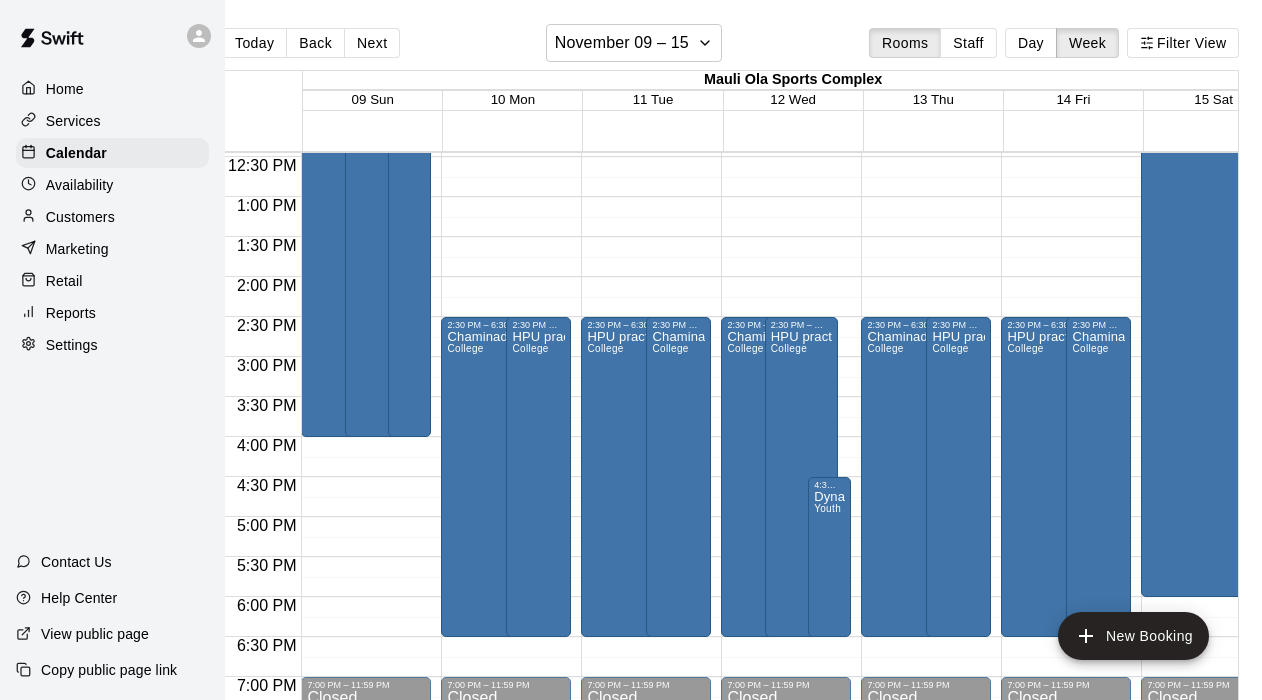 scroll, scrollTop: 1006, scrollLeft: 0, axis: vertical 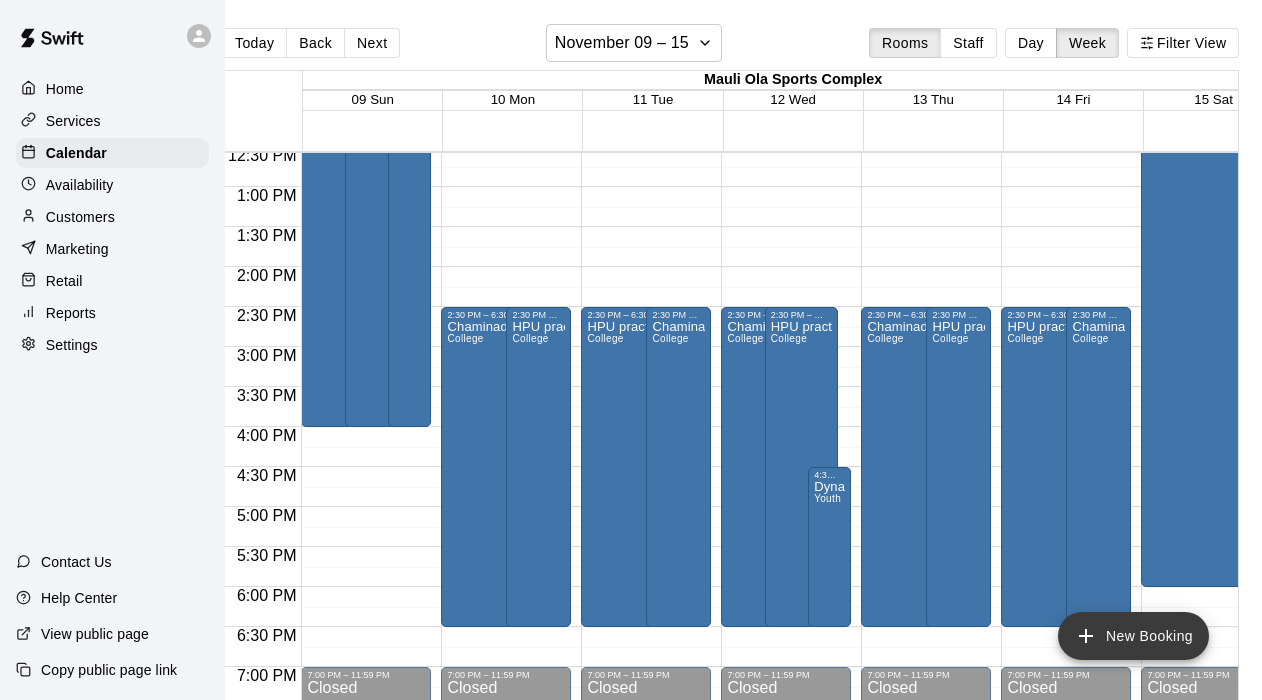 click on "New Booking" at bounding box center (1133, 636) 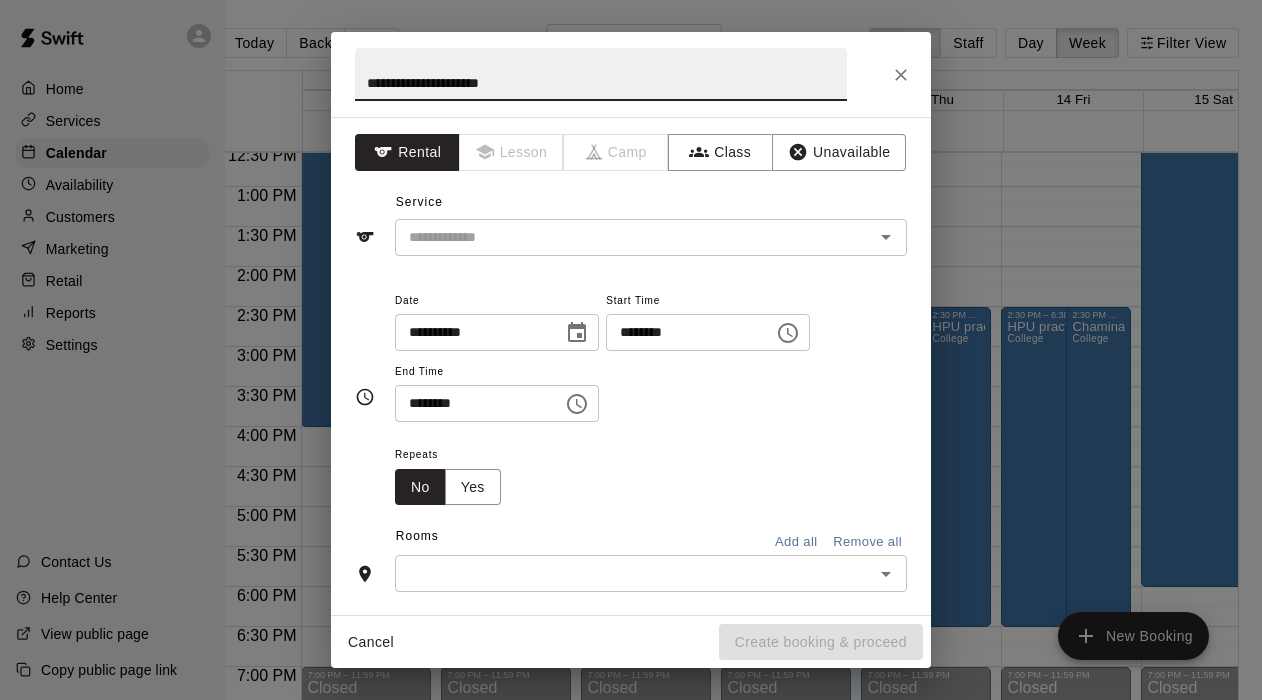 type on "**********" 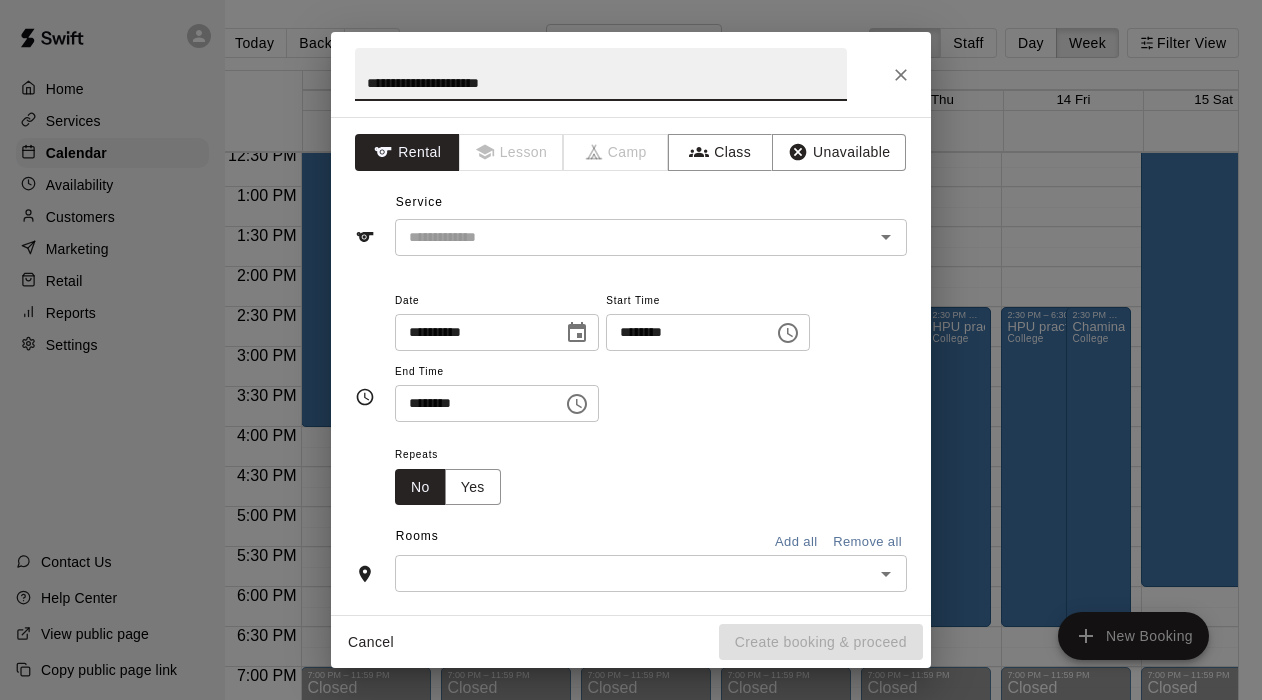click 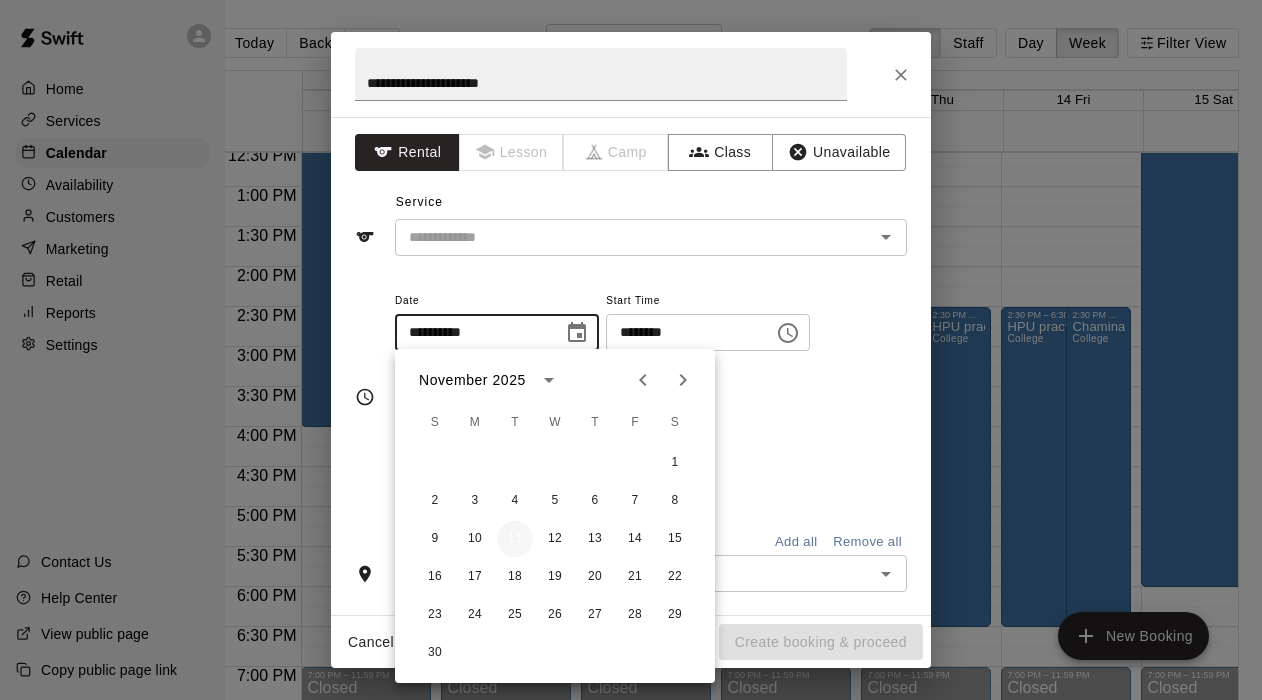 click on "11" at bounding box center [515, 539] 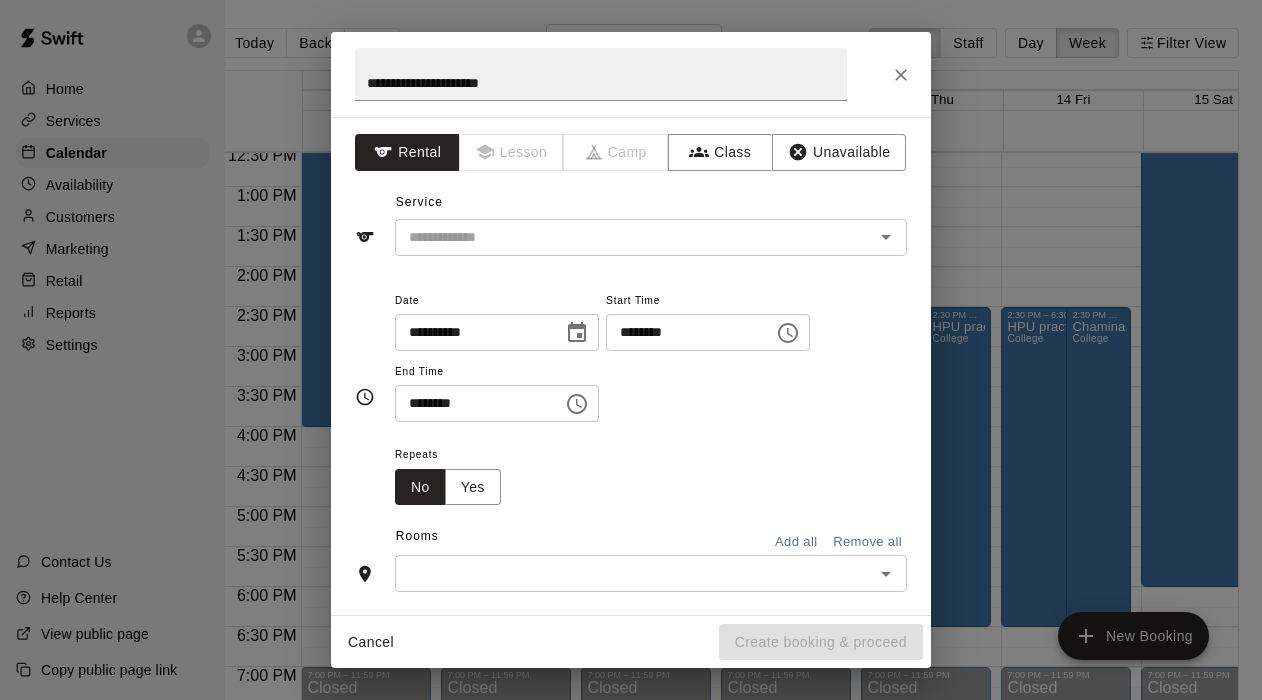 click on "********" at bounding box center (683, 332) 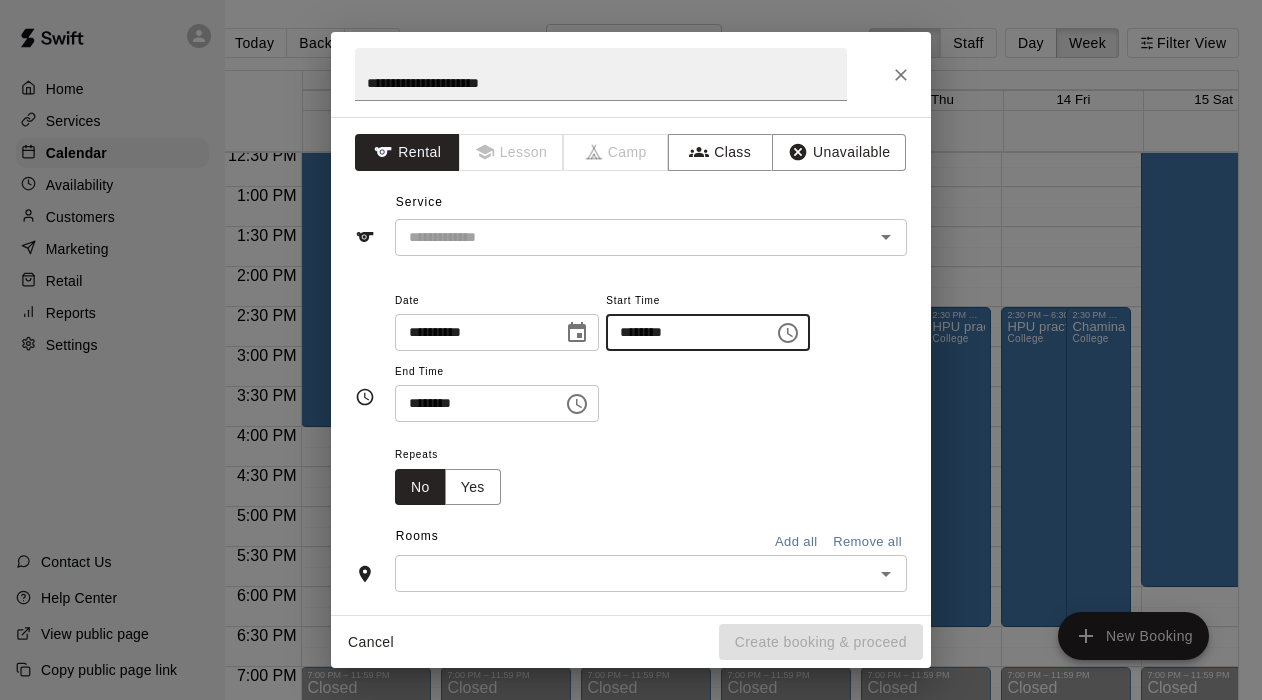 type on "********" 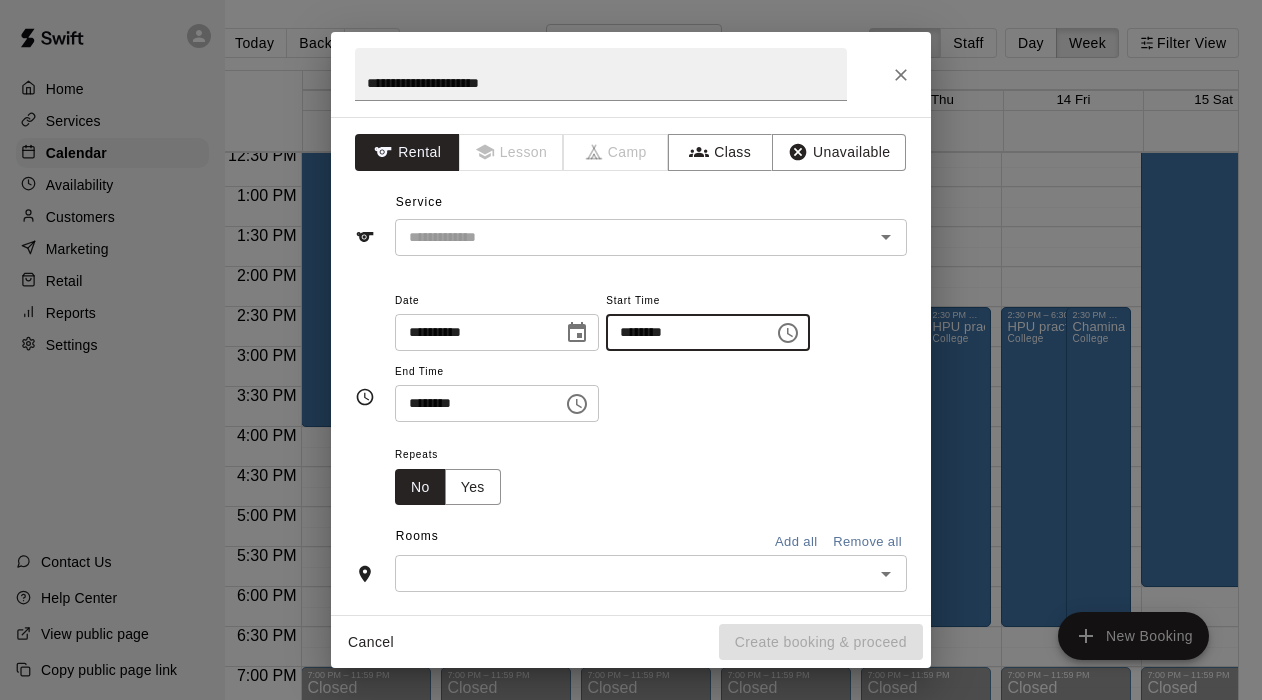 click on "********" at bounding box center [472, 403] 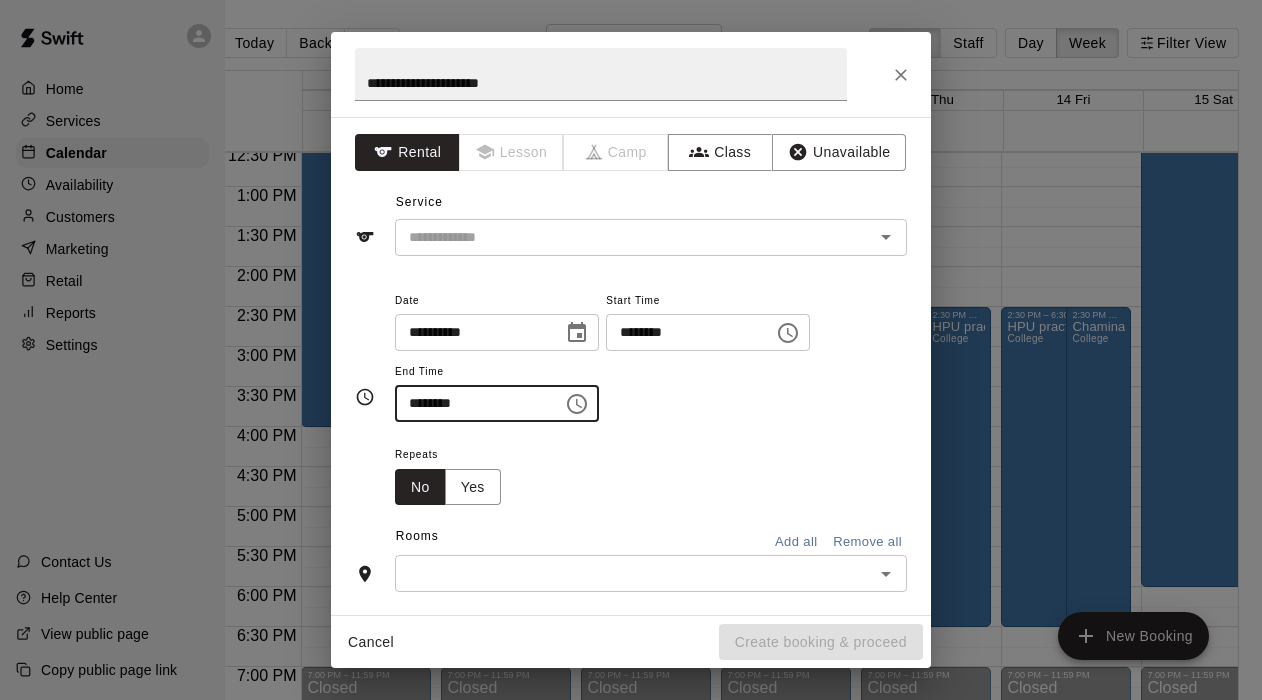 type on "********" 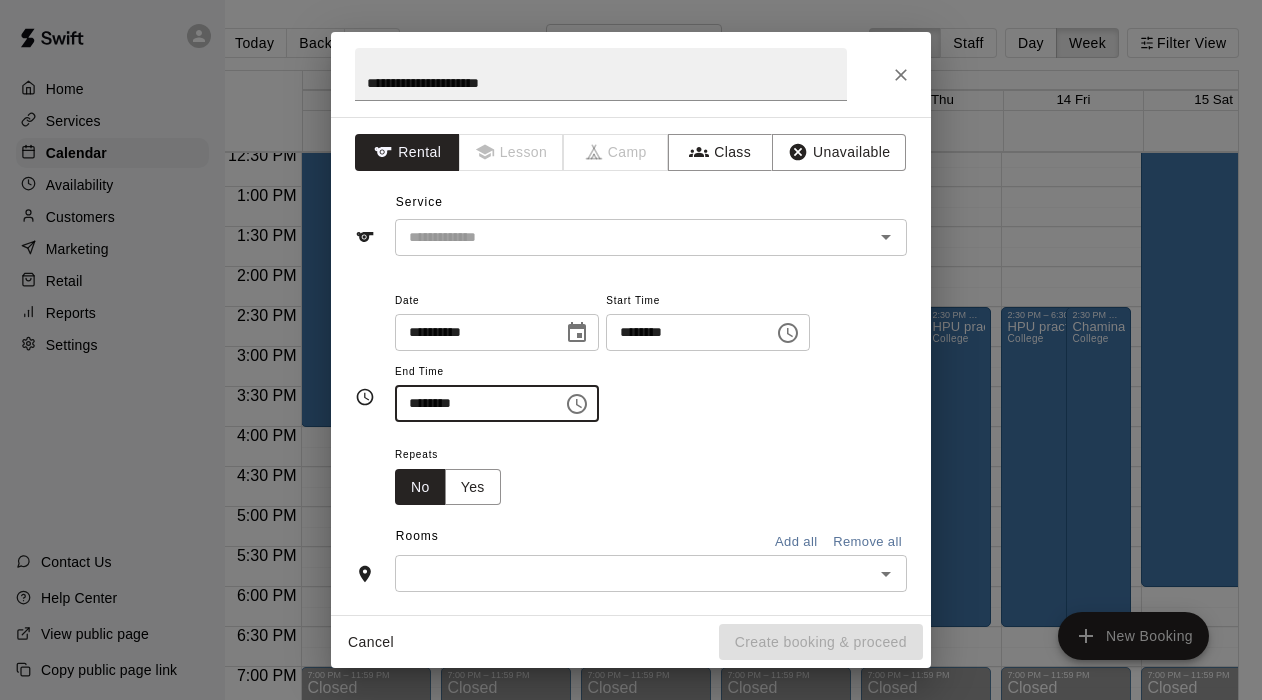 click at bounding box center [634, 573] 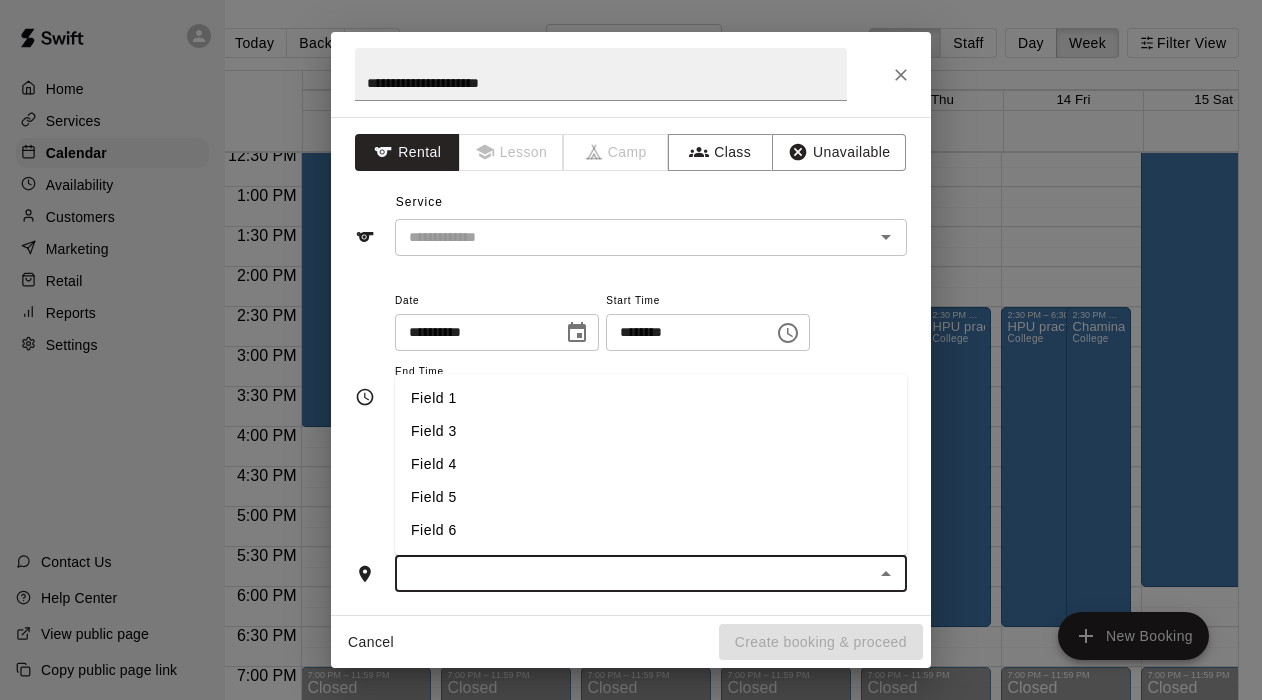 click on "Field 4" at bounding box center (651, 464) 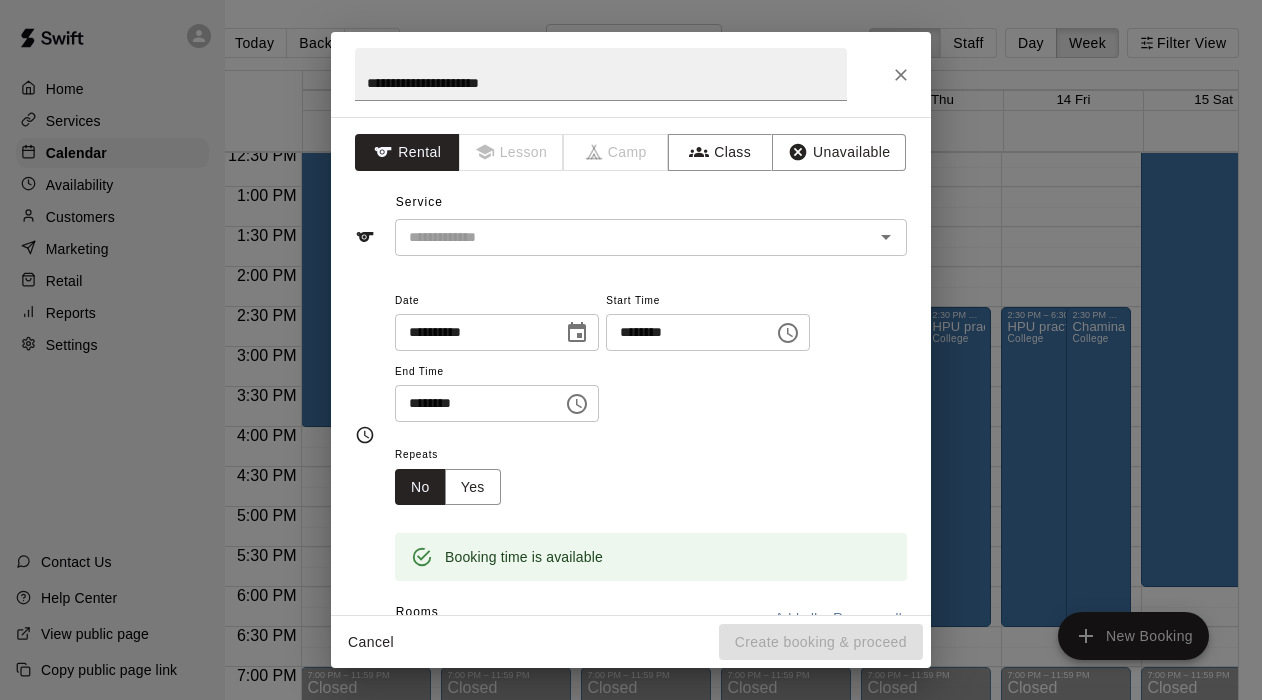 scroll, scrollTop: 0, scrollLeft: 0, axis: both 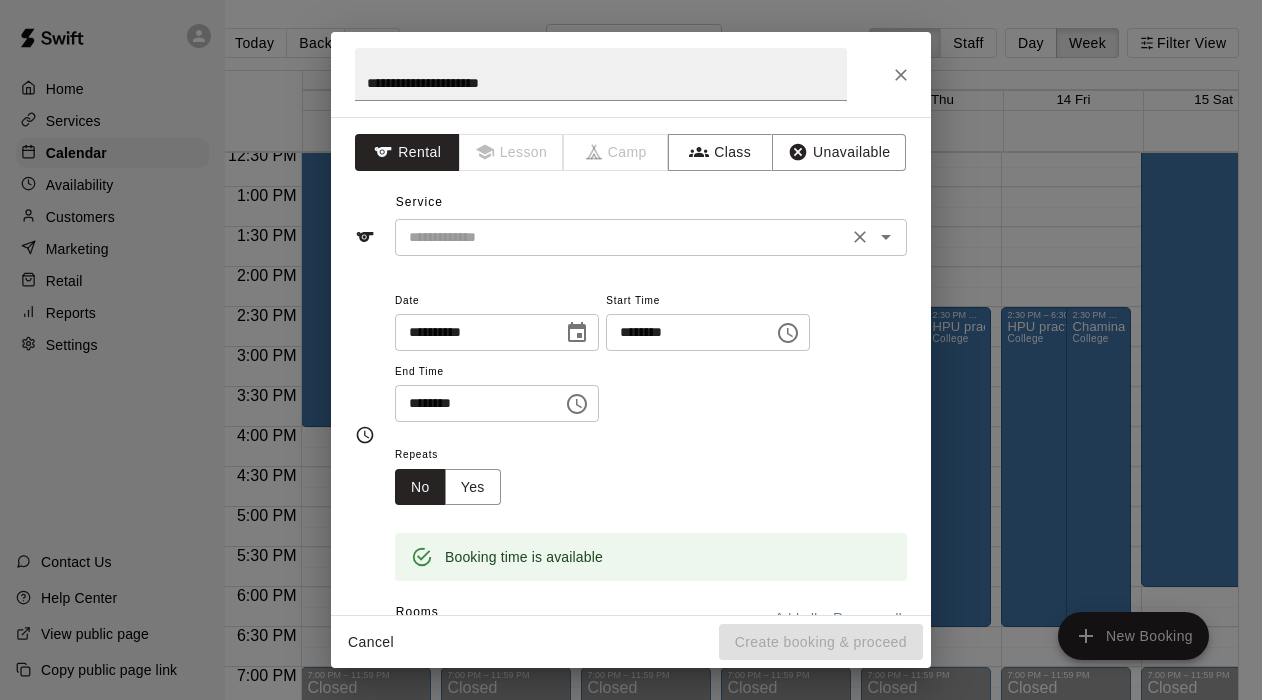 click at bounding box center [621, 237] 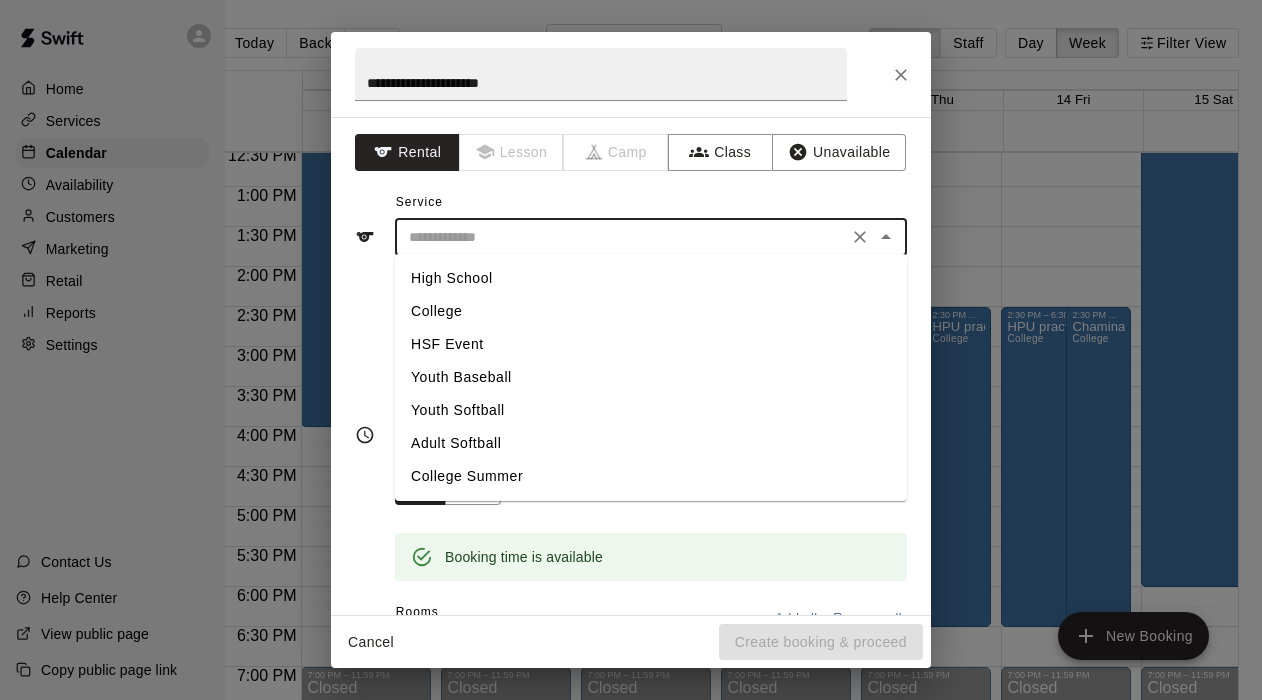 click on "Youth Softball" at bounding box center (651, 410) 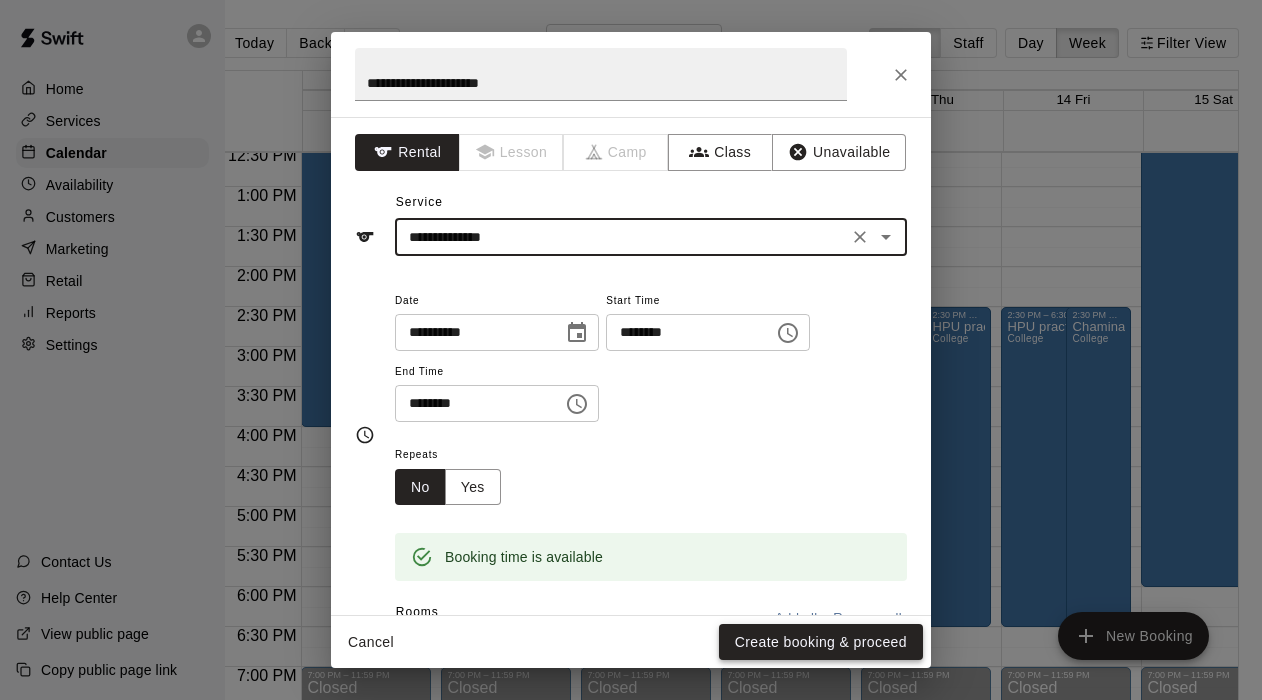 click on "Create booking & proceed" at bounding box center [821, 642] 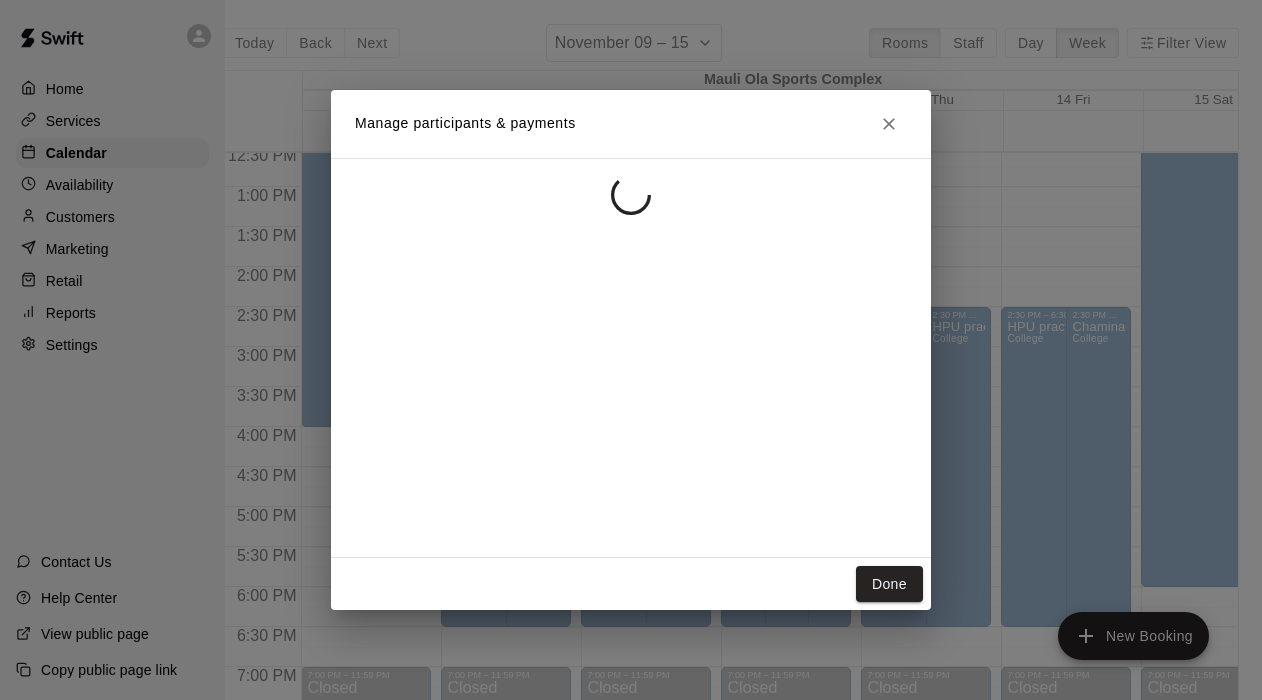 click on "Manage participants & payments Done" at bounding box center (631, 350) 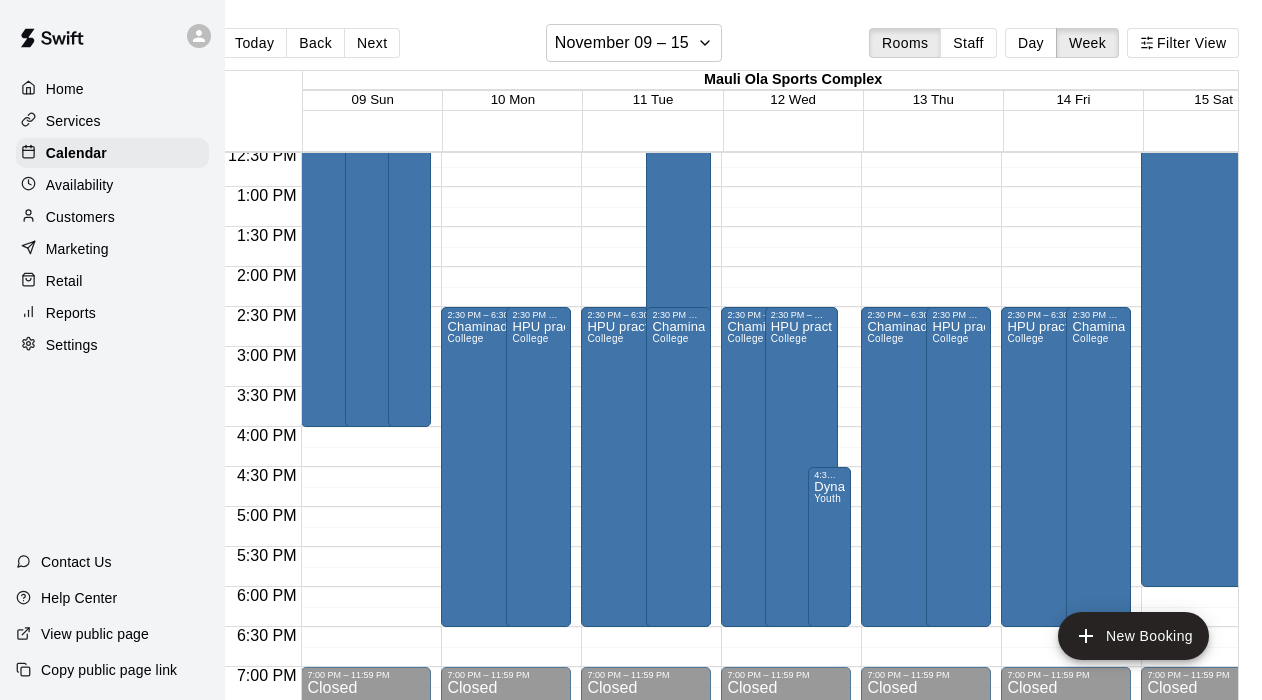 click on "4:30 AM – 6:30 PM Island Angels practice Youth Softball" at bounding box center [678, 67] 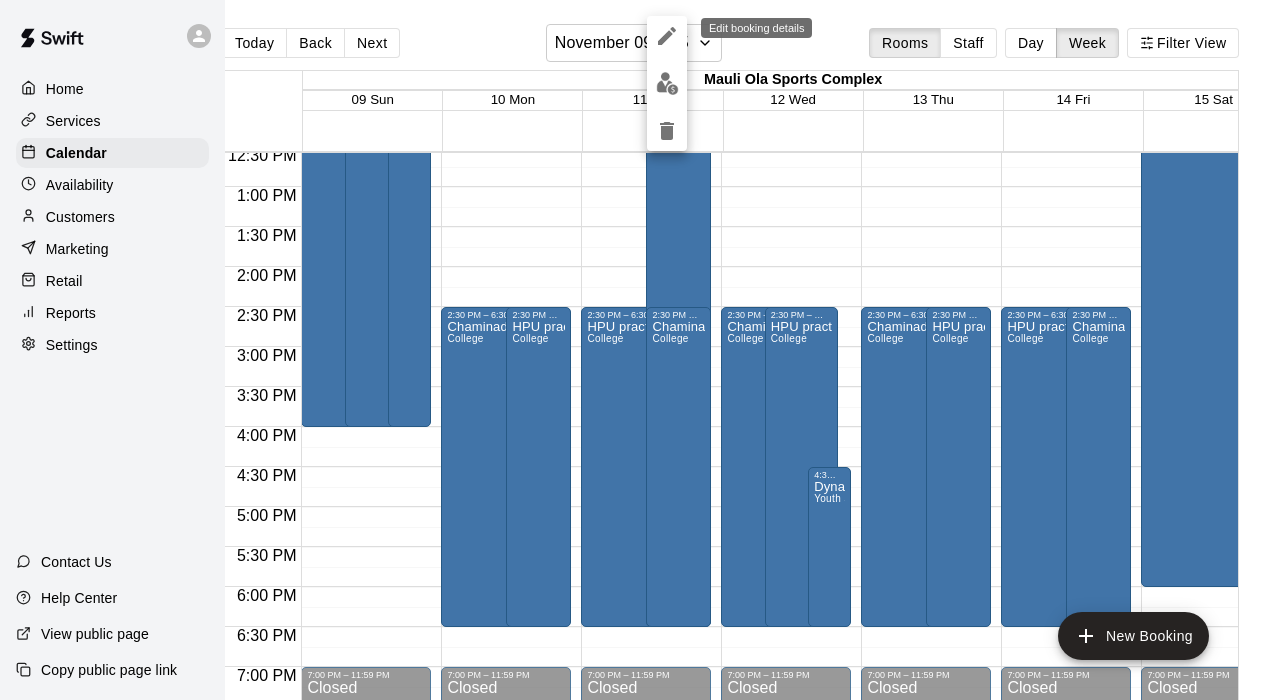 click 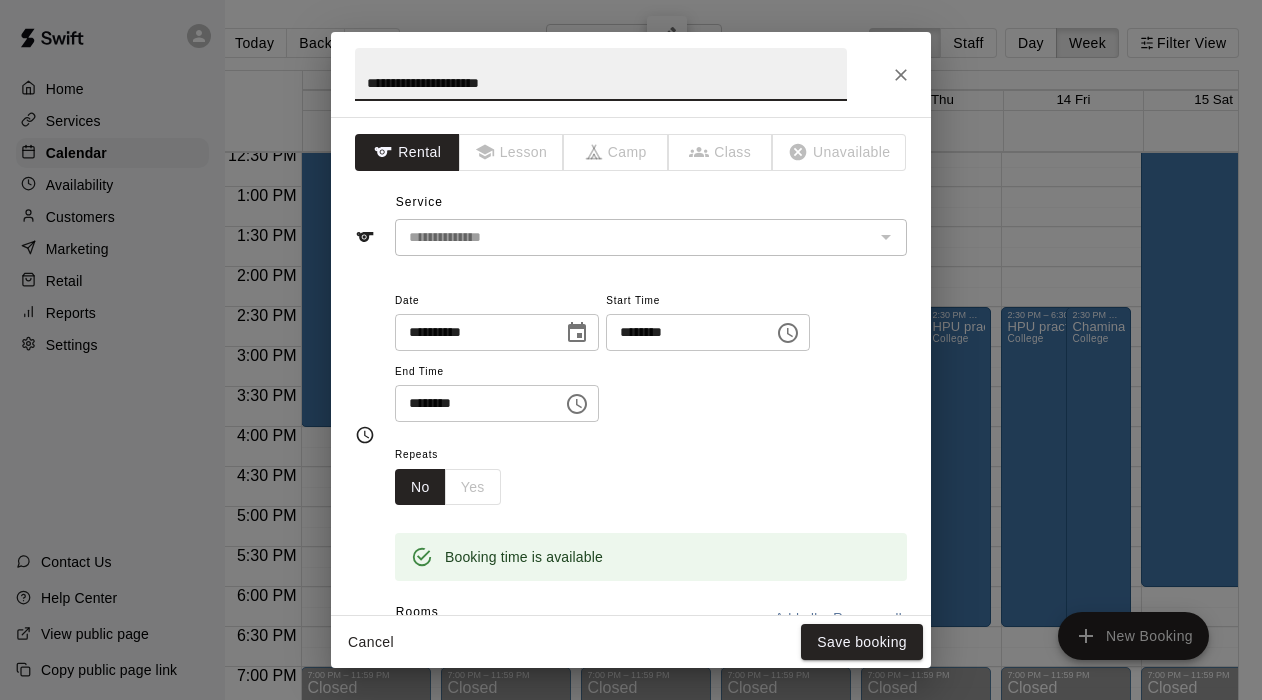click on "********" at bounding box center [683, 332] 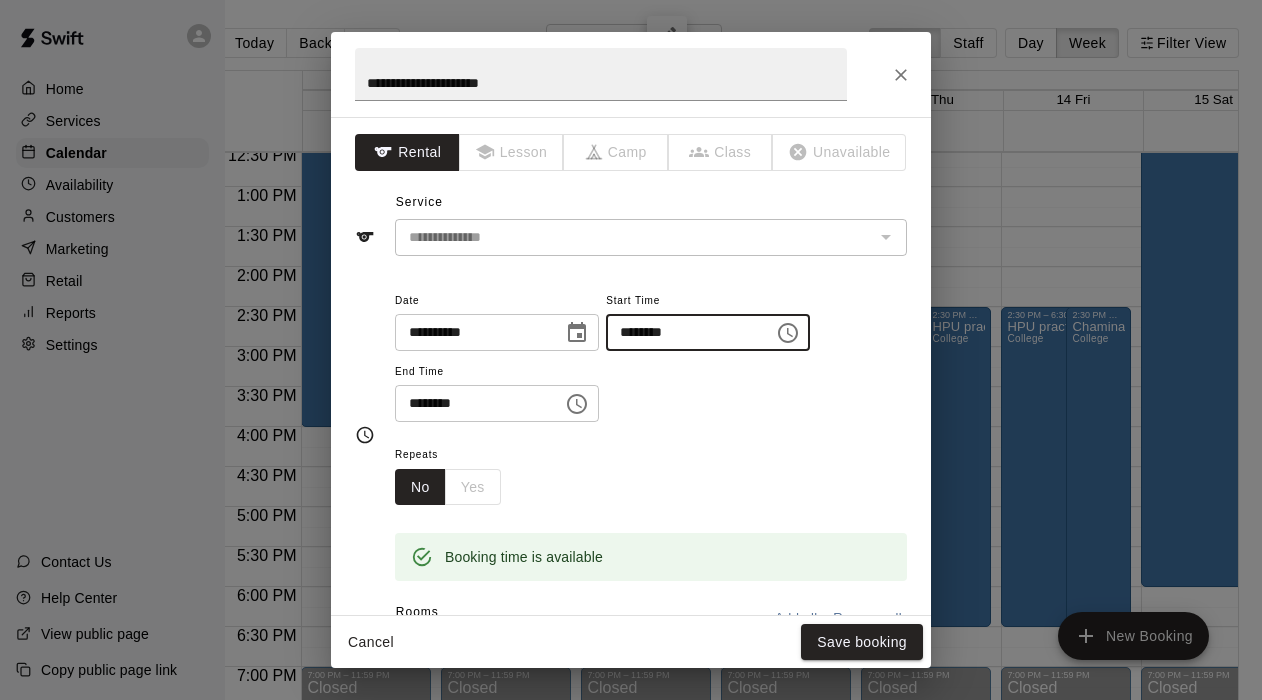 type on "********" 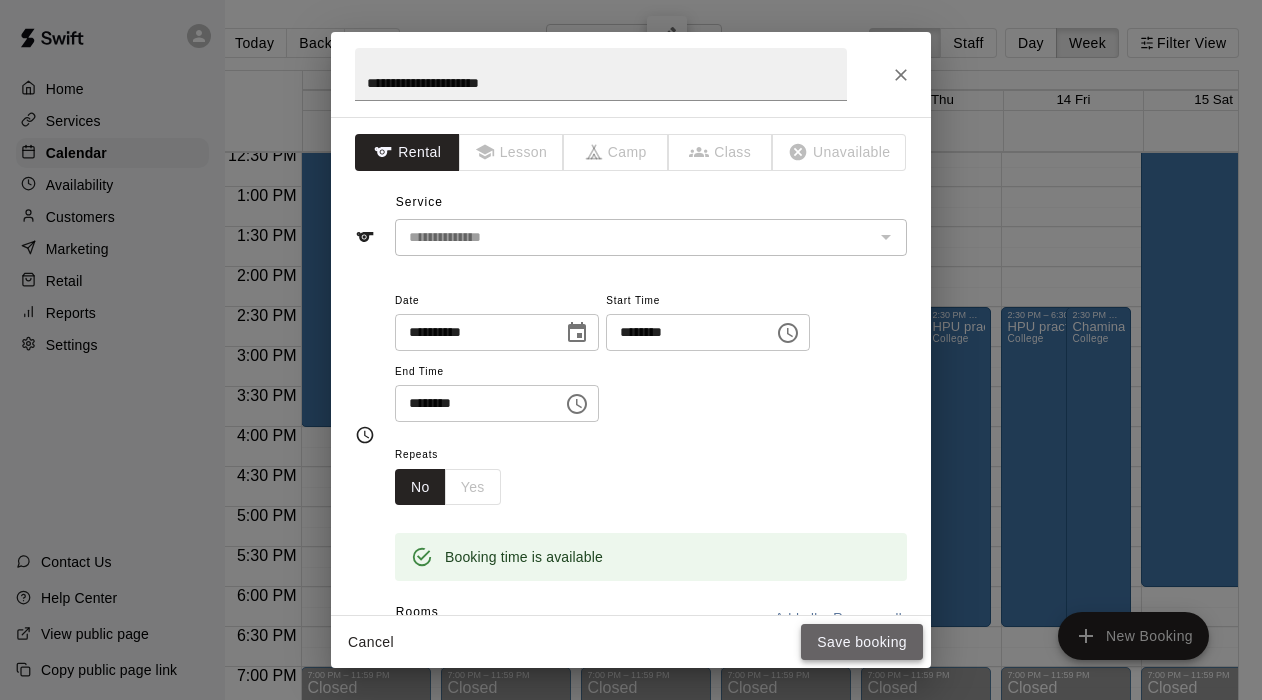 click on "Save booking" at bounding box center (862, 642) 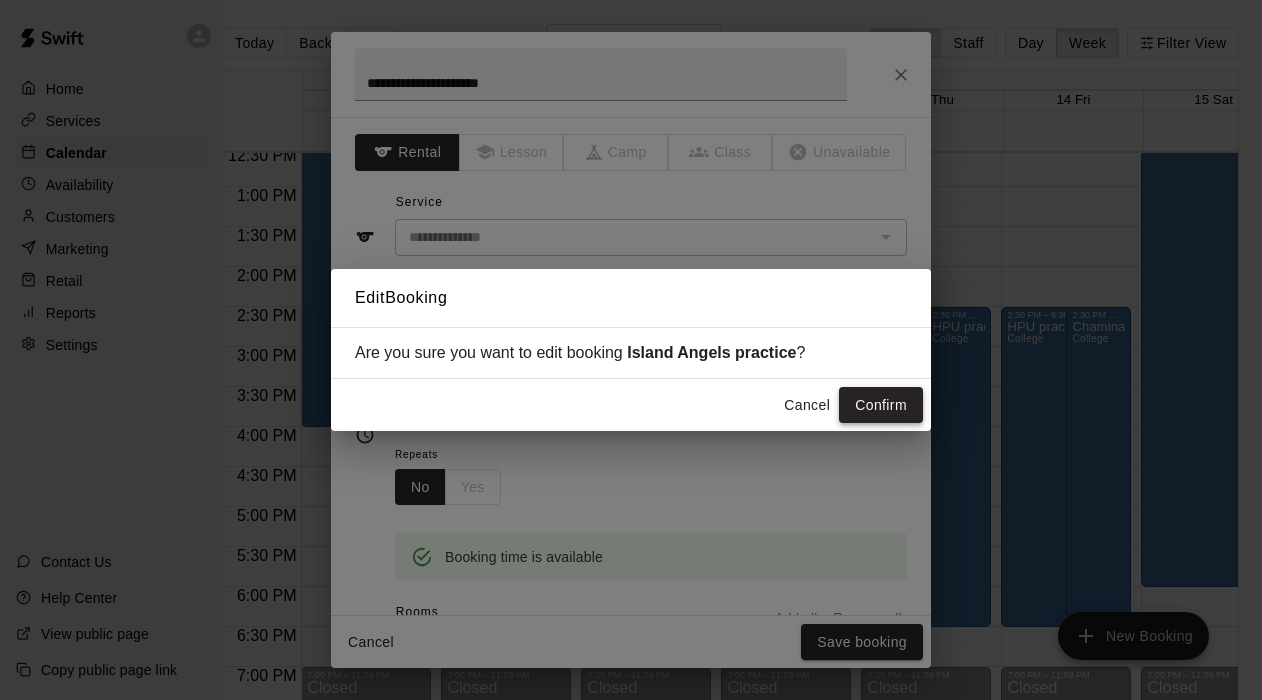 click on "Confirm" at bounding box center [881, 405] 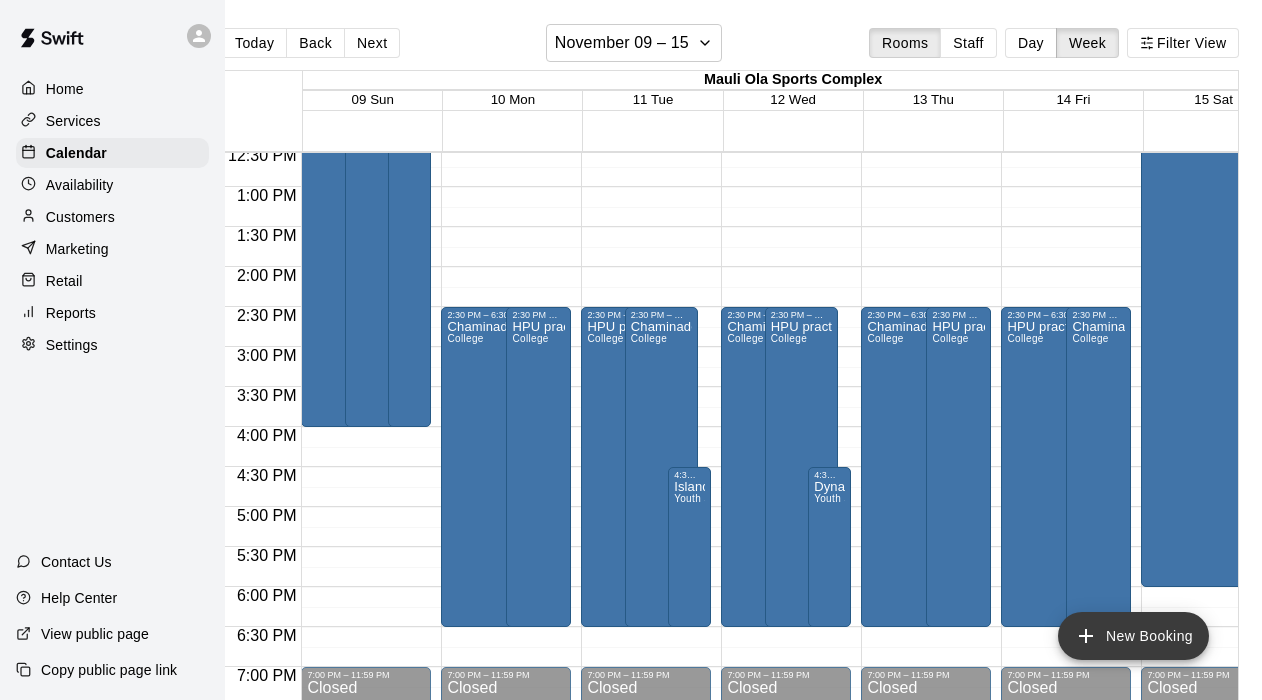 click on "New Booking" at bounding box center (1133, 636) 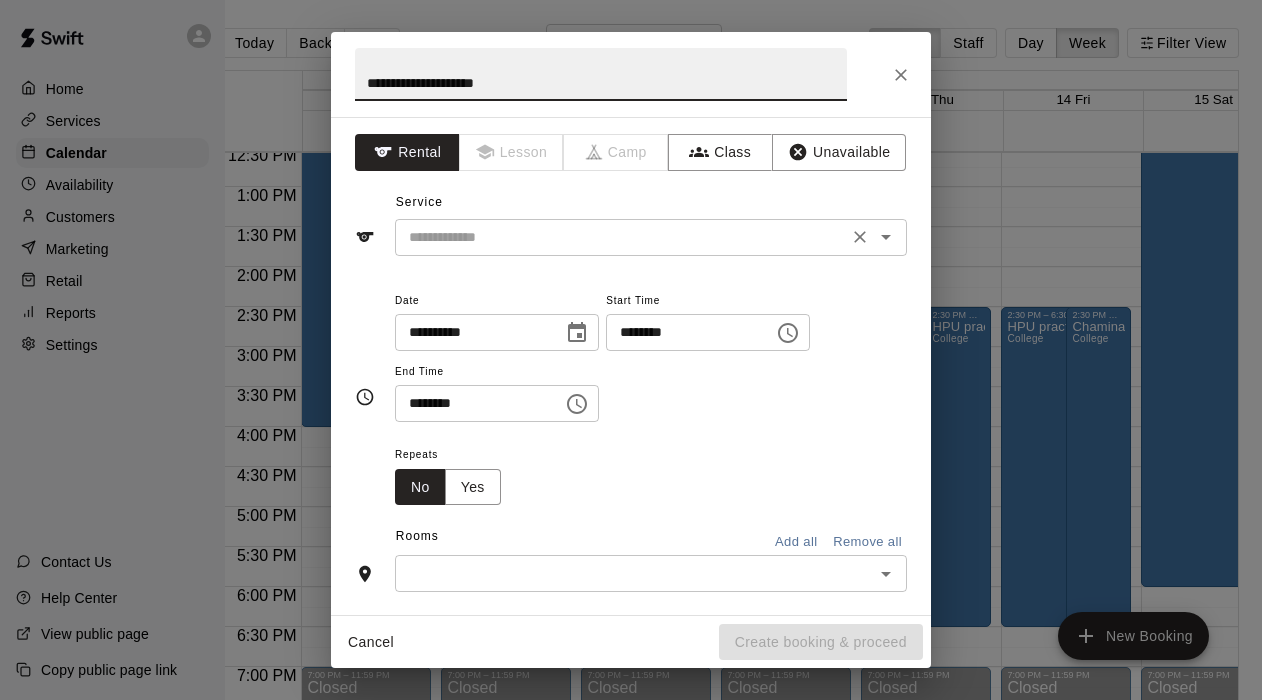 type on "**********" 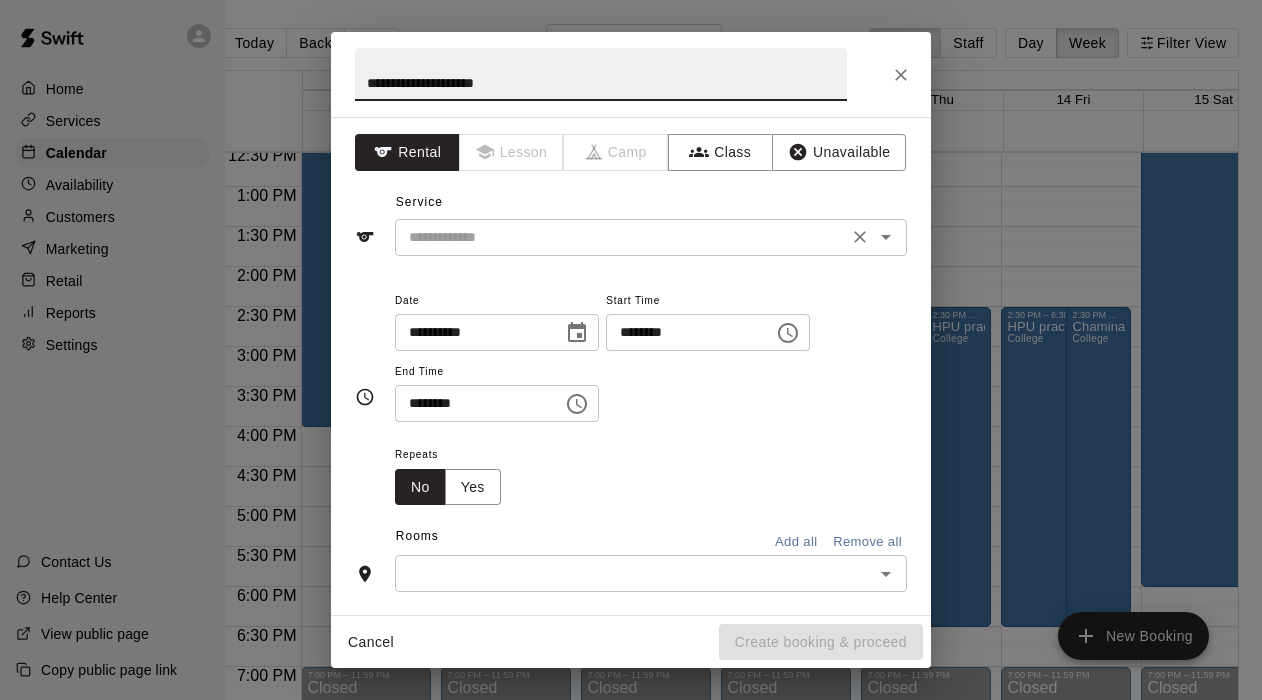 click at bounding box center (621, 237) 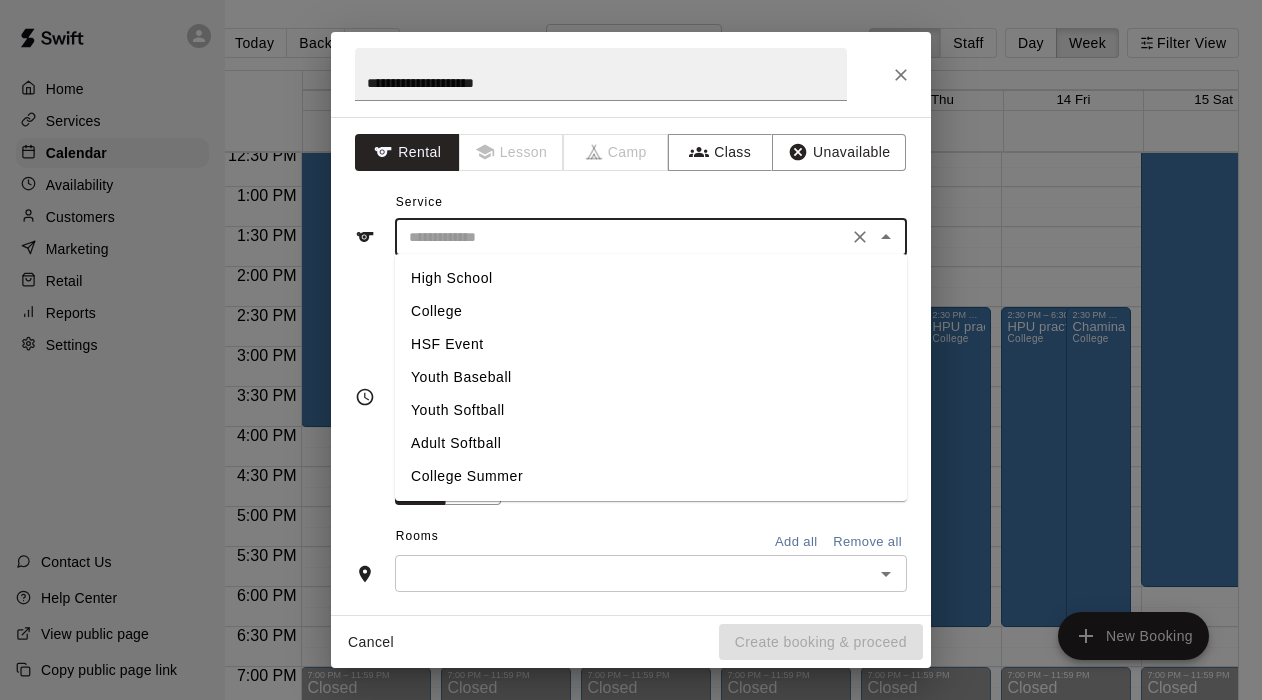 click on "Youth Softball" at bounding box center (651, 410) 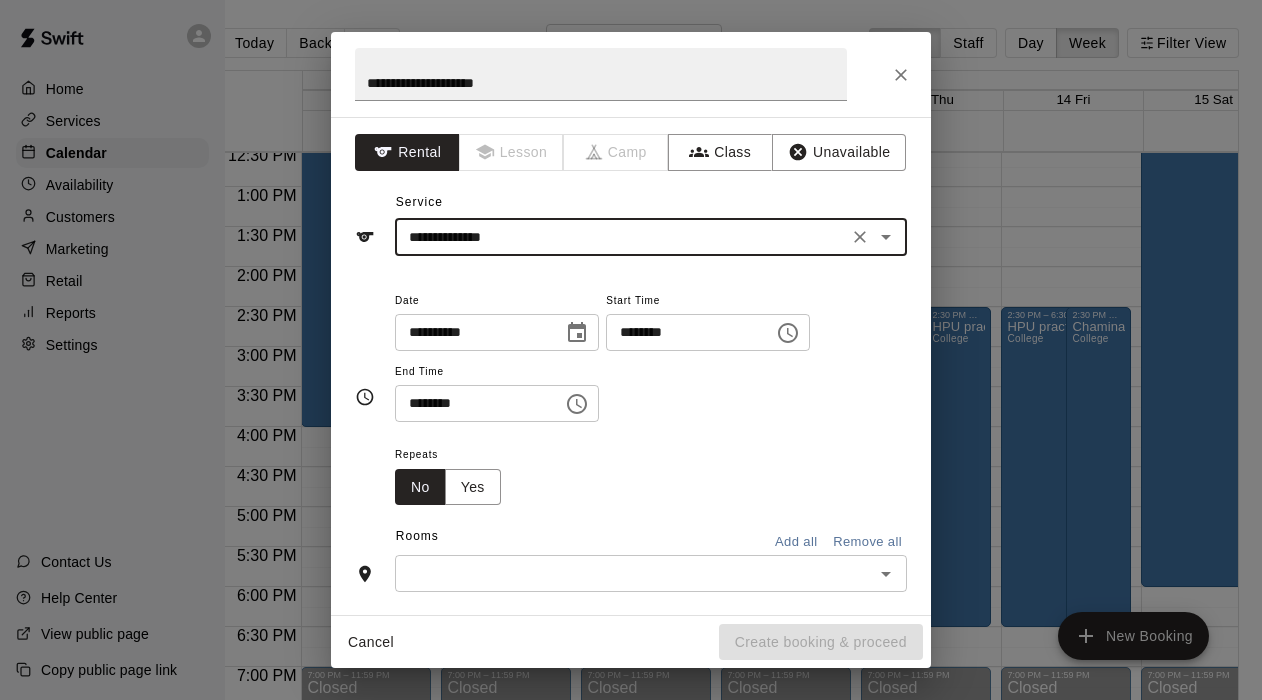 click on "********" at bounding box center [683, 332] 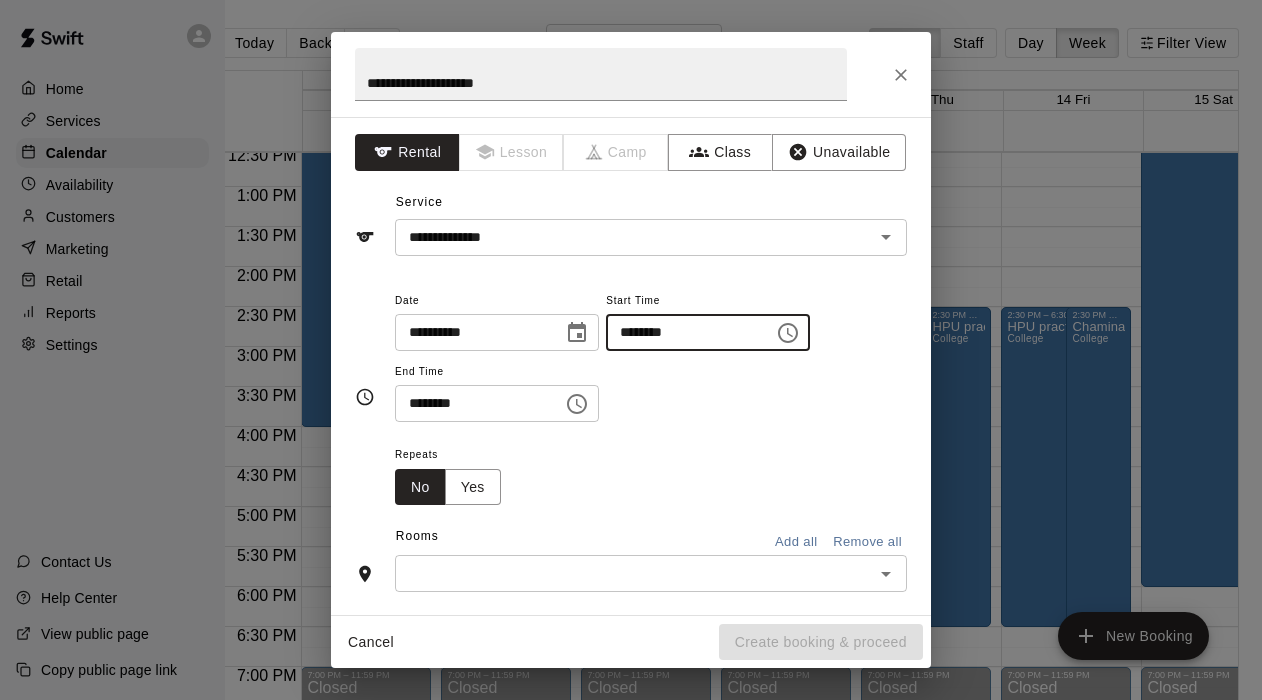 type on "********" 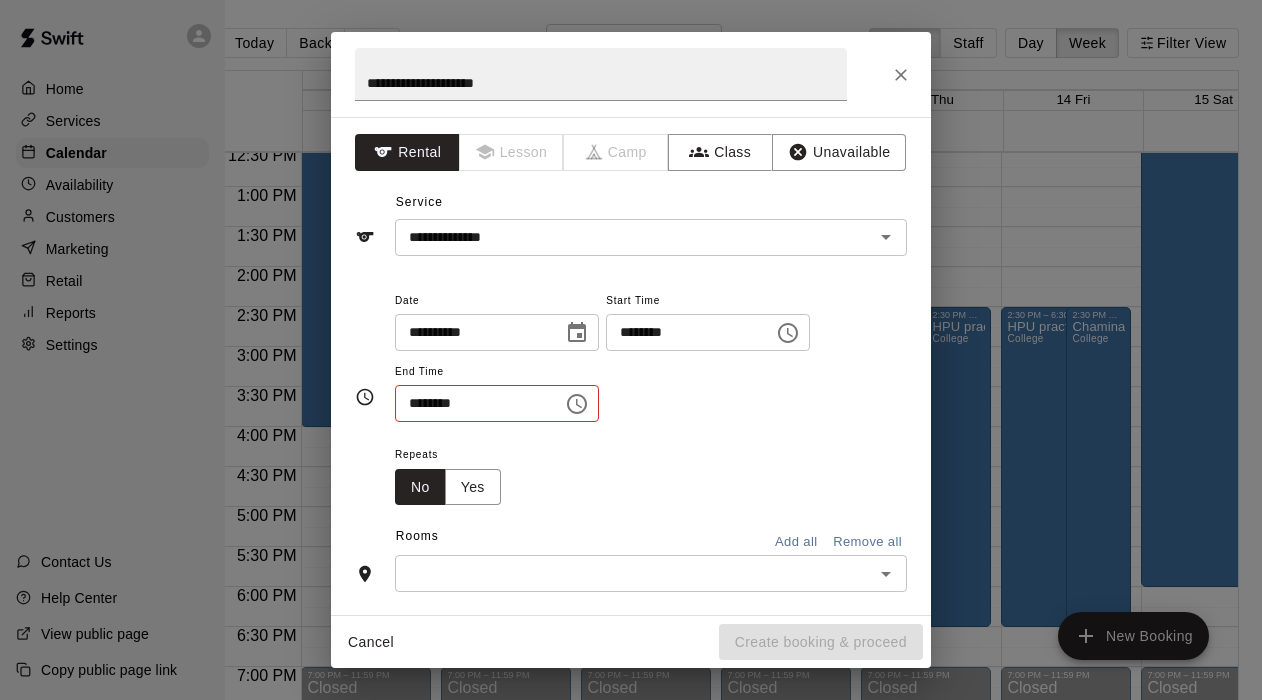 type 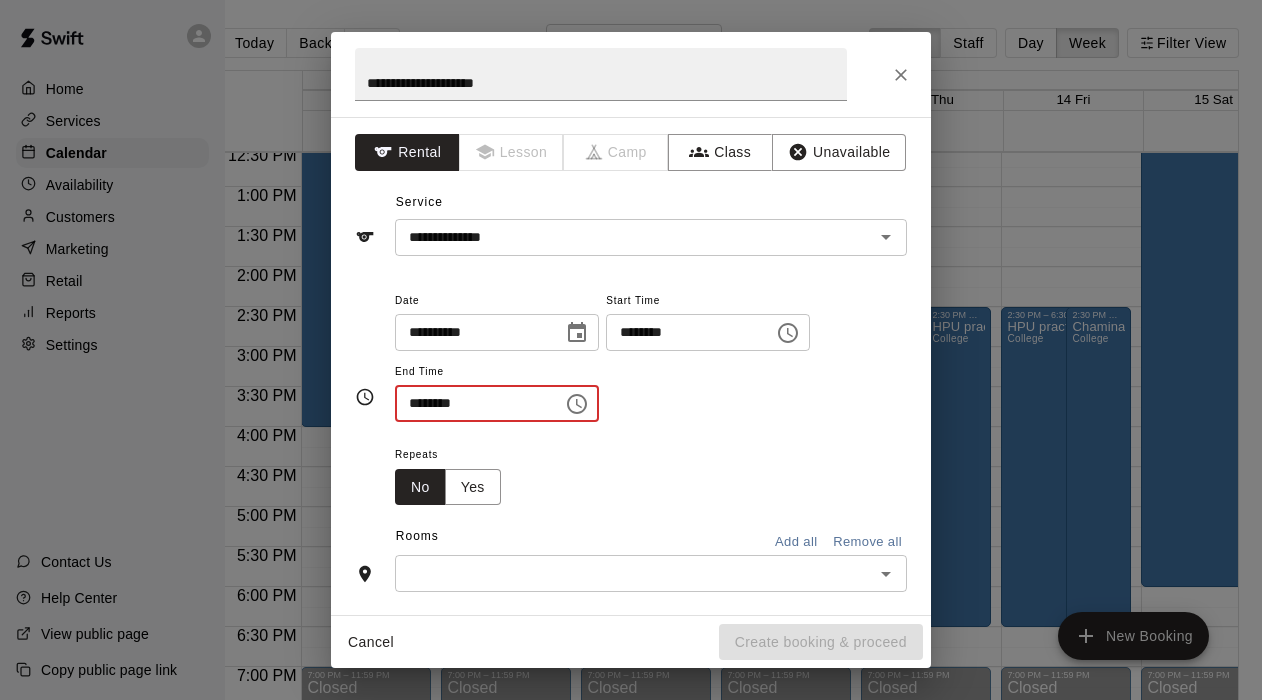 type on "********" 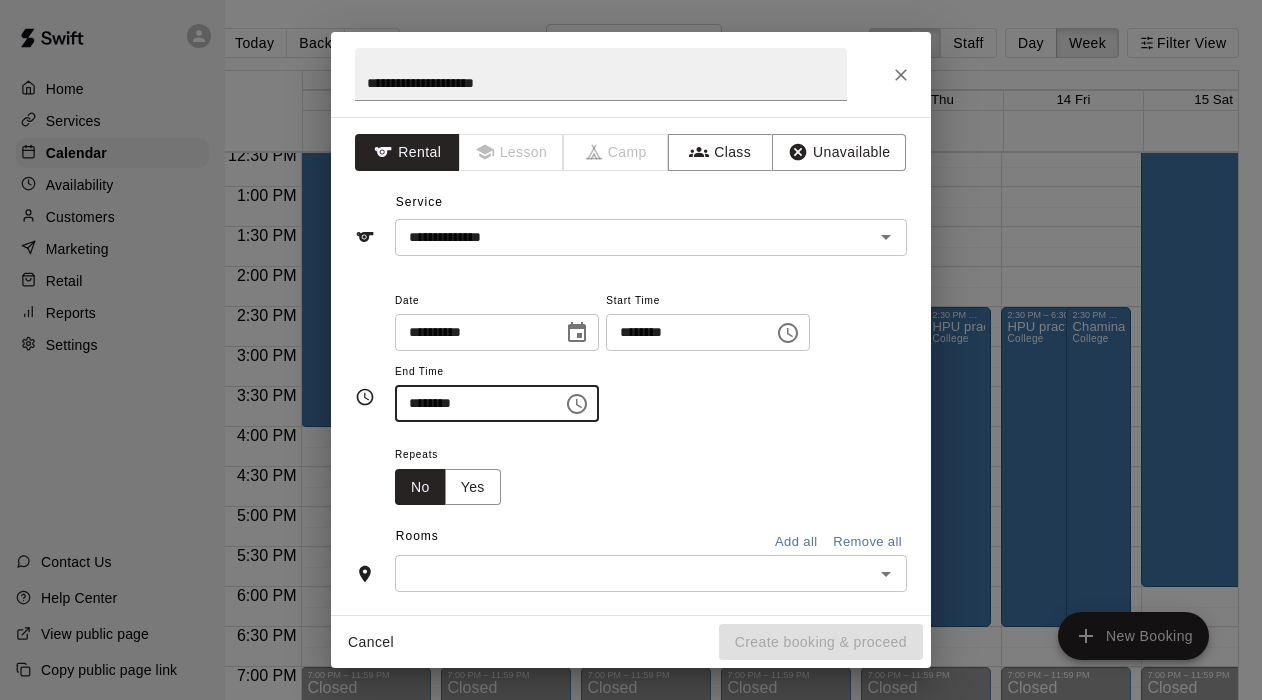 click at bounding box center [634, 573] 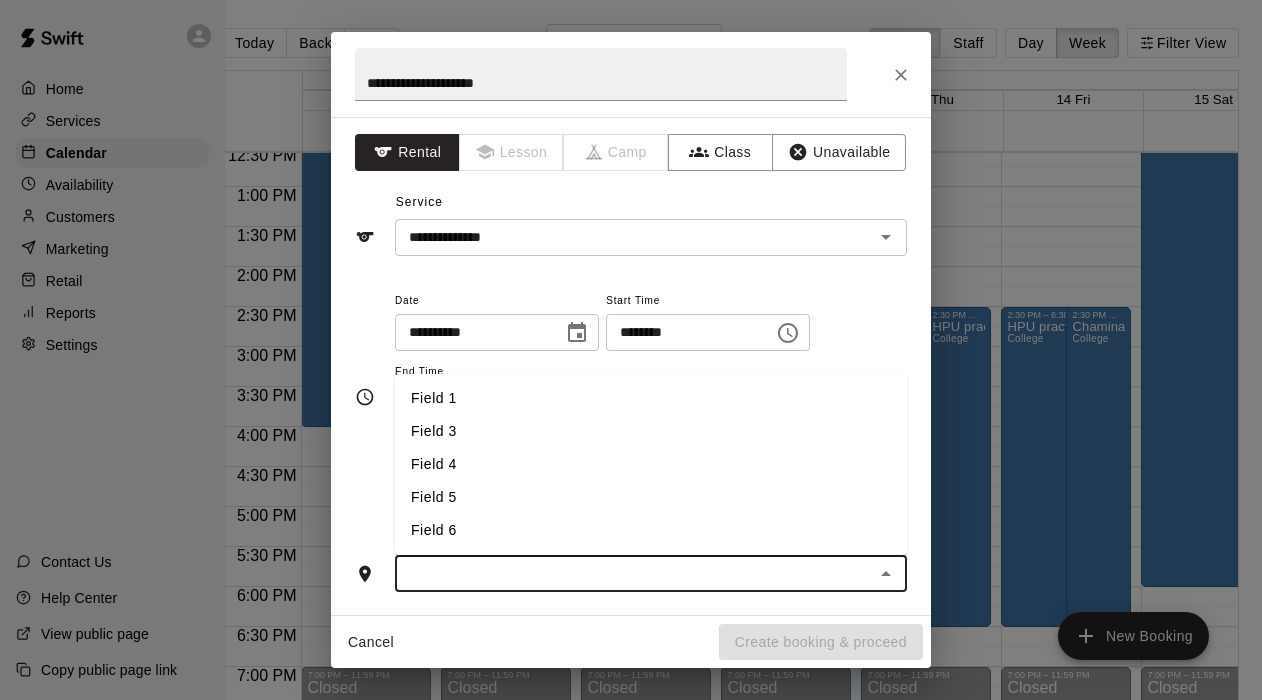 click on "Field 6" at bounding box center (651, 530) 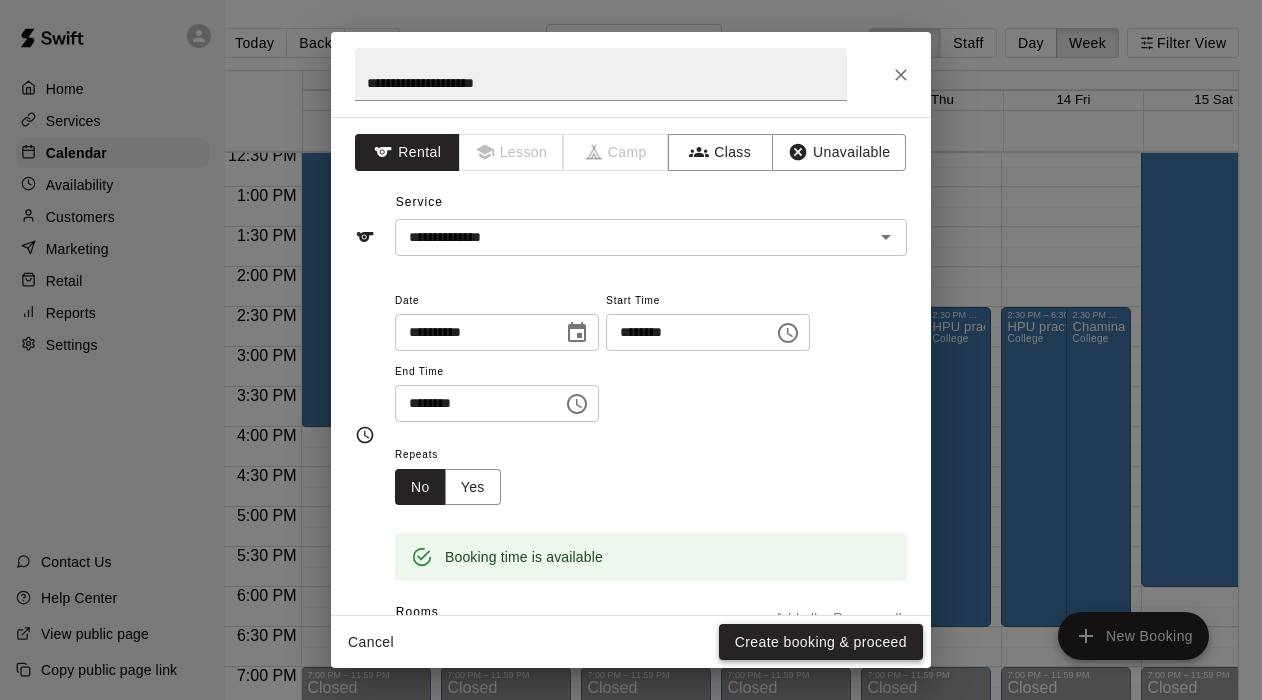 click on "Create booking & proceed" at bounding box center [821, 642] 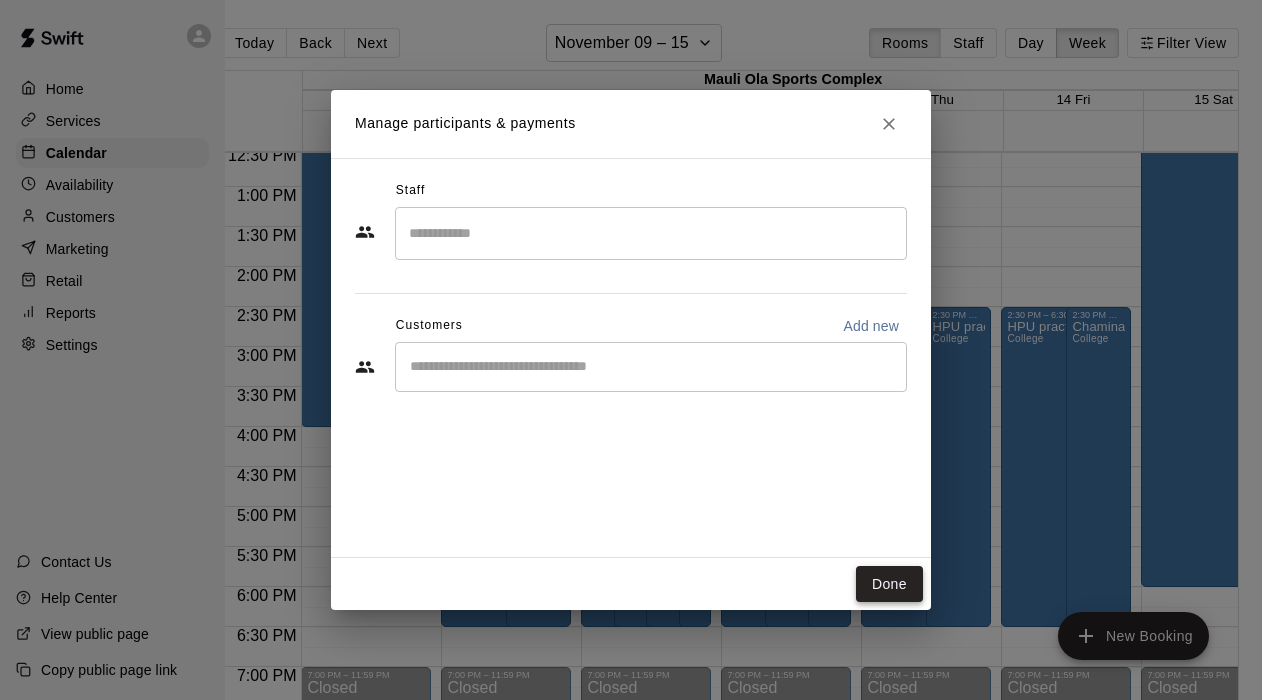 click on "Done" at bounding box center [889, 584] 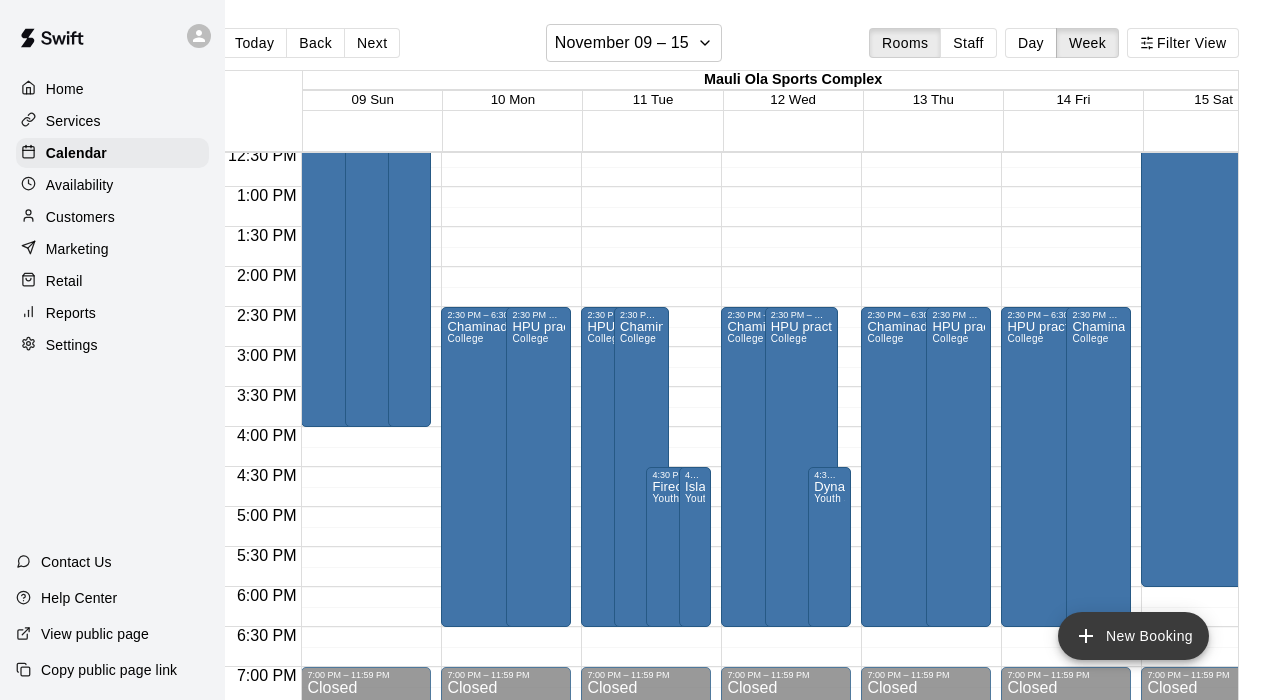 click on "New Booking" at bounding box center (1133, 636) 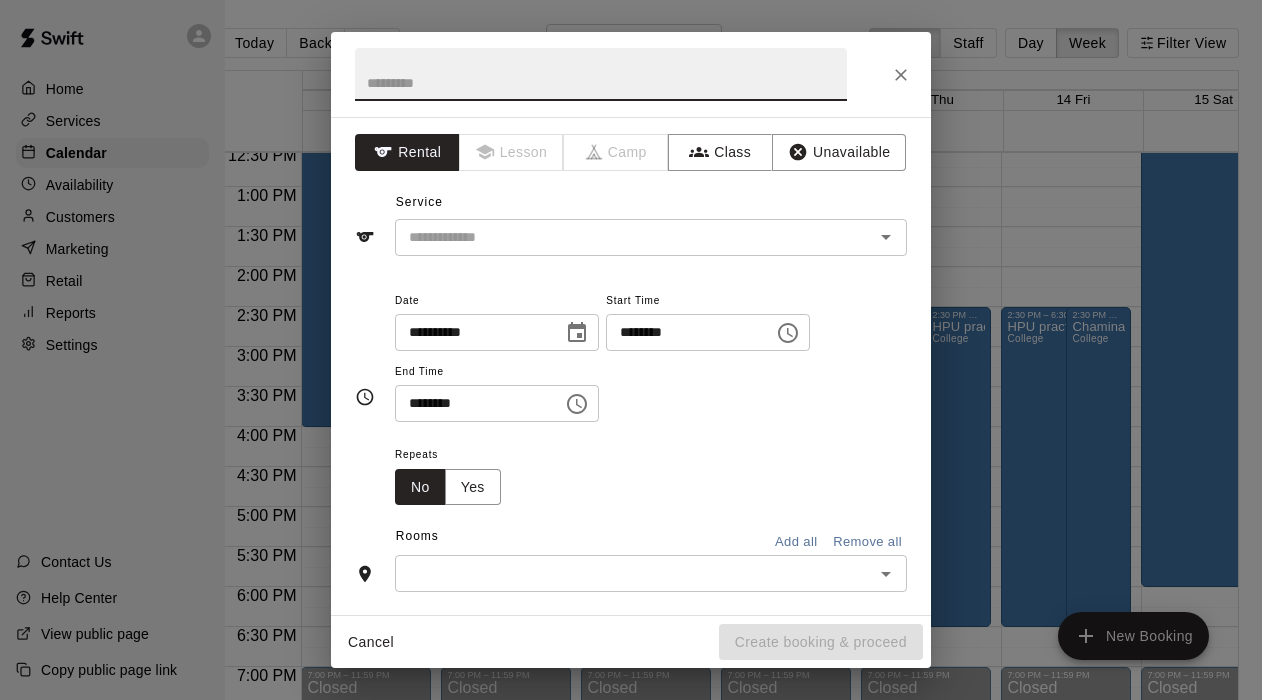 click at bounding box center (577, 333) 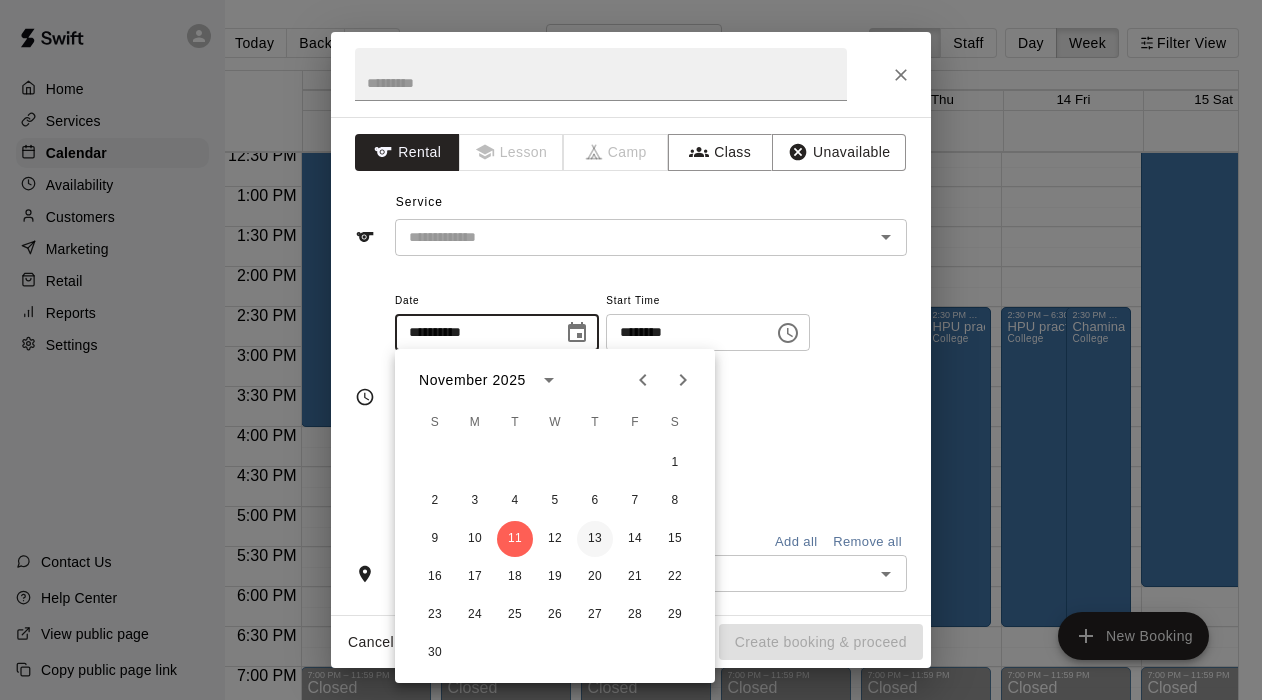 click on "13" at bounding box center [595, 539] 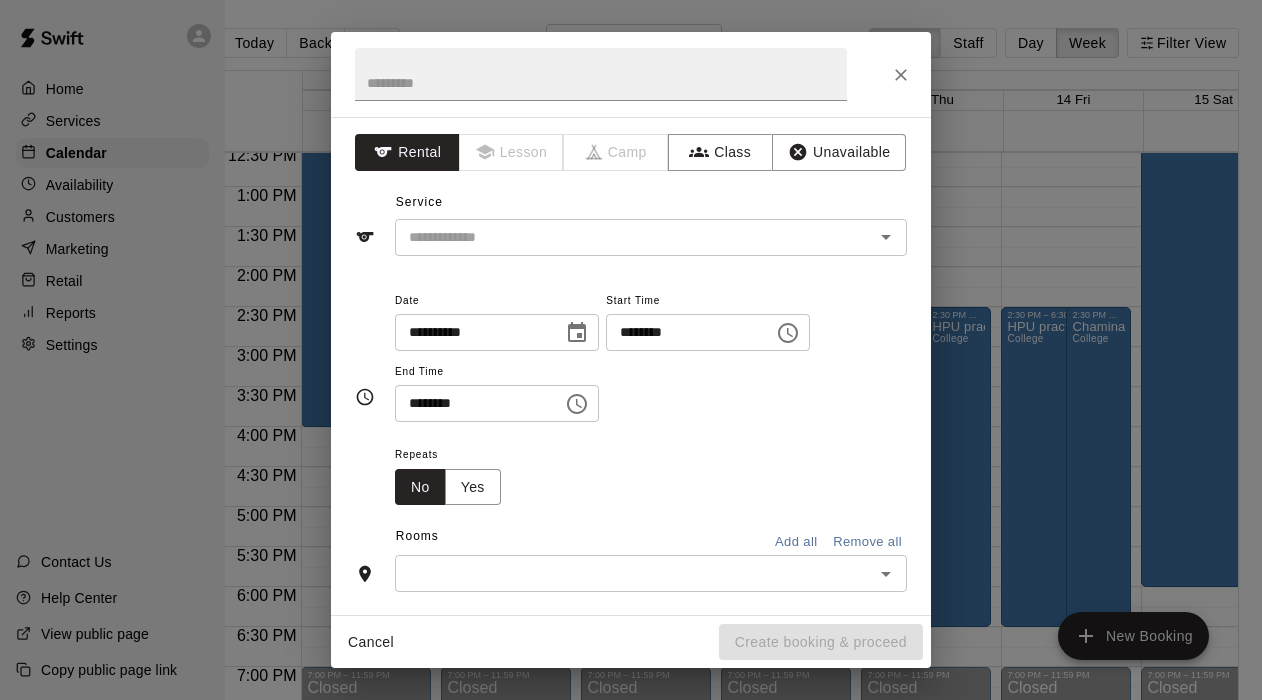 click on "********" at bounding box center (683, 332) 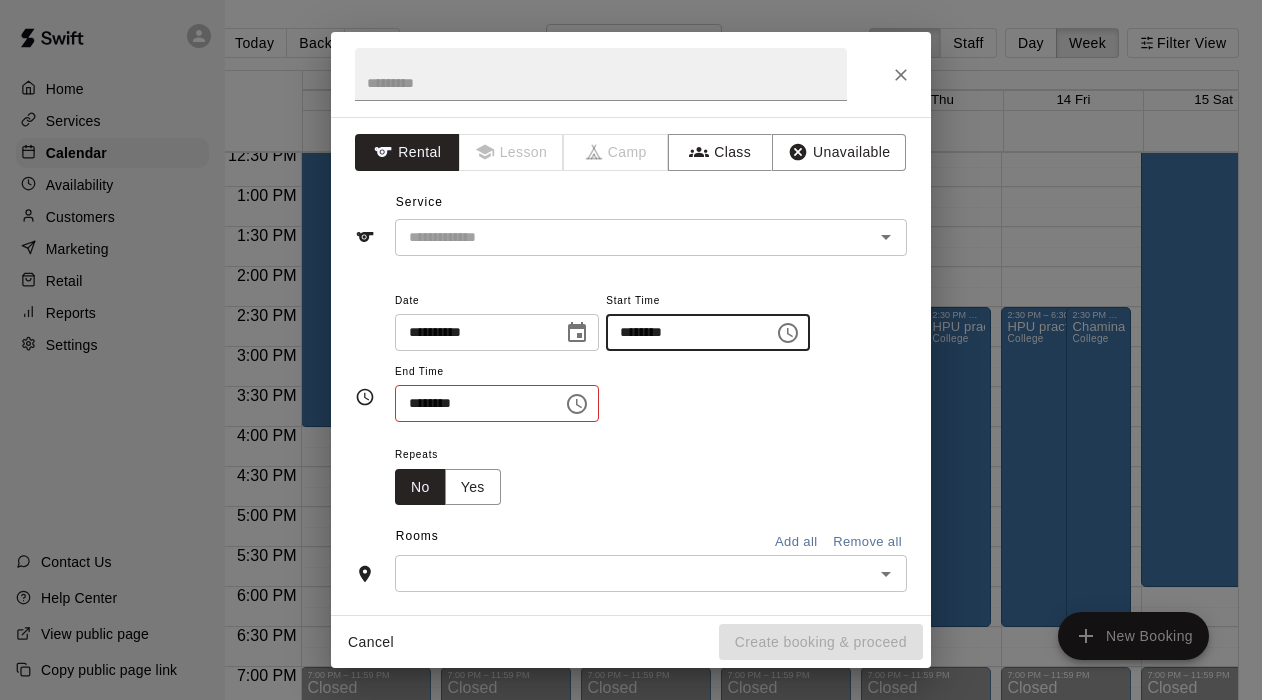 click on "********" at bounding box center (683, 332) 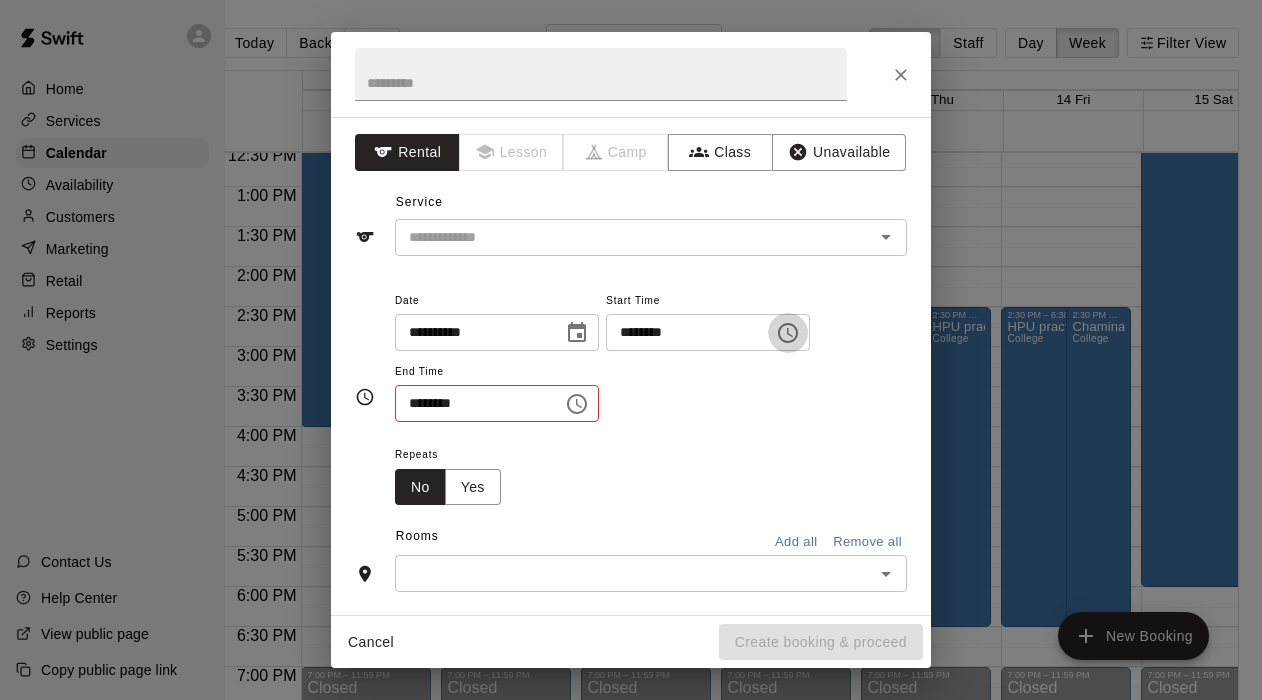 type 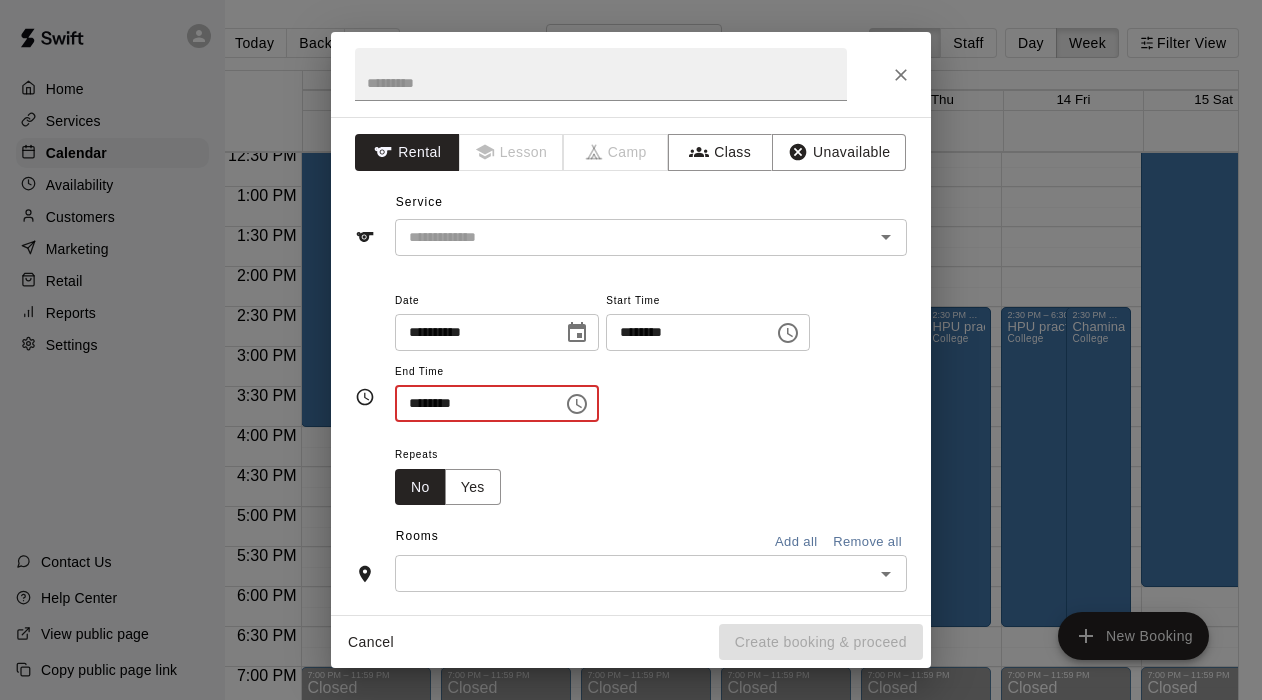type on "********" 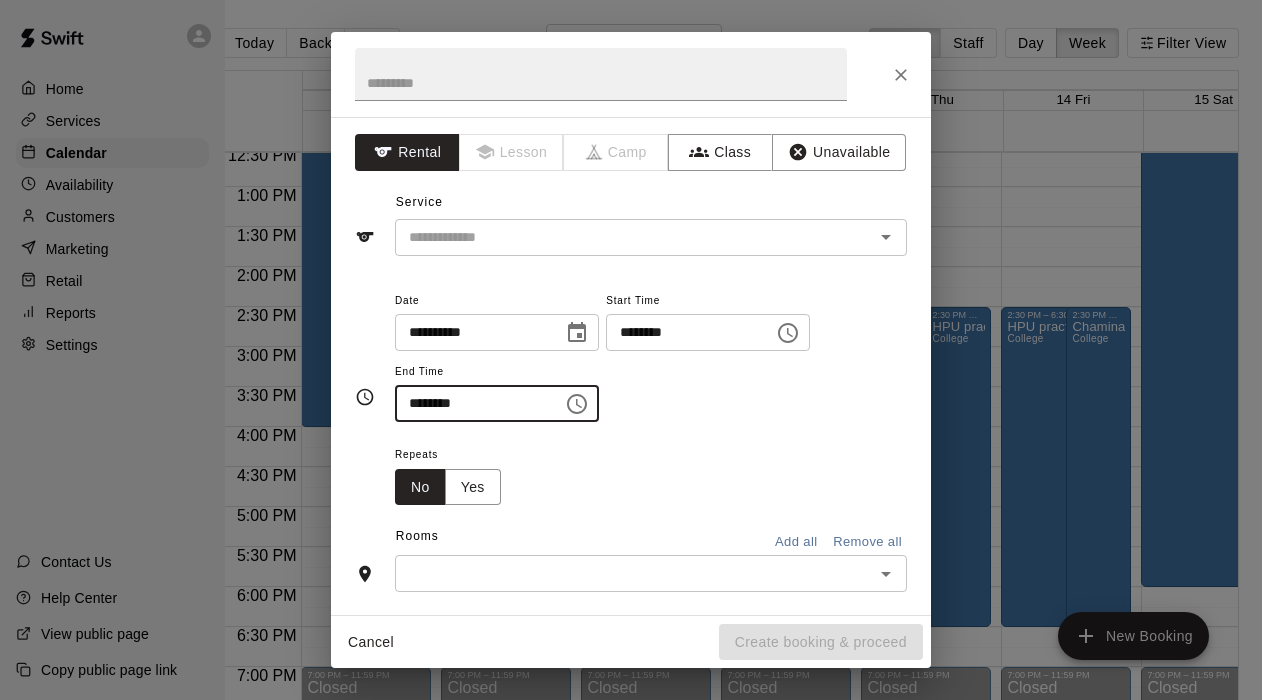 click at bounding box center (634, 573) 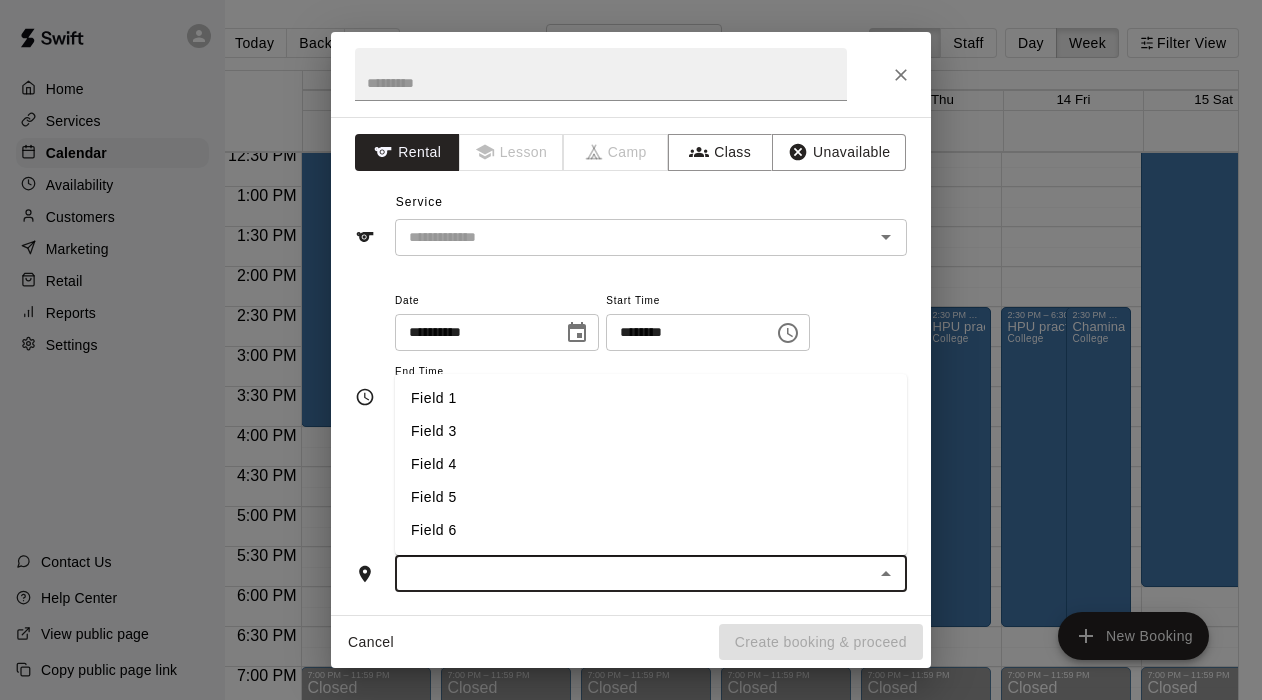 click on "Field 4" at bounding box center [651, 464] 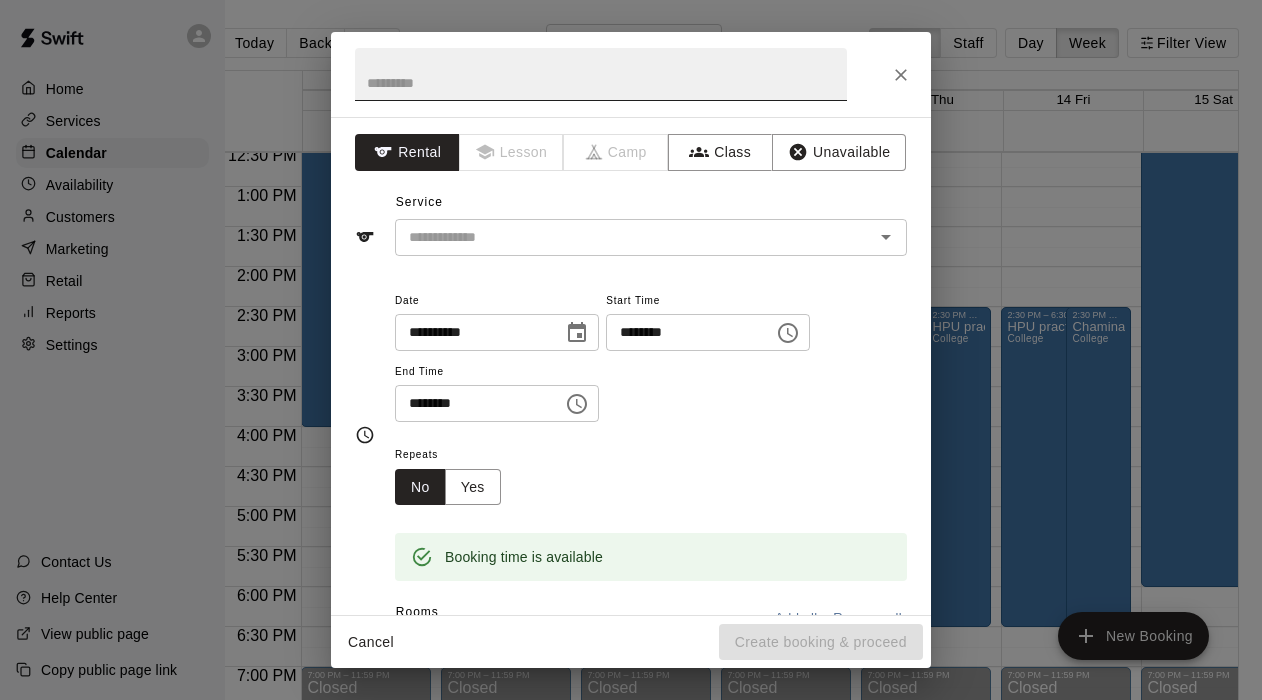 click at bounding box center [601, 74] 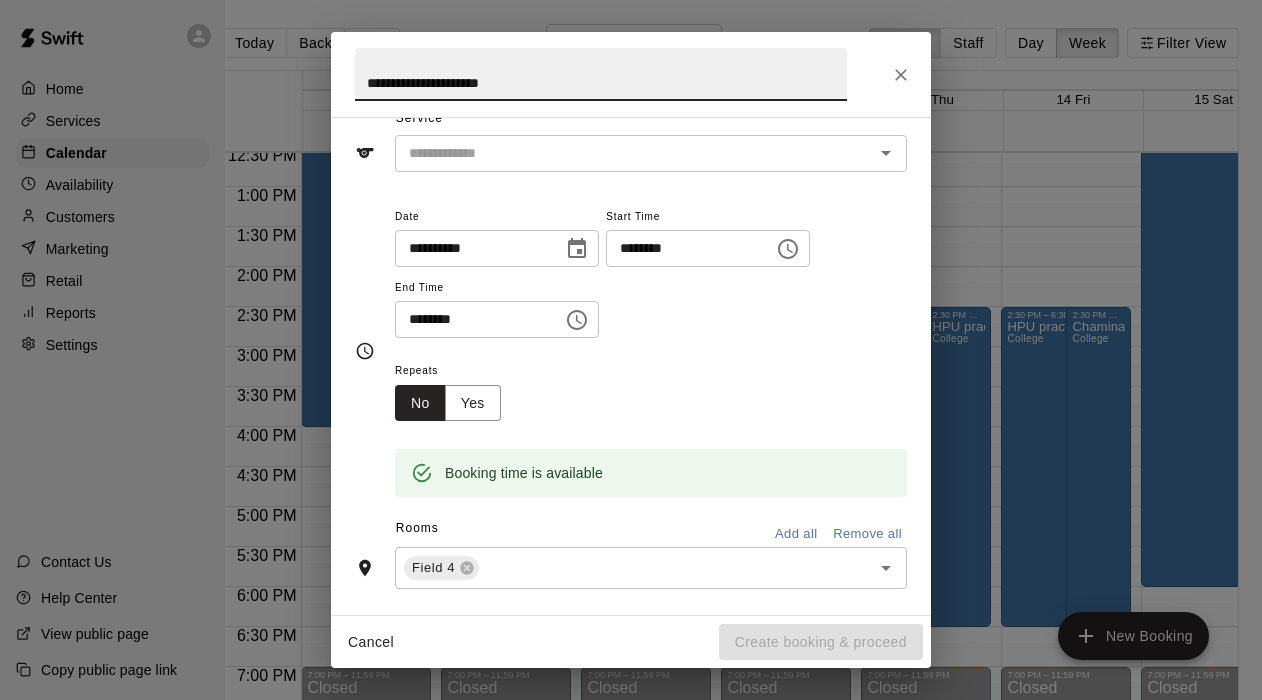 scroll, scrollTop: 79, scrollLeft: 0, axis: vertical 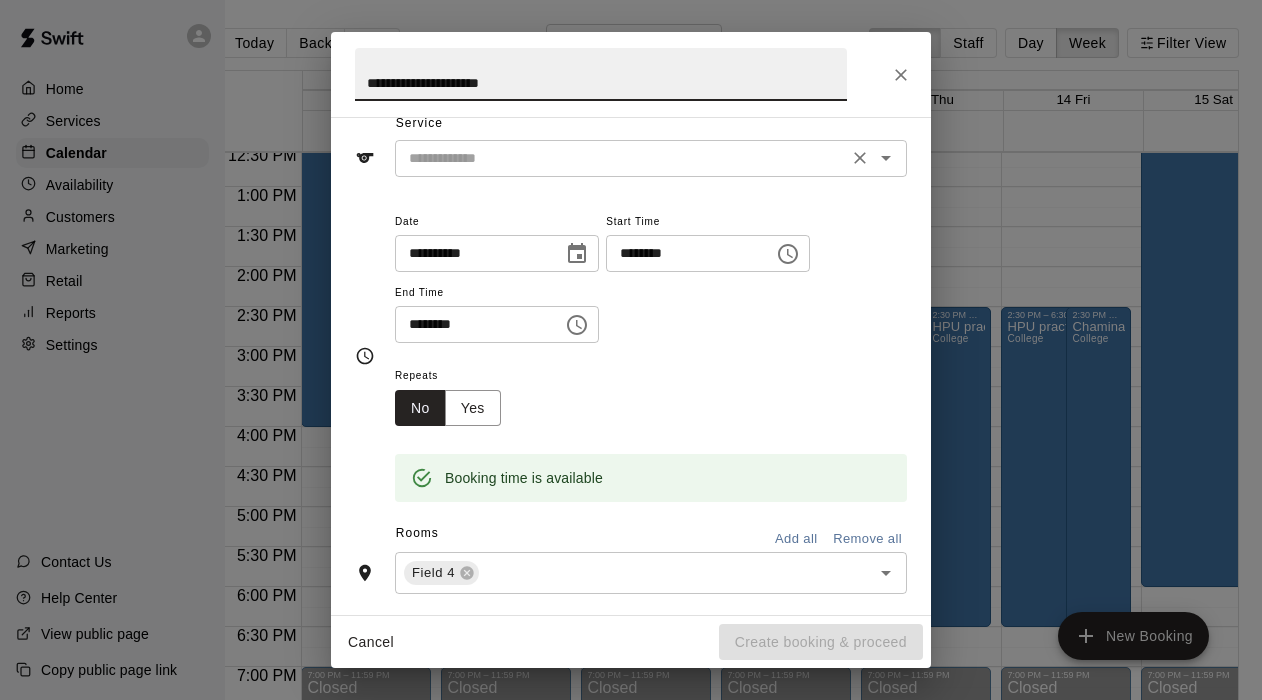 type on "**********" 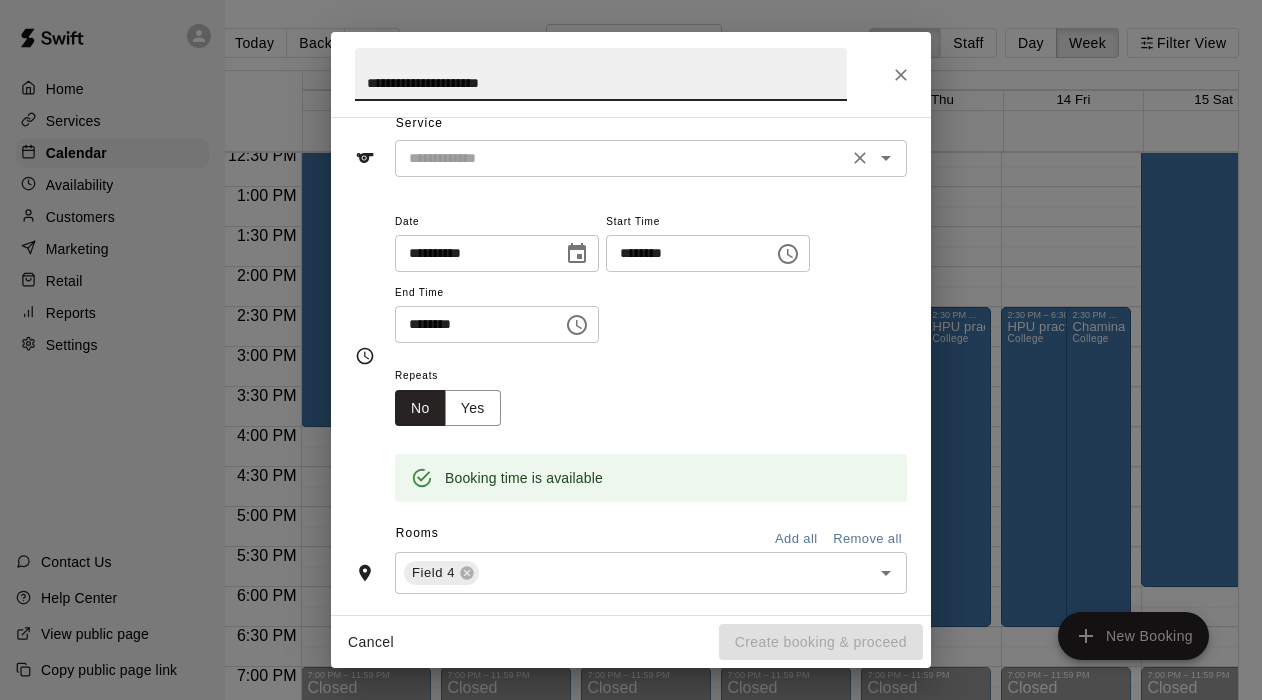click at bounding box center (621, 158) 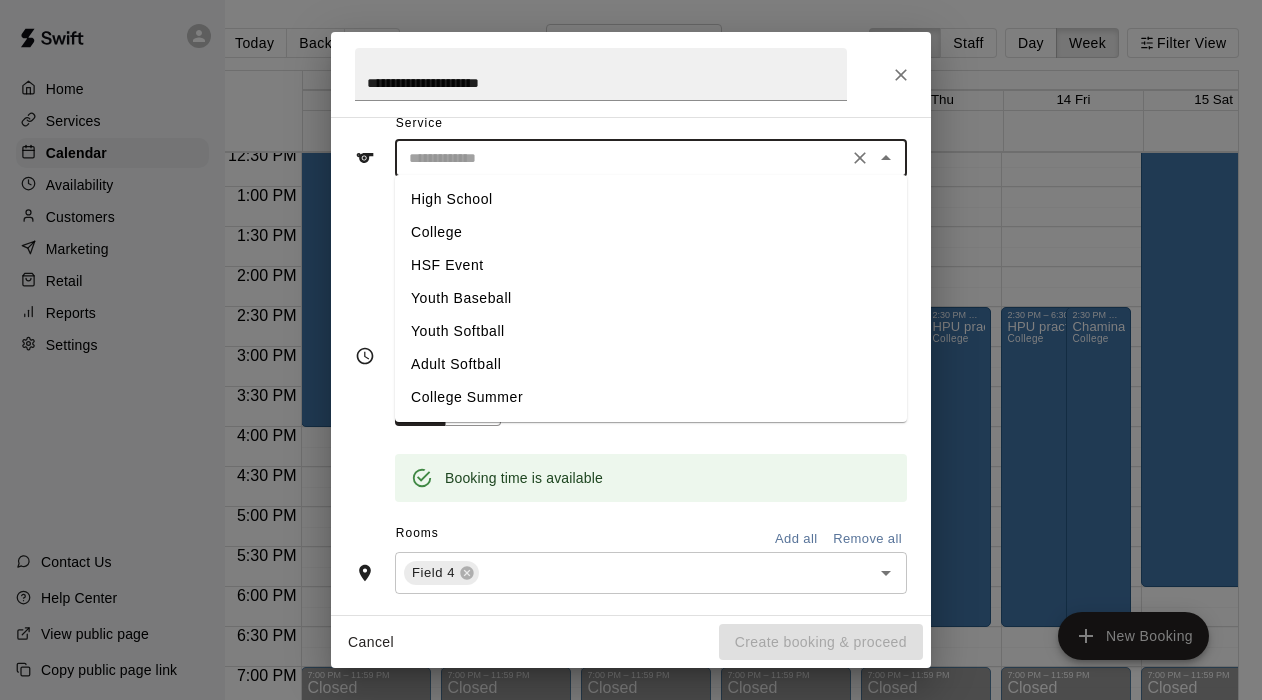 click on "Youth Softball" at bounding box center [651, 331] 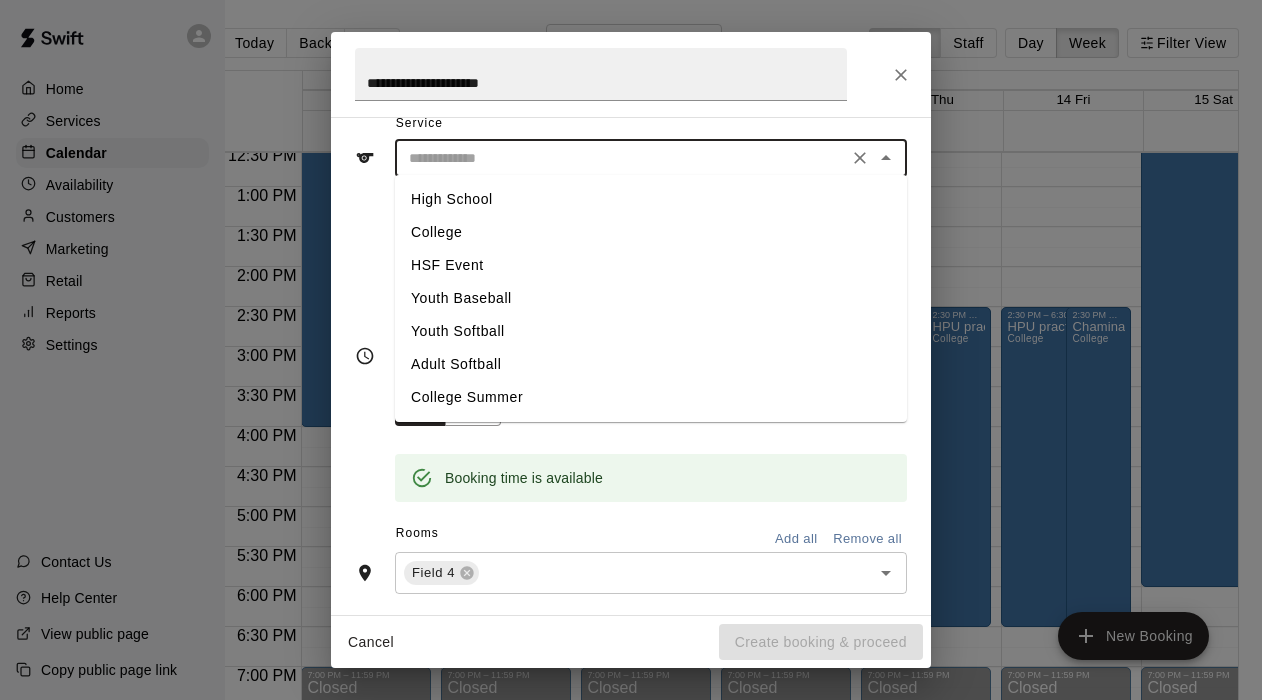 type on "**********" 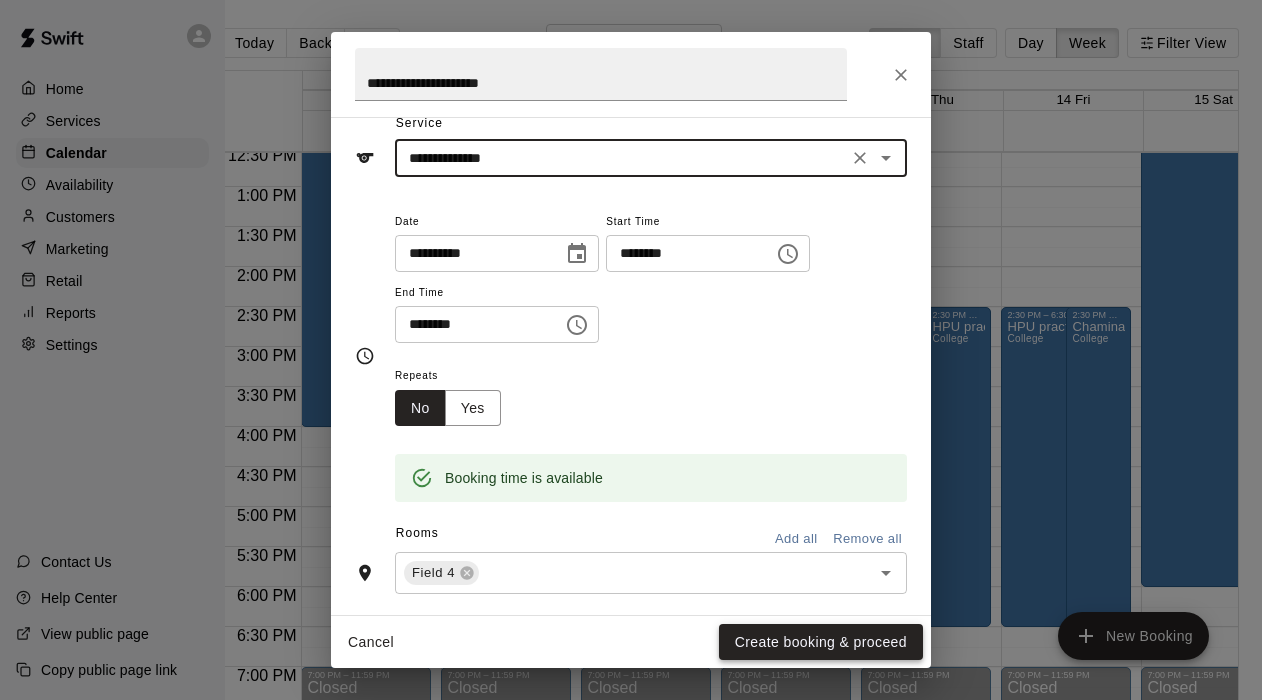 click on "Create booking & proceed" at bounding box center (821, 642) 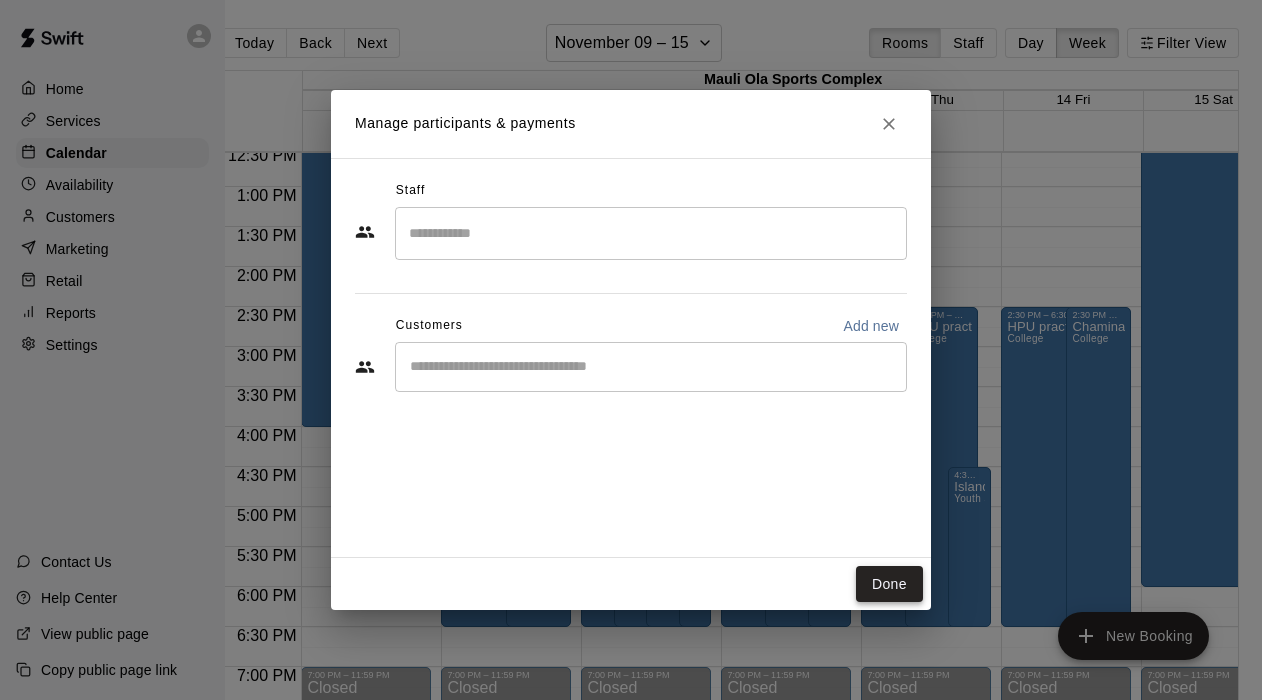 click on "Done" at bounding box center (889, 584) 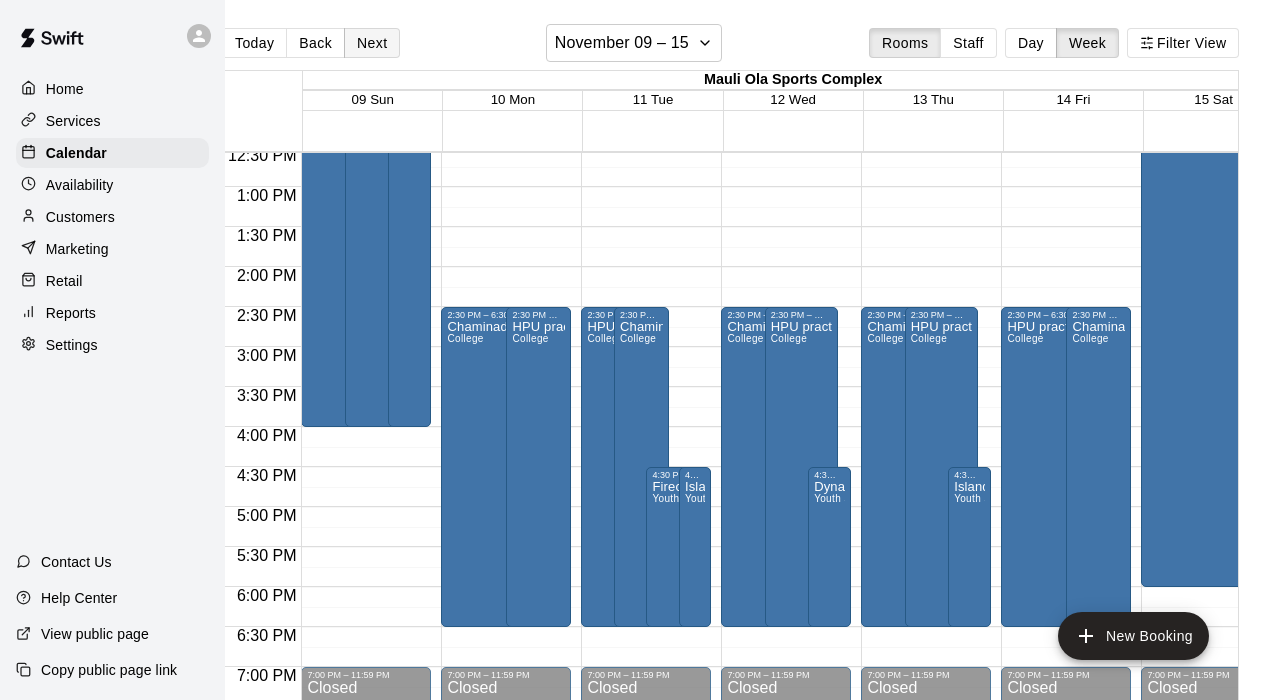 click on "Next" at bounding box center (372, 43) 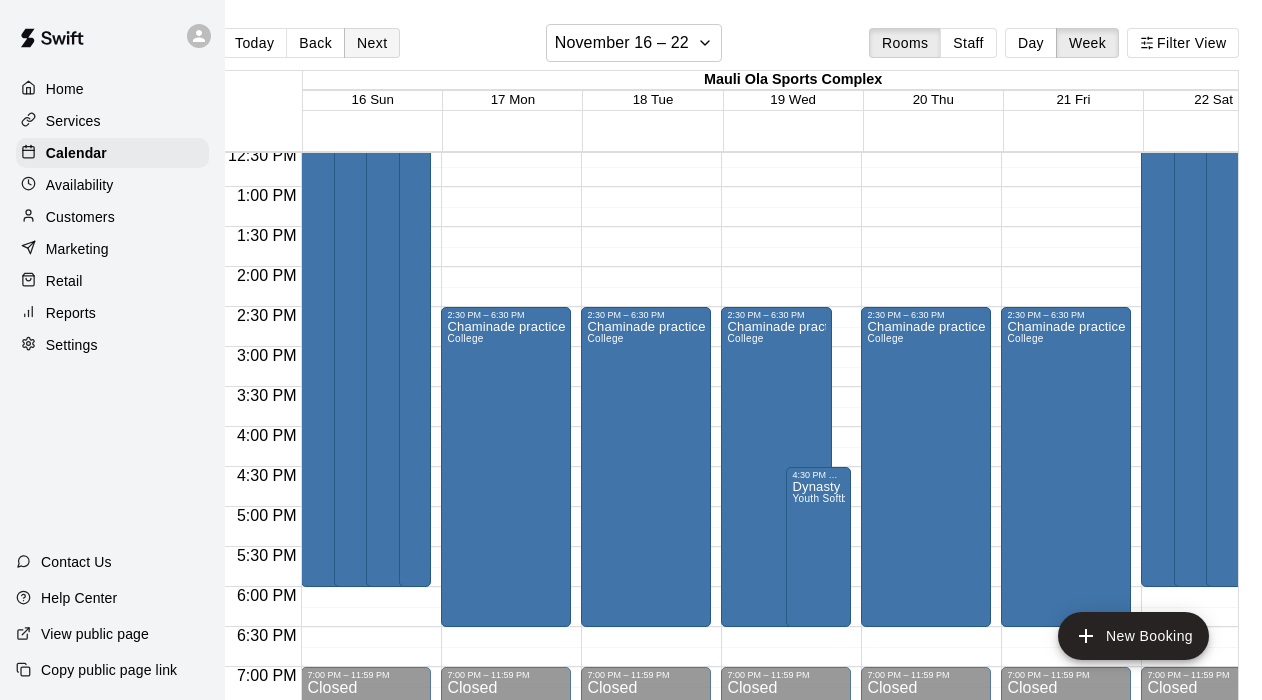 click on "Next" at bounding box center (372, 43) 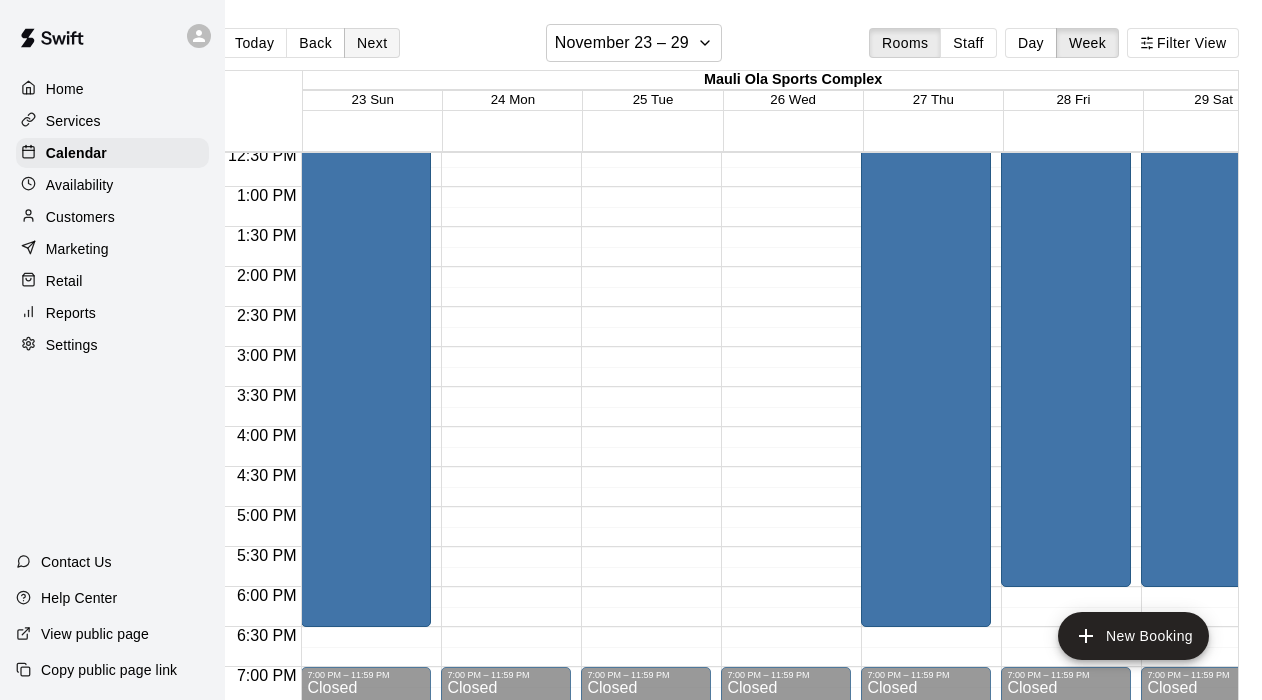 click on "Next" at bounding box center [372, 43] 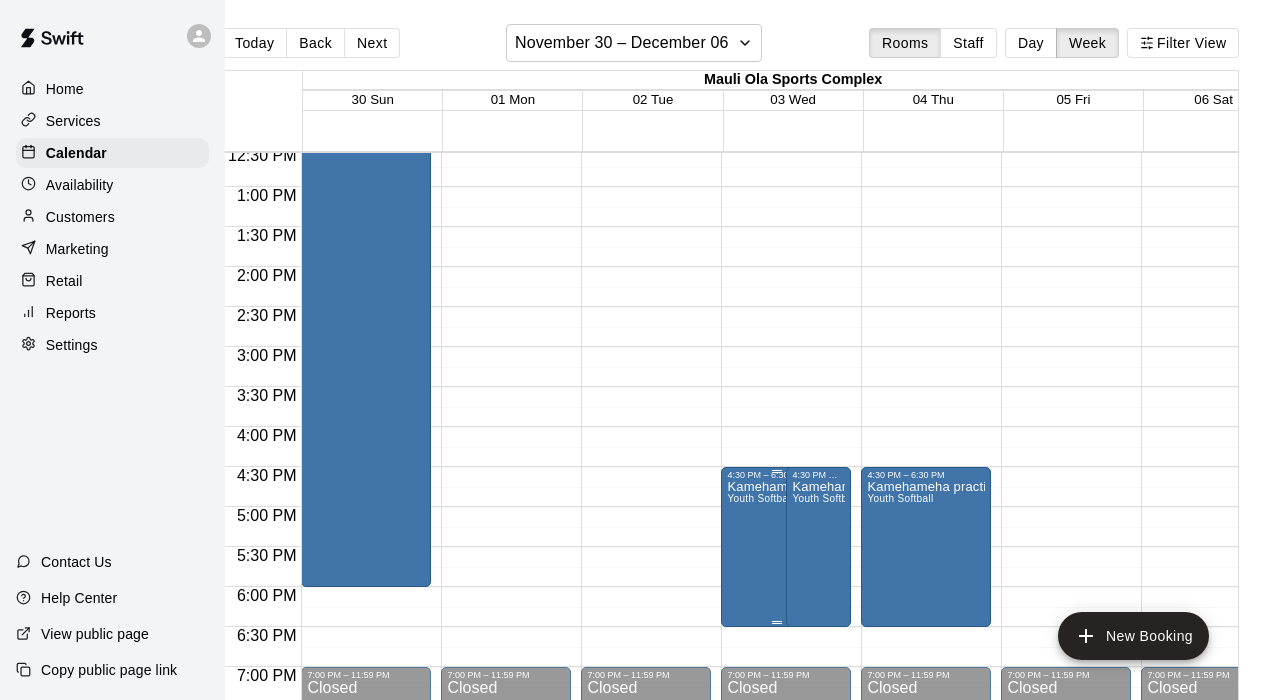 click on "Kamehameha practice Youth Softball" at bounding box center [776, 830] 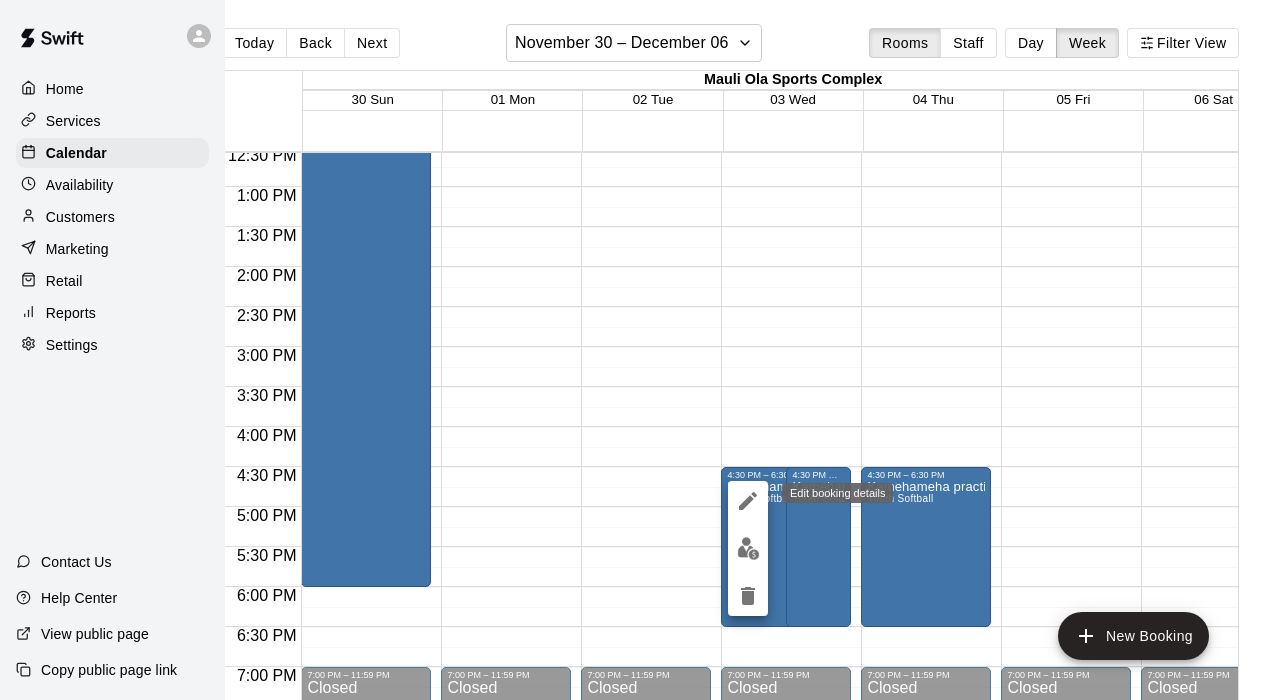 click 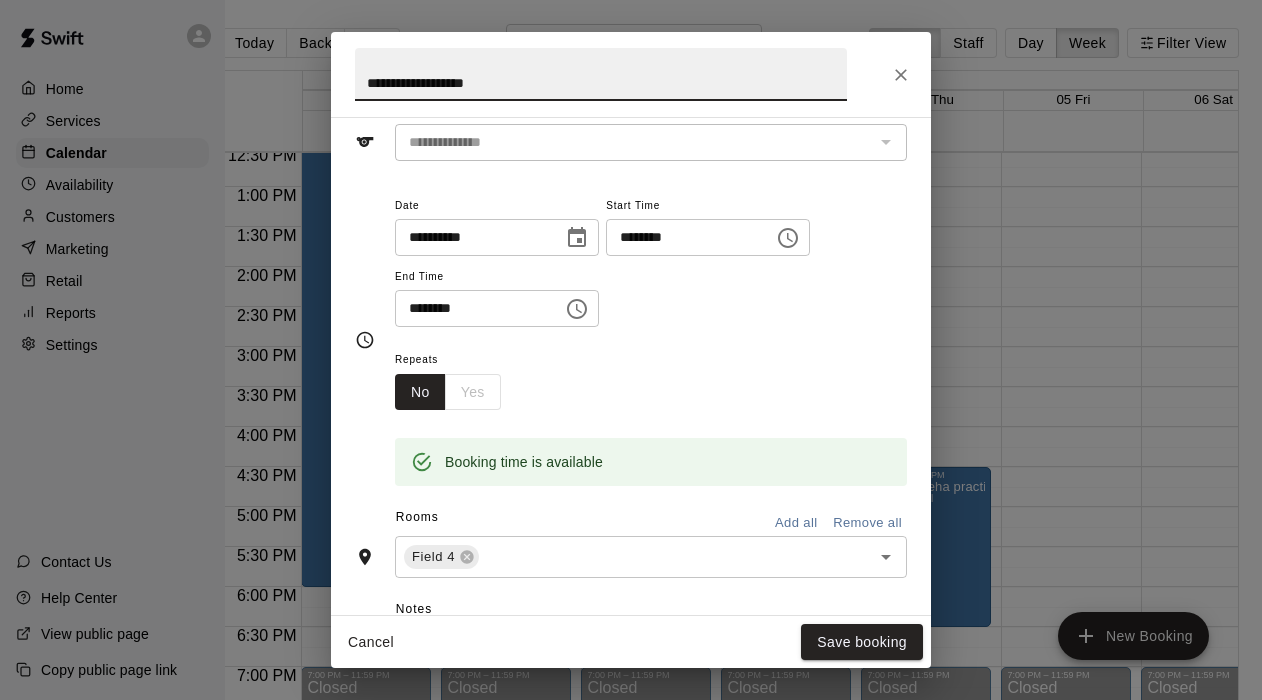 scroll, scrollTop: 98, scrollLeft: 0, axis: vertical 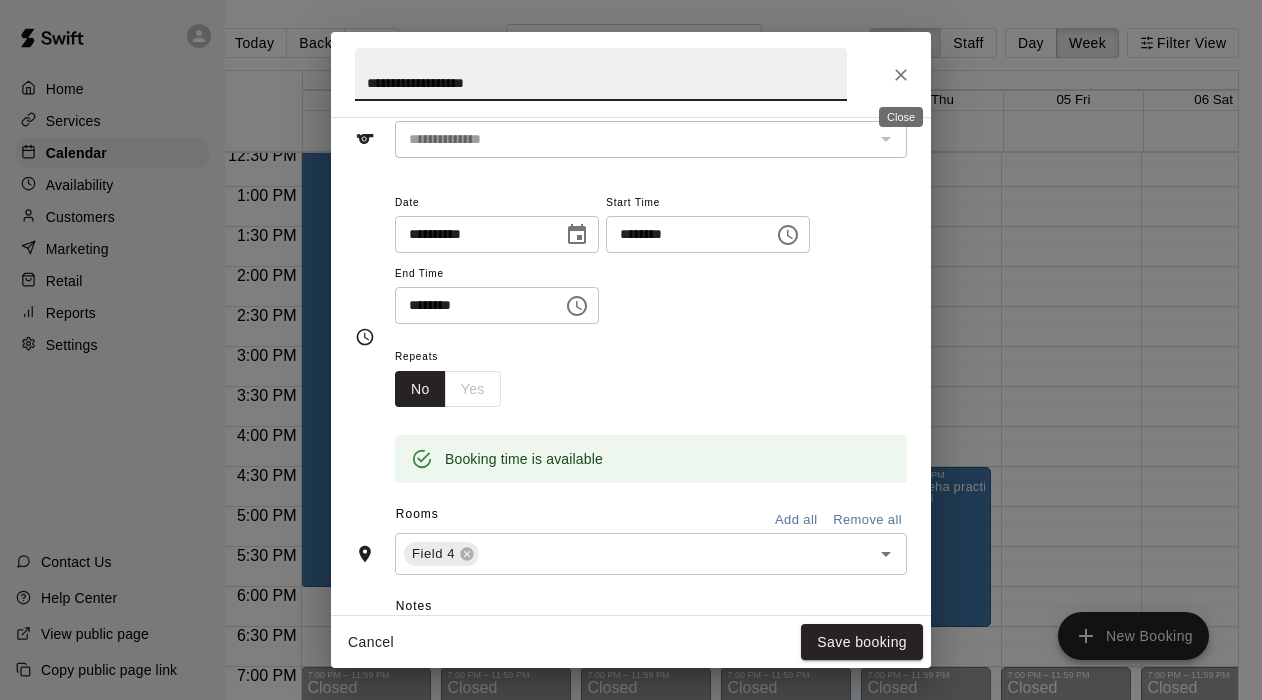 click 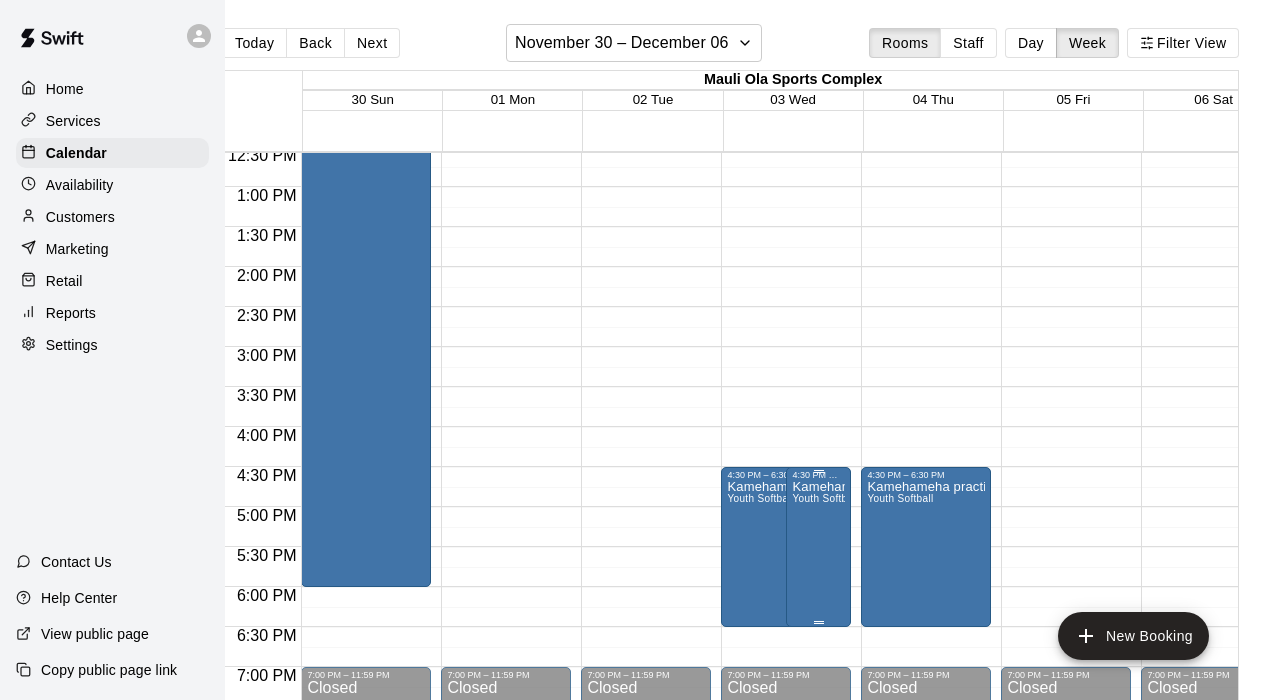 click on "Kamehameha practice Youth Softball" at bounding box center (818, 830) 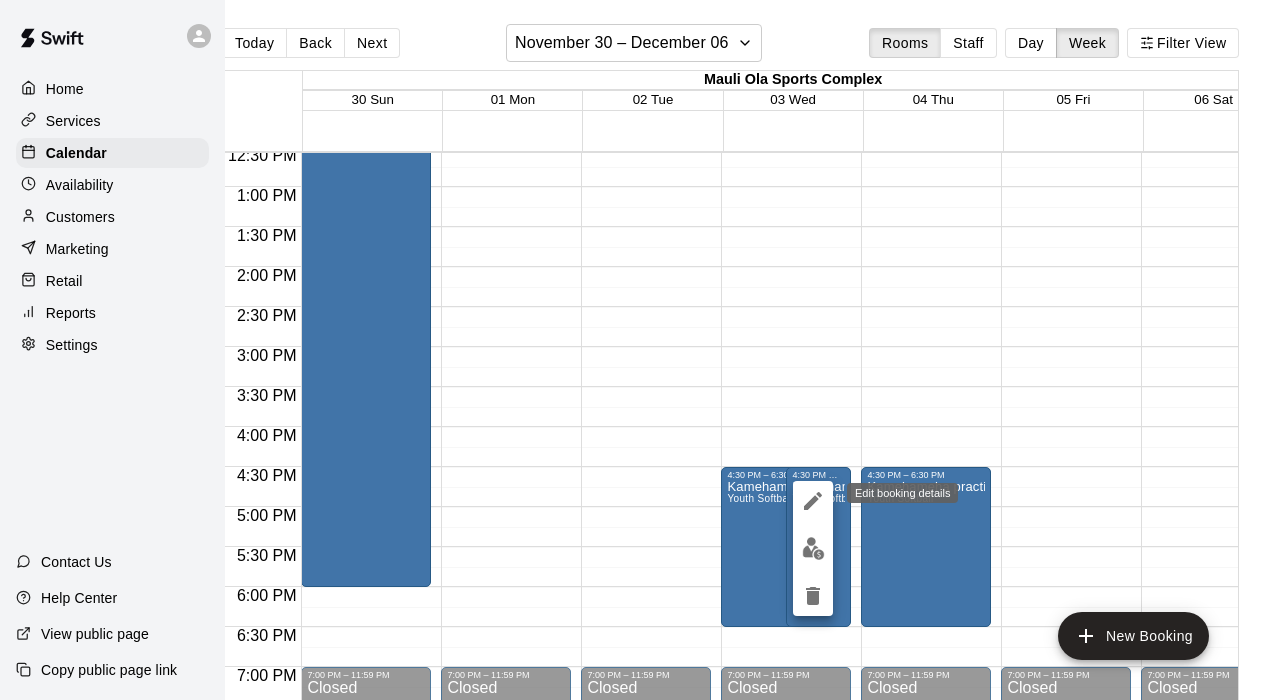 click 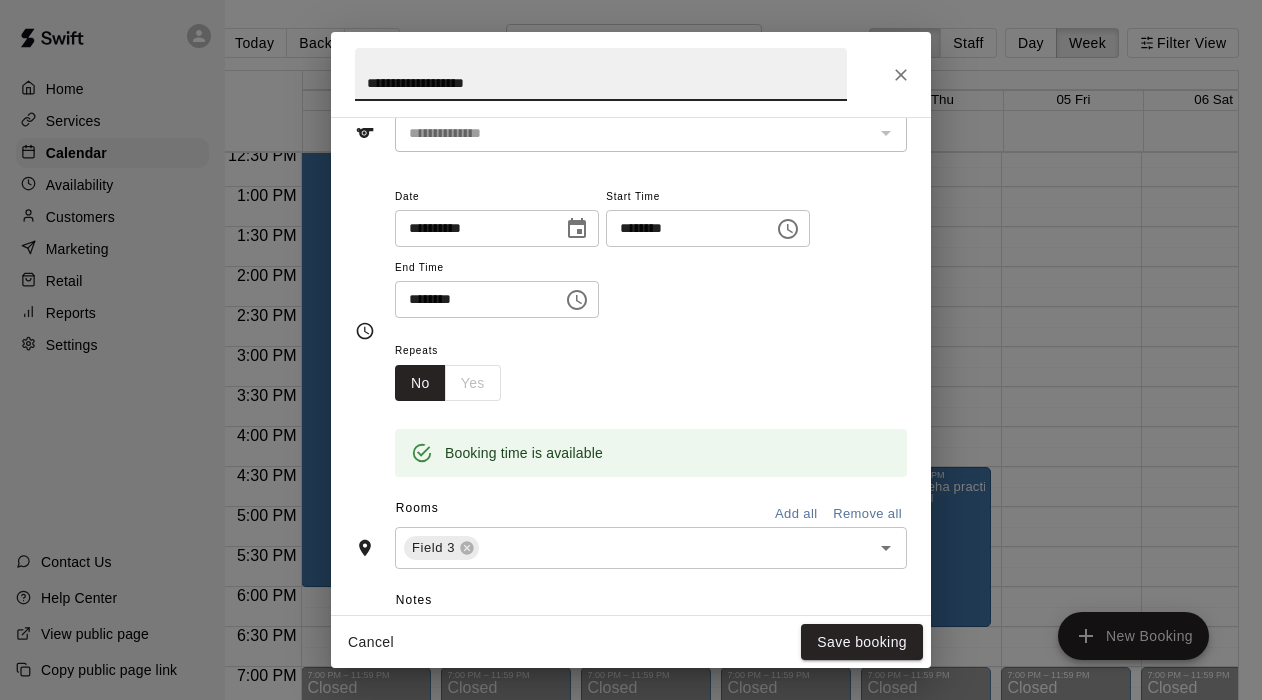 scroll, scrollTop: 110, scrollLeft: 0, axis: vertical 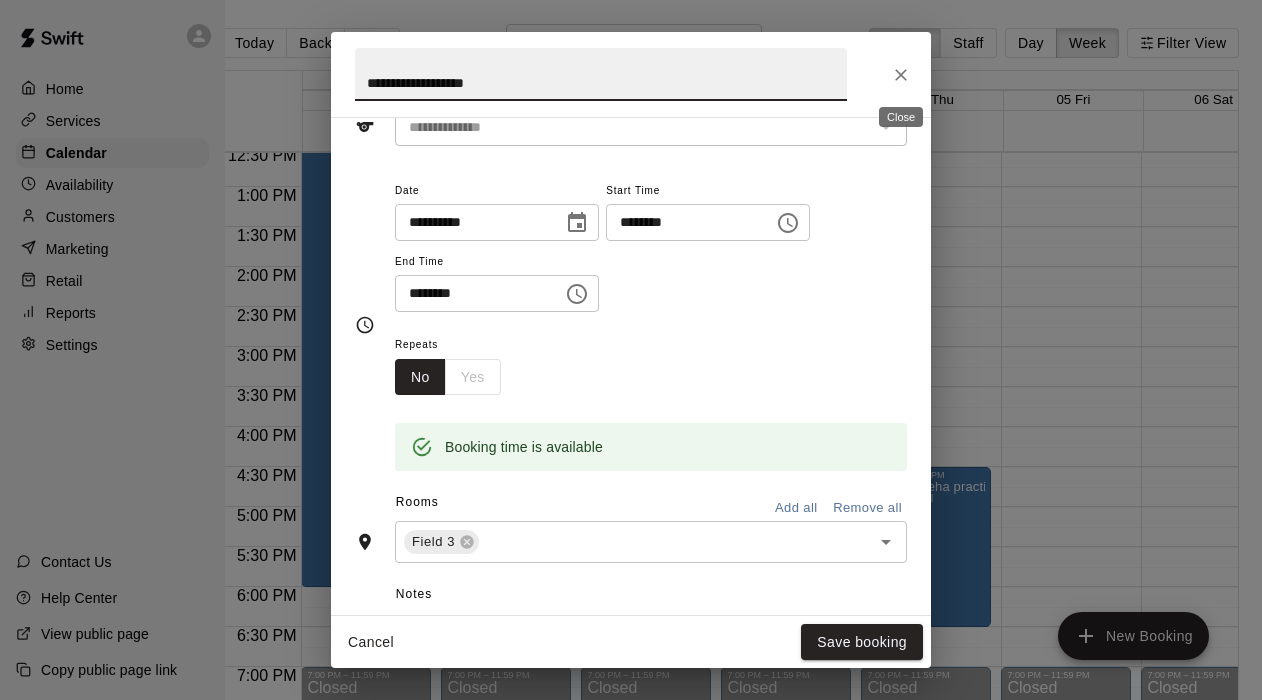 click 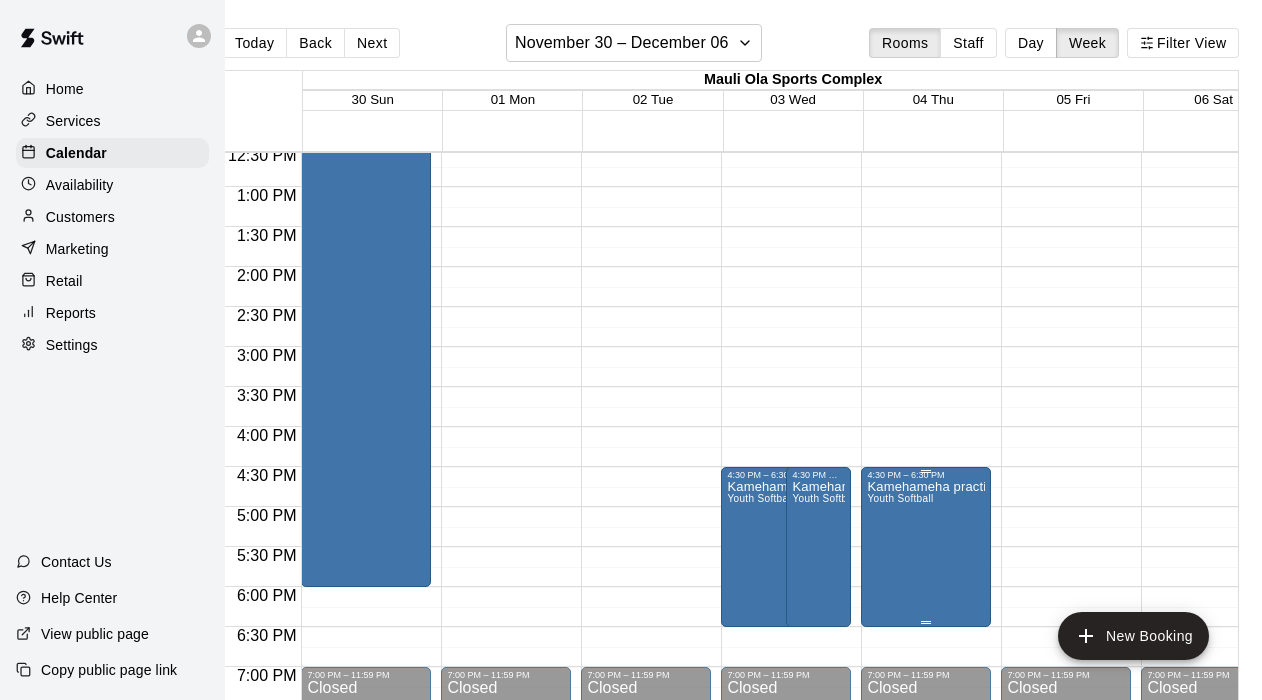 click on "Kamehameha practice Youth Softball" at bounding box center [926, 830] 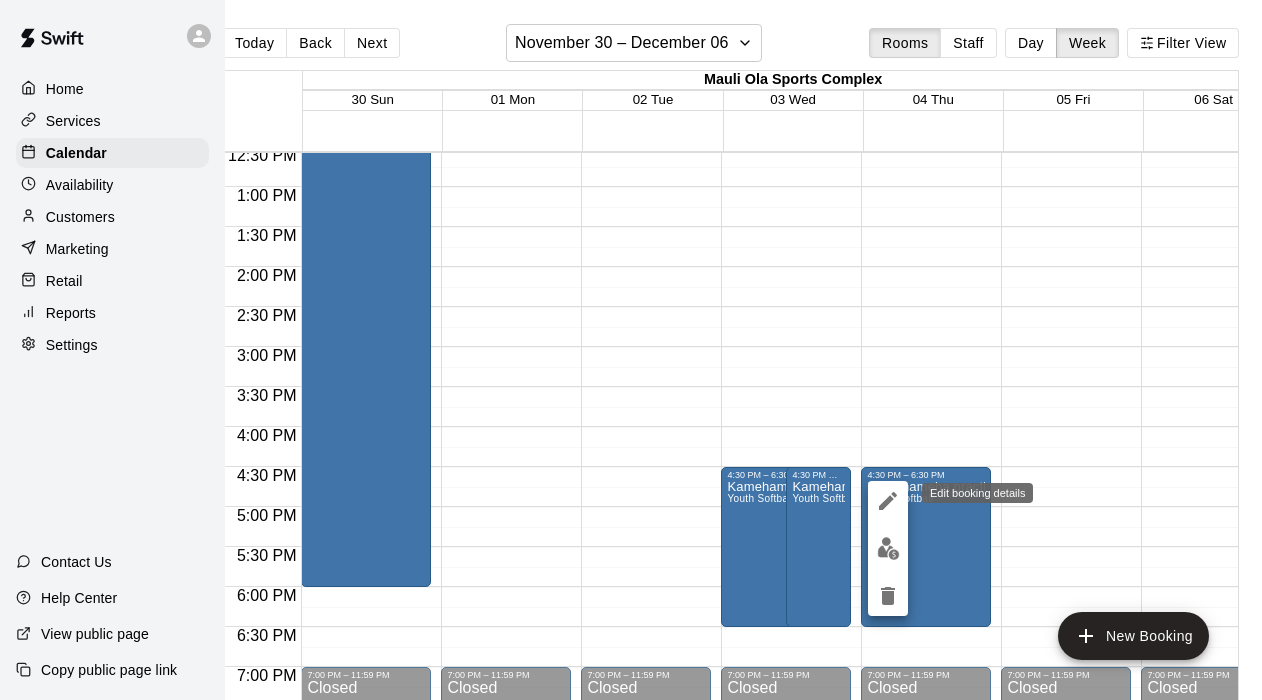 click 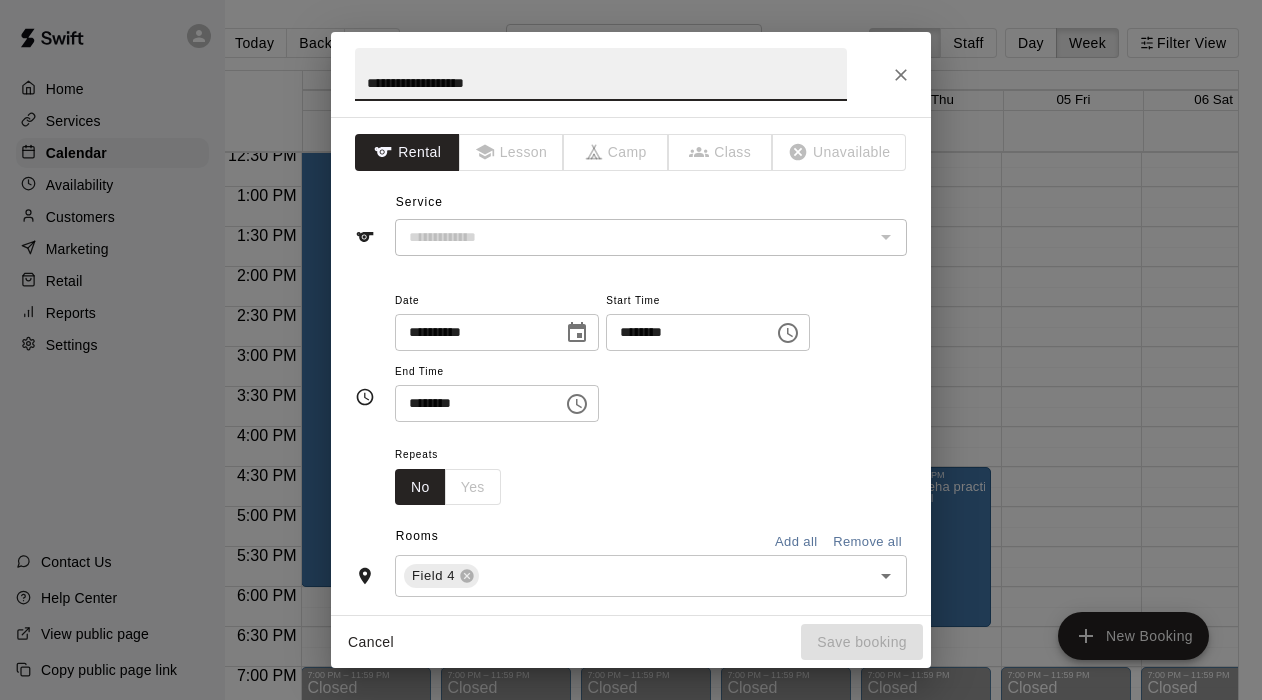 type on "**********" 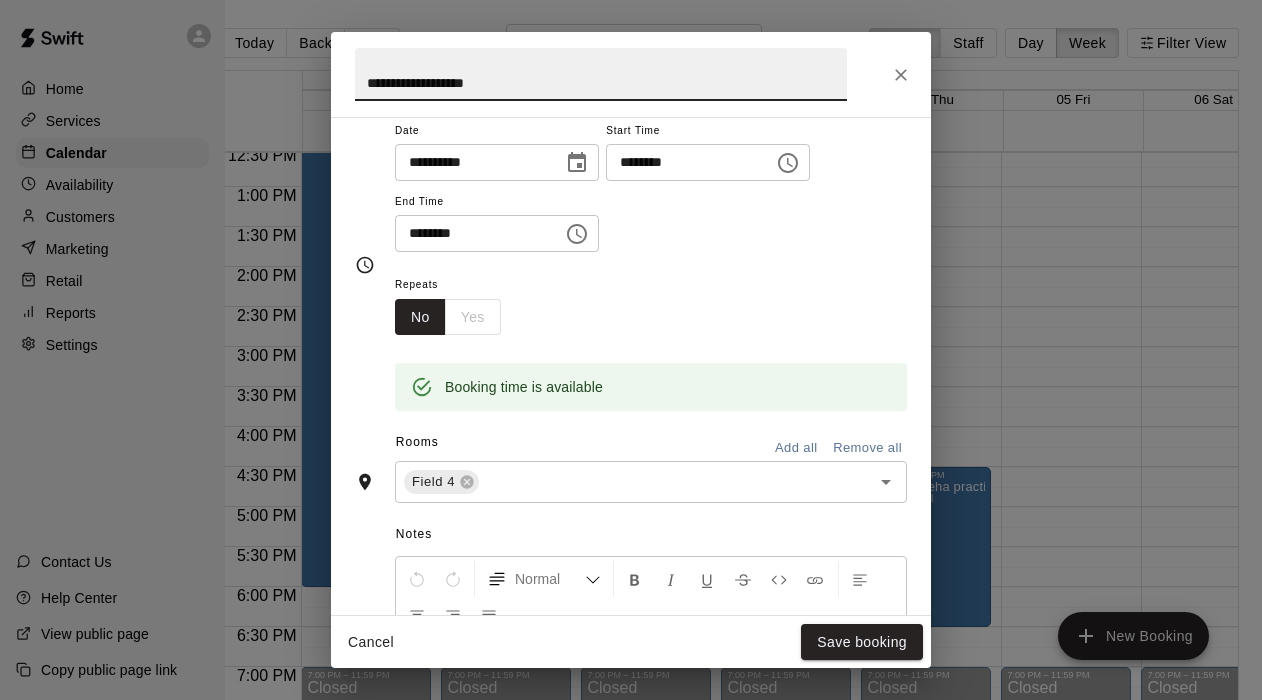 scroll, scrollTop: 178, scrollLeft: 0, axis: vertical 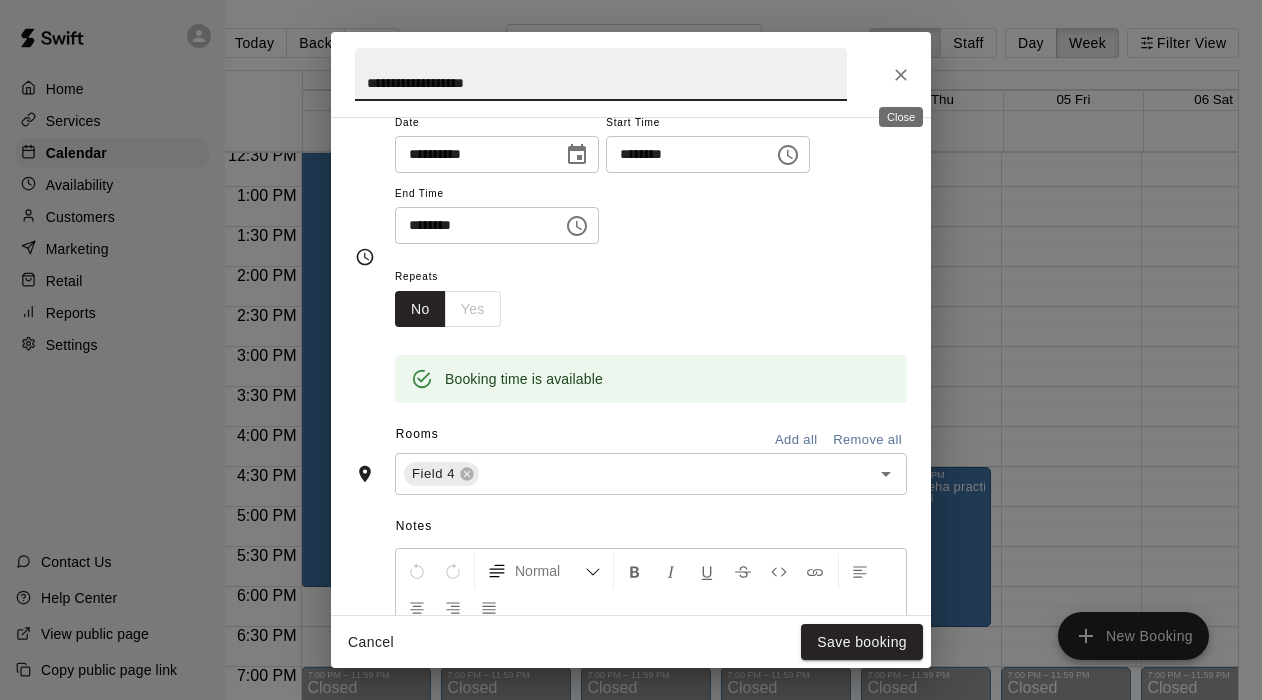 click 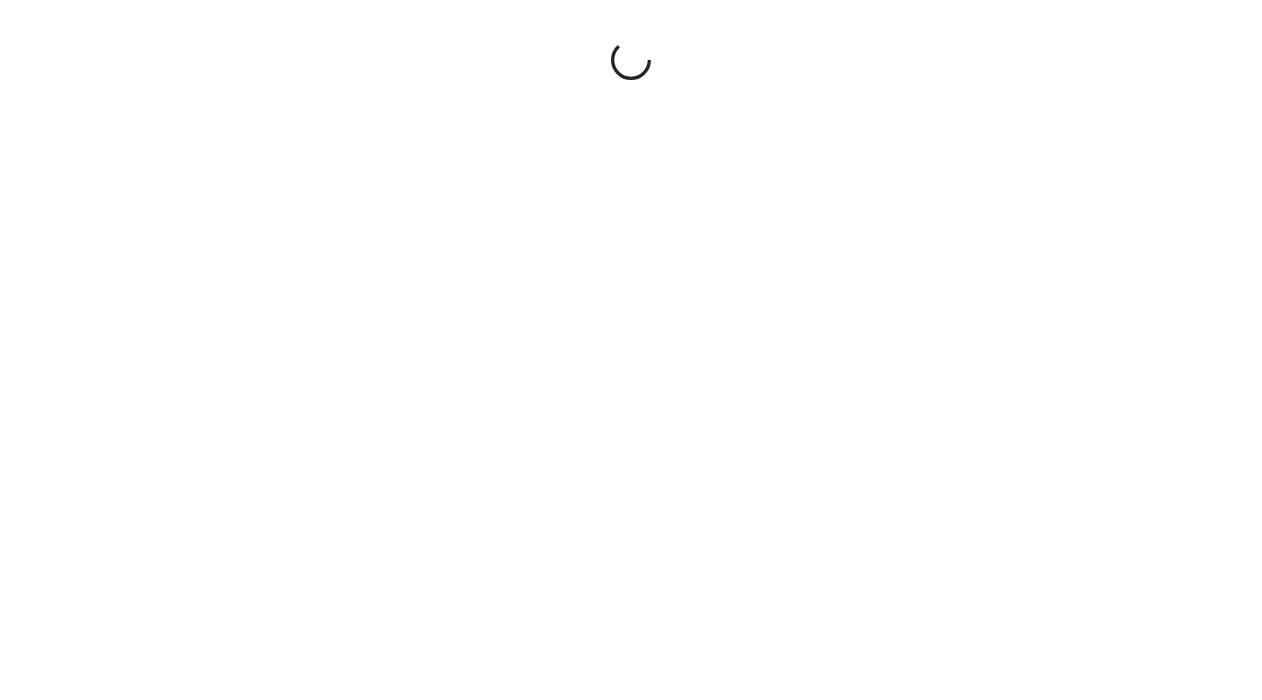 scroll, scrollTop: 0, scrollLeft: 0, axis: both 